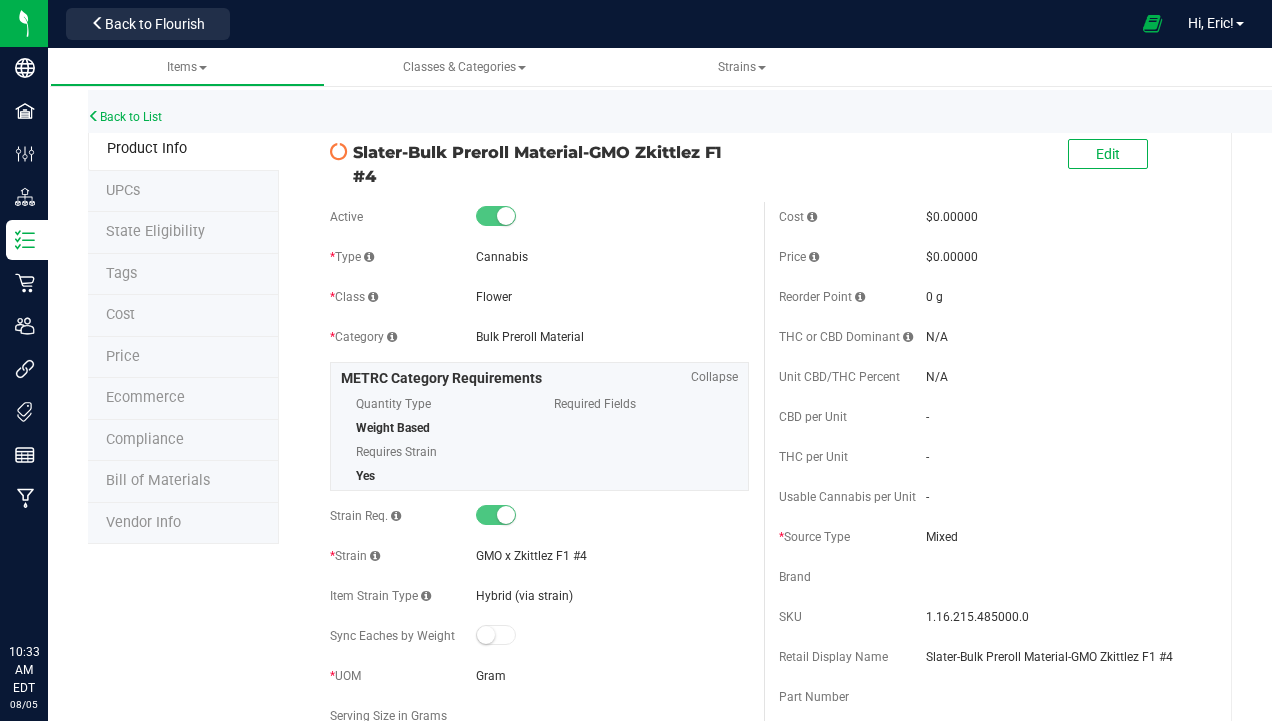 scroll, scrollTop: 0, scrollLeft: 0, axis: both 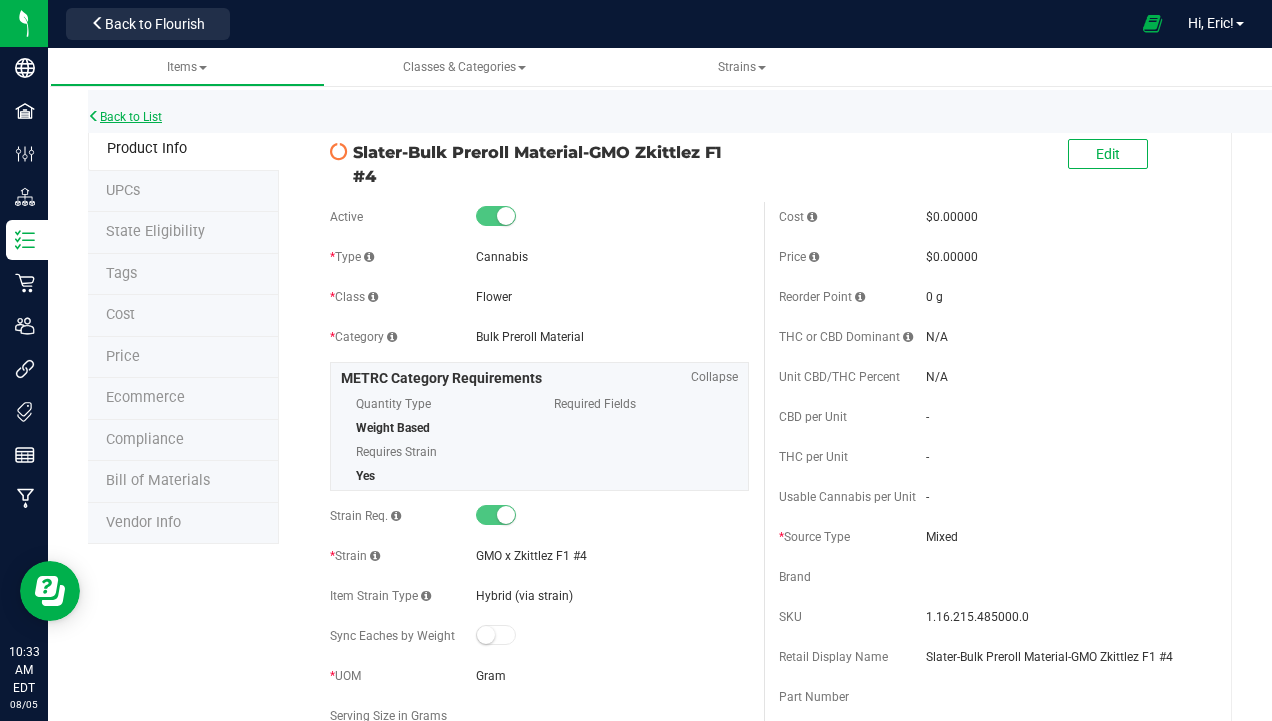 click on "Back to List" at bounding box center [125, 117] 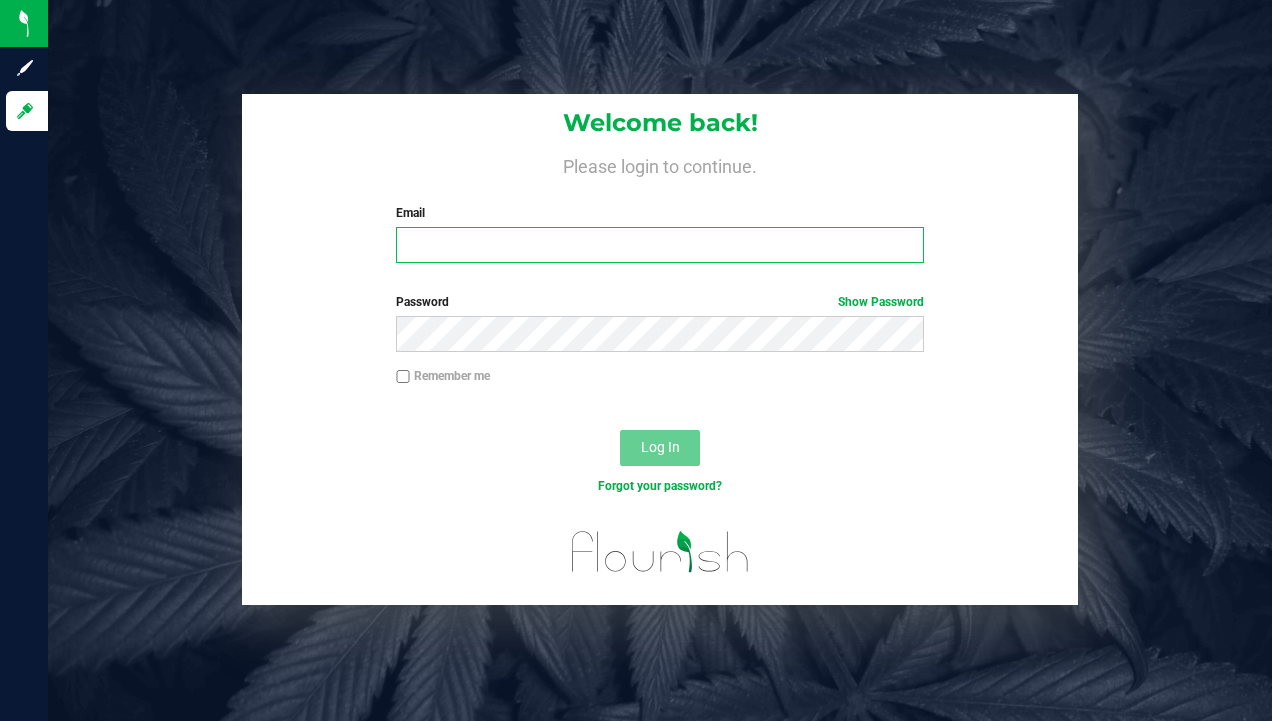 type on "egomes@slatercenter.com" 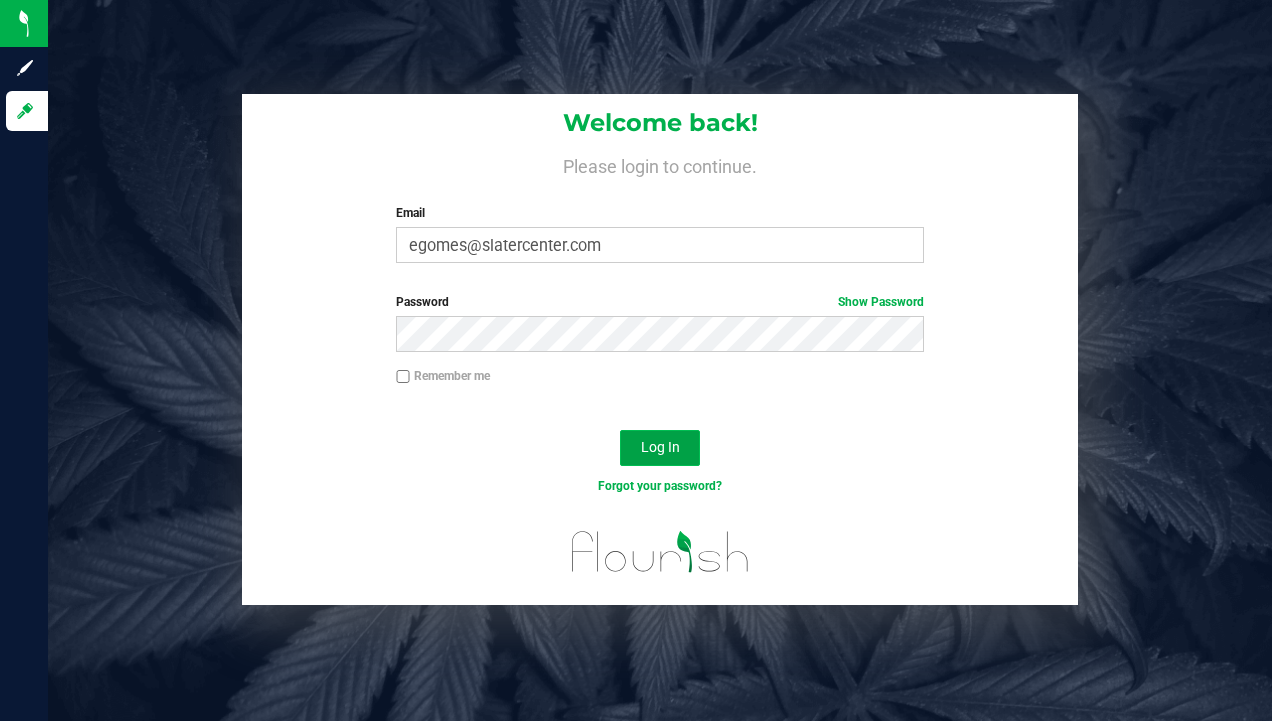 click on "Log In" at bounding box center [660, 447] 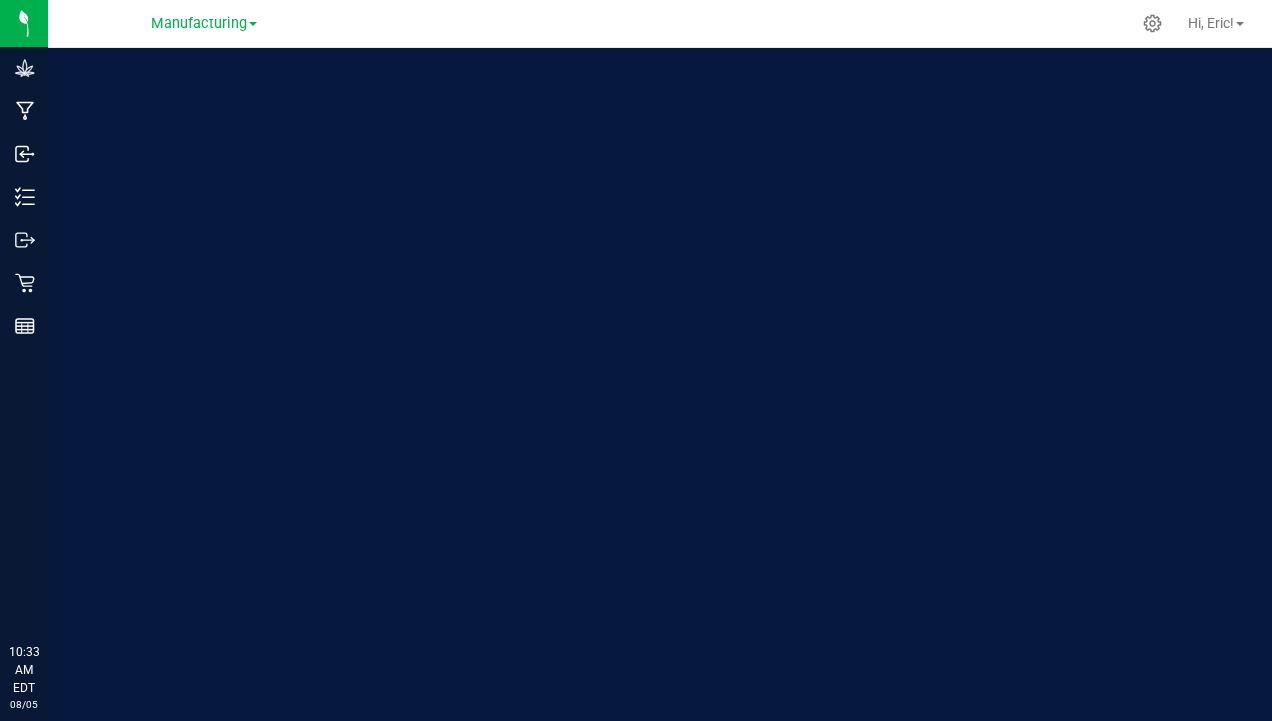 scroll, scrollTop: 0, scrollLeft: 0, axis: both 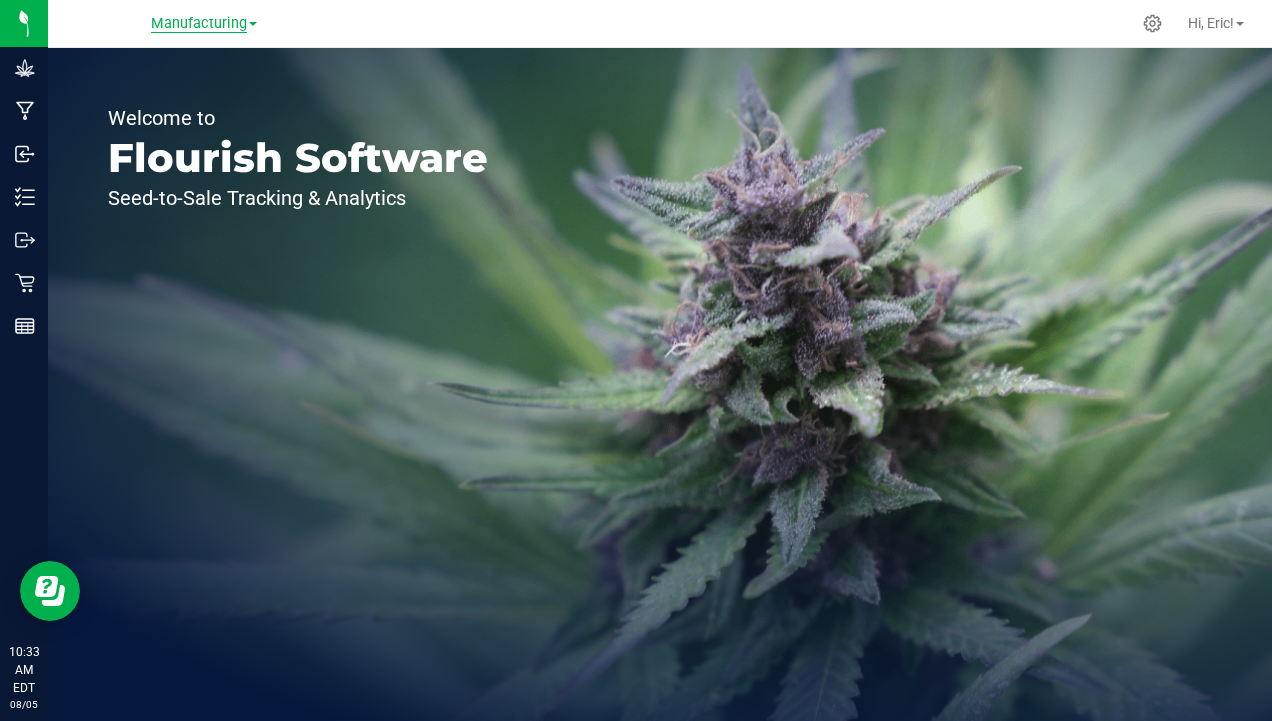 click on "Manufacturing" at bounding box center (199, 24) 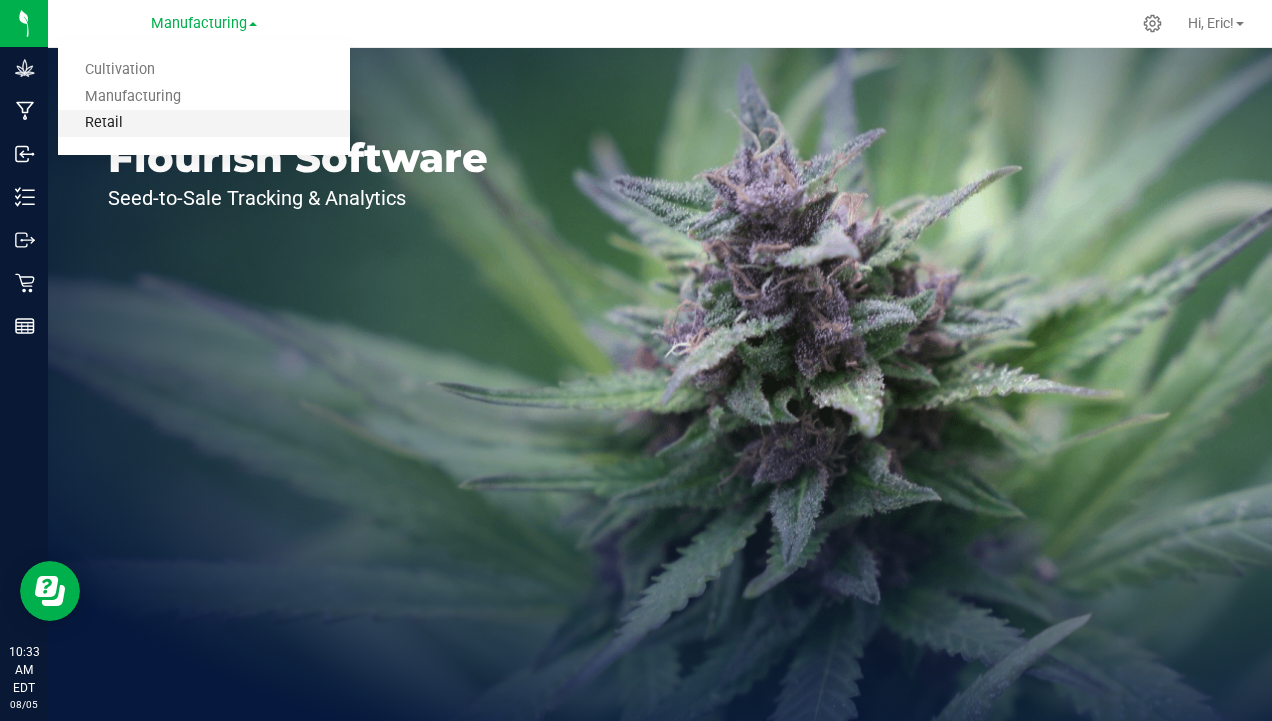 click on "Retail" at bounding box center [204, 123] 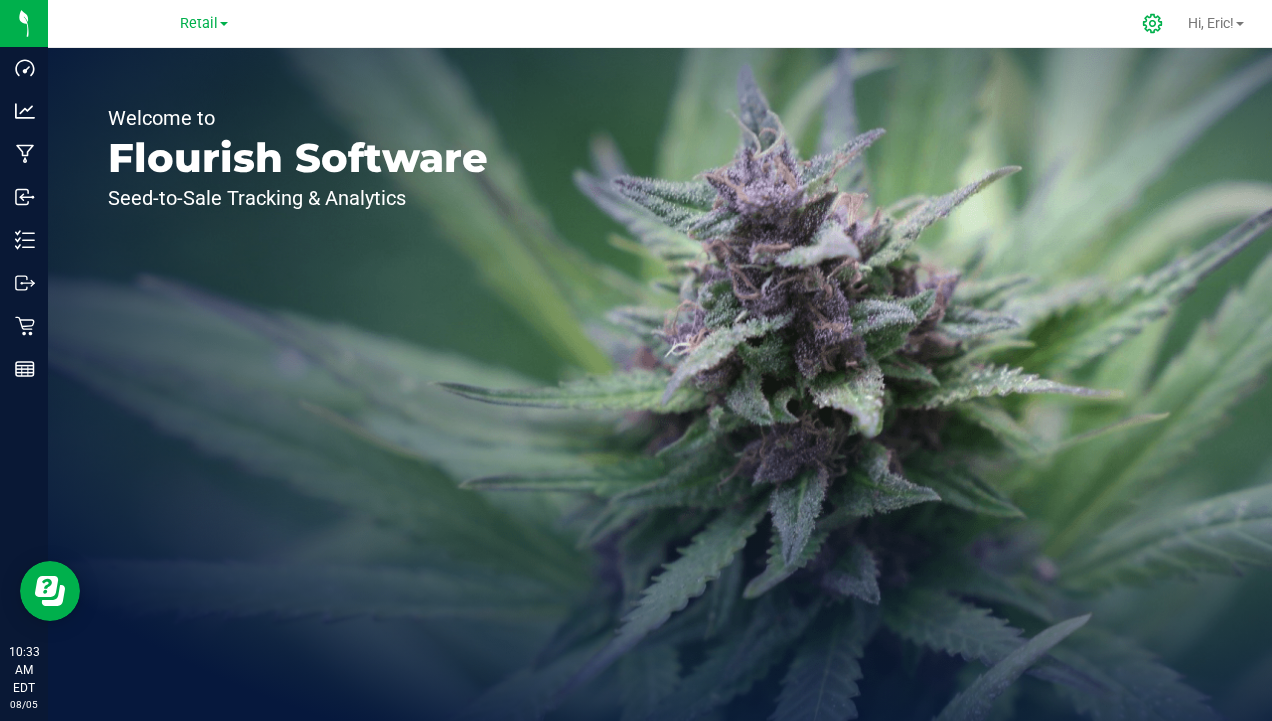 click 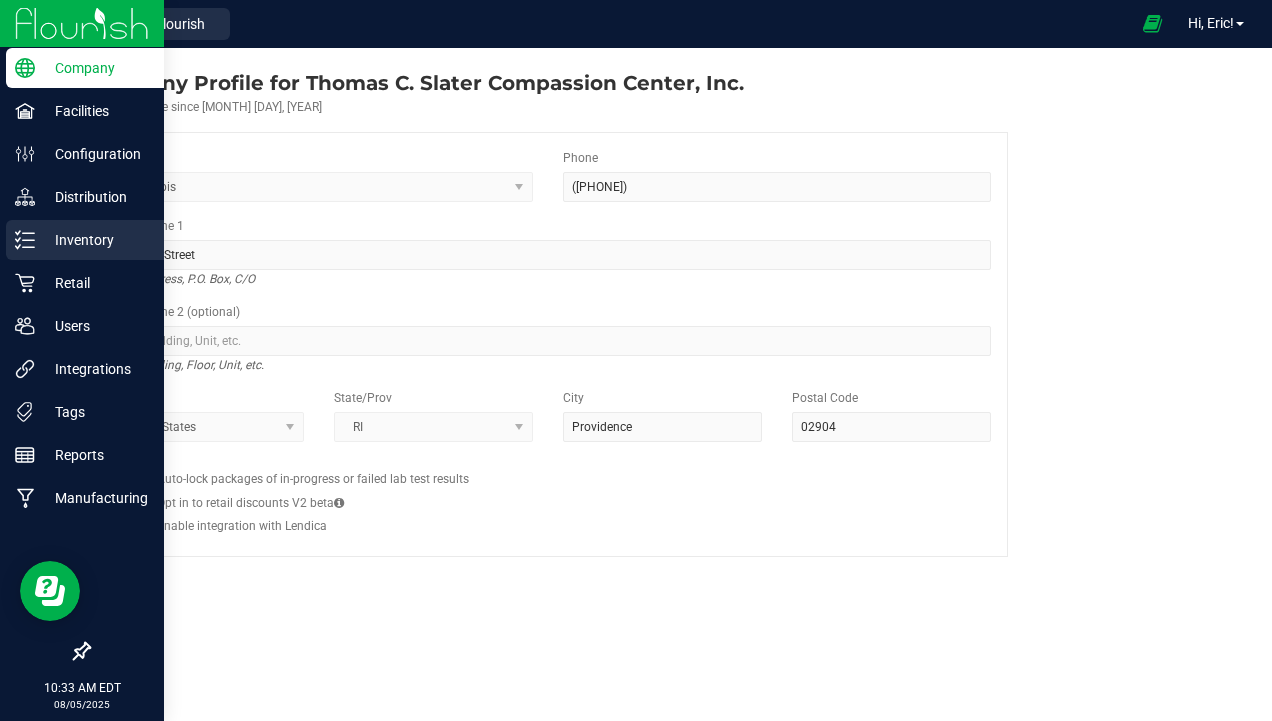 click on "Inventory" at bounding box center (95, 240) 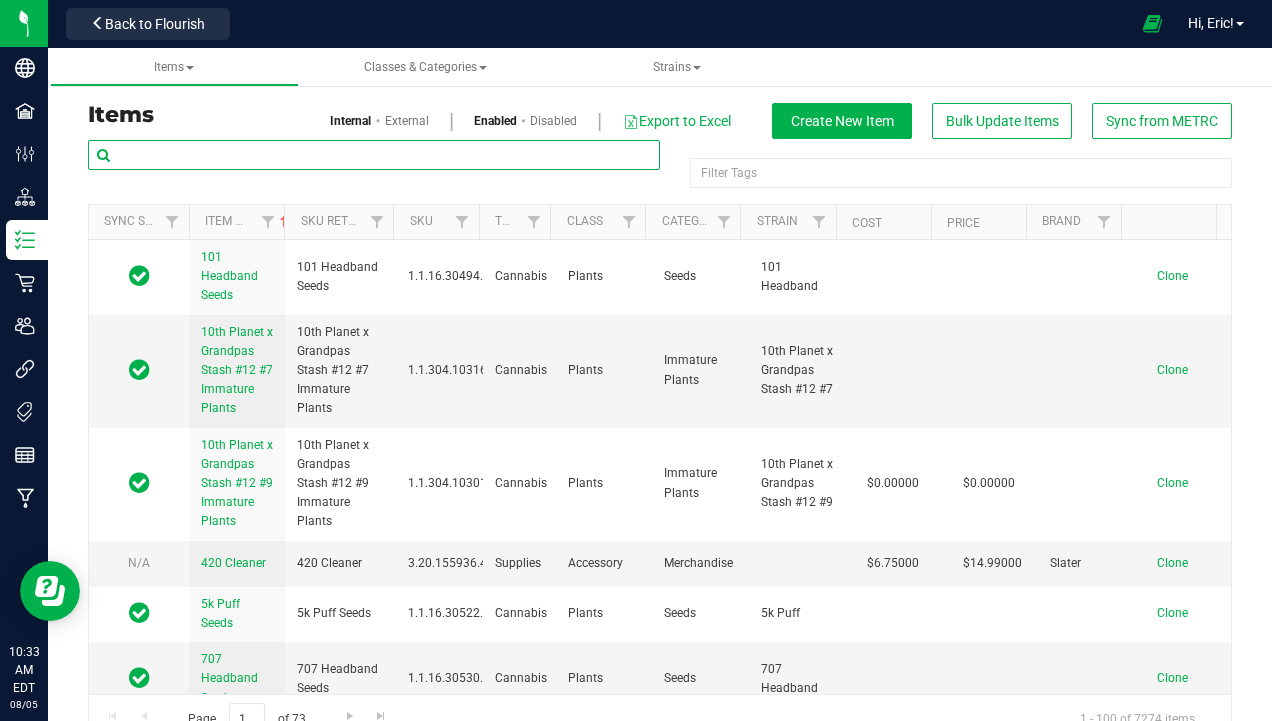 click at bounding box center [374, 155] 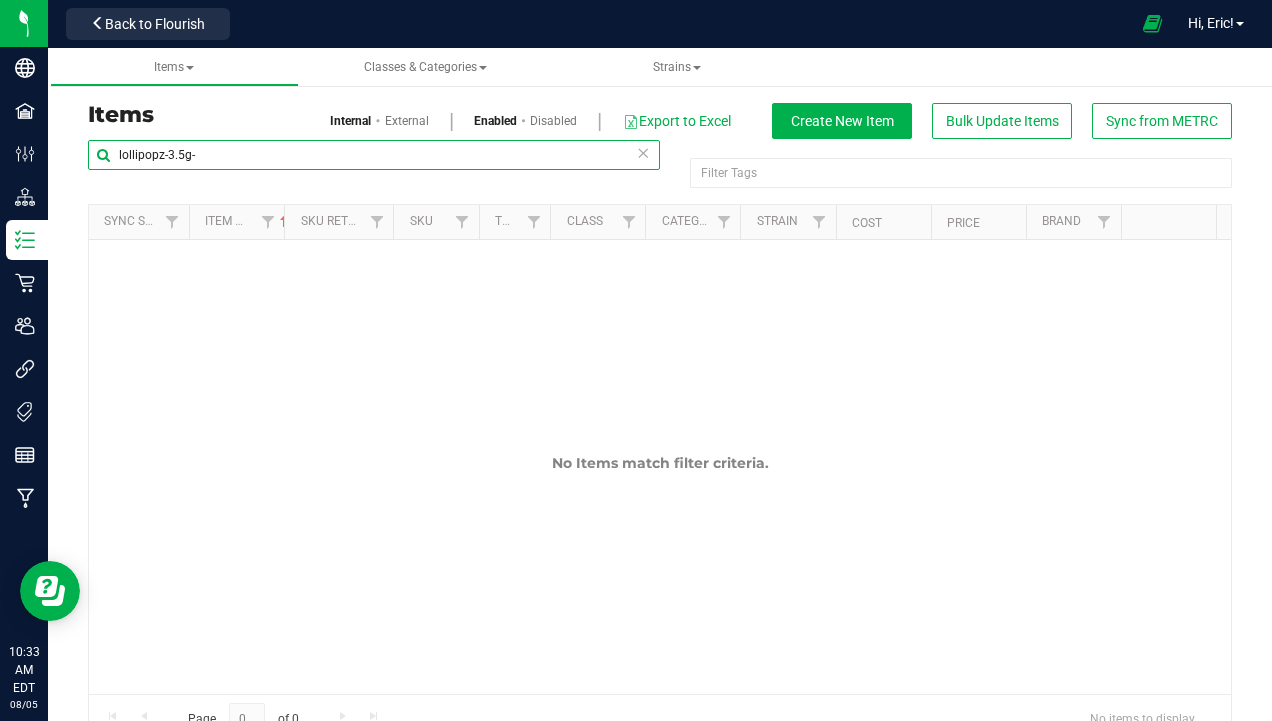 click on "lollipopz-3.5g-" at bounding box center [374, 155] 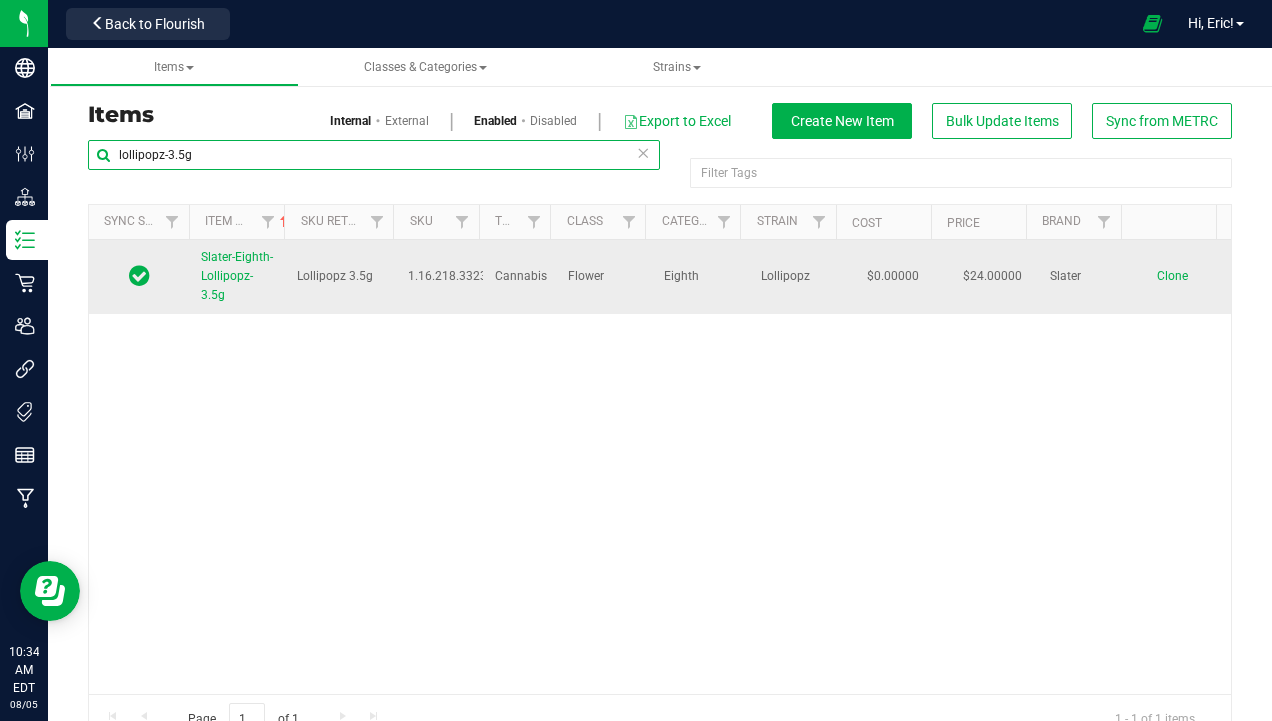 type on "lollipopz-3.5g" 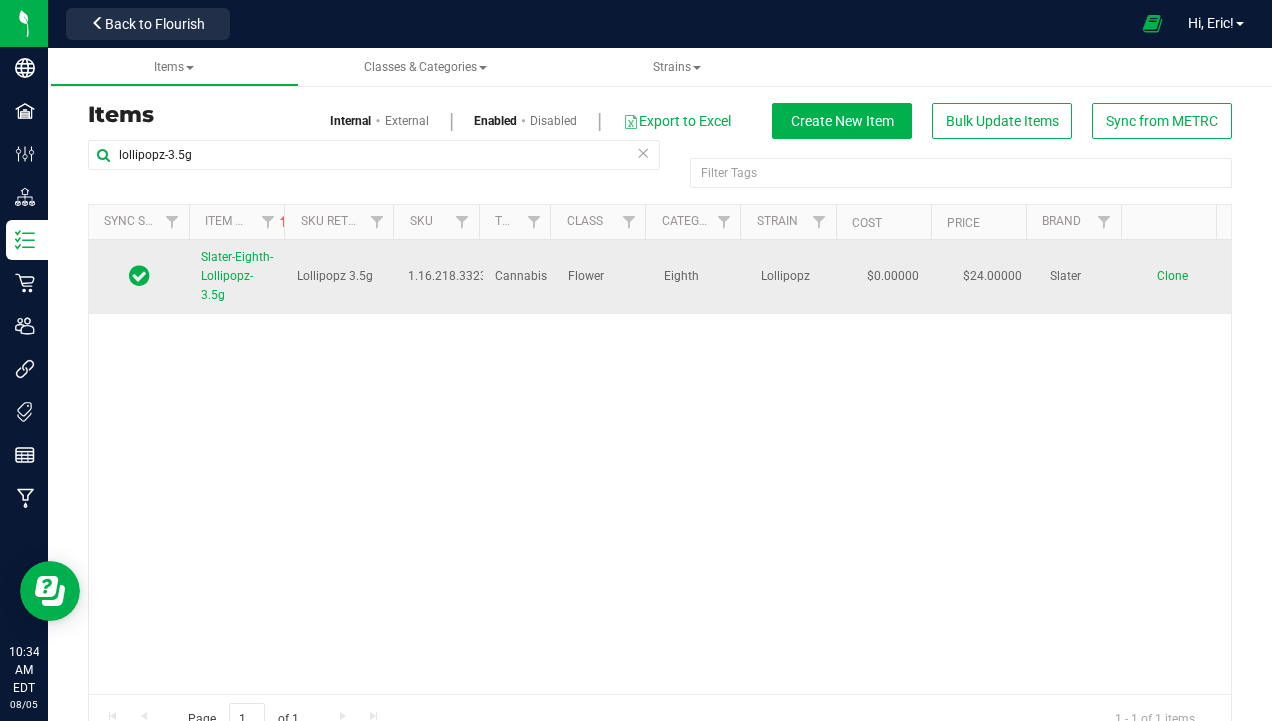drag, startPoint x: 196, startPoint y: 261, endPoint x: 249, endPoint y: 316, distance: 76.38062 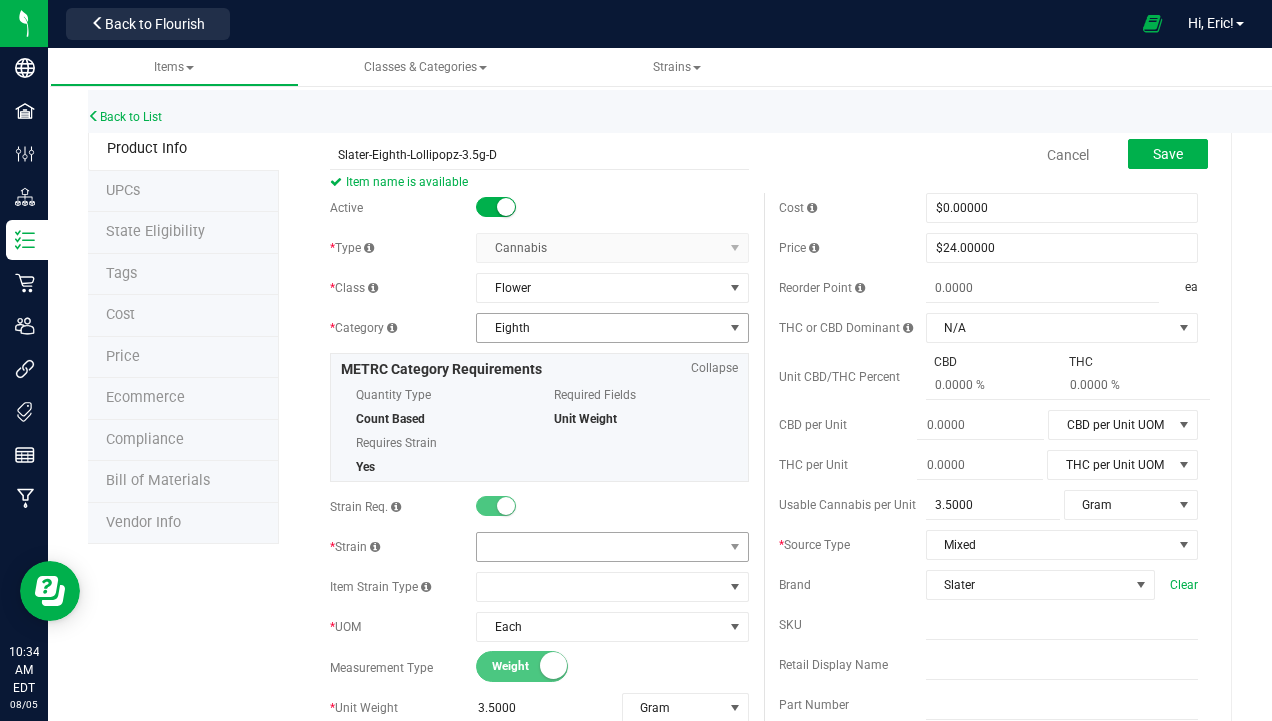 scroll, scrollTop: 100, scrollLeft: 0, axis: vertical 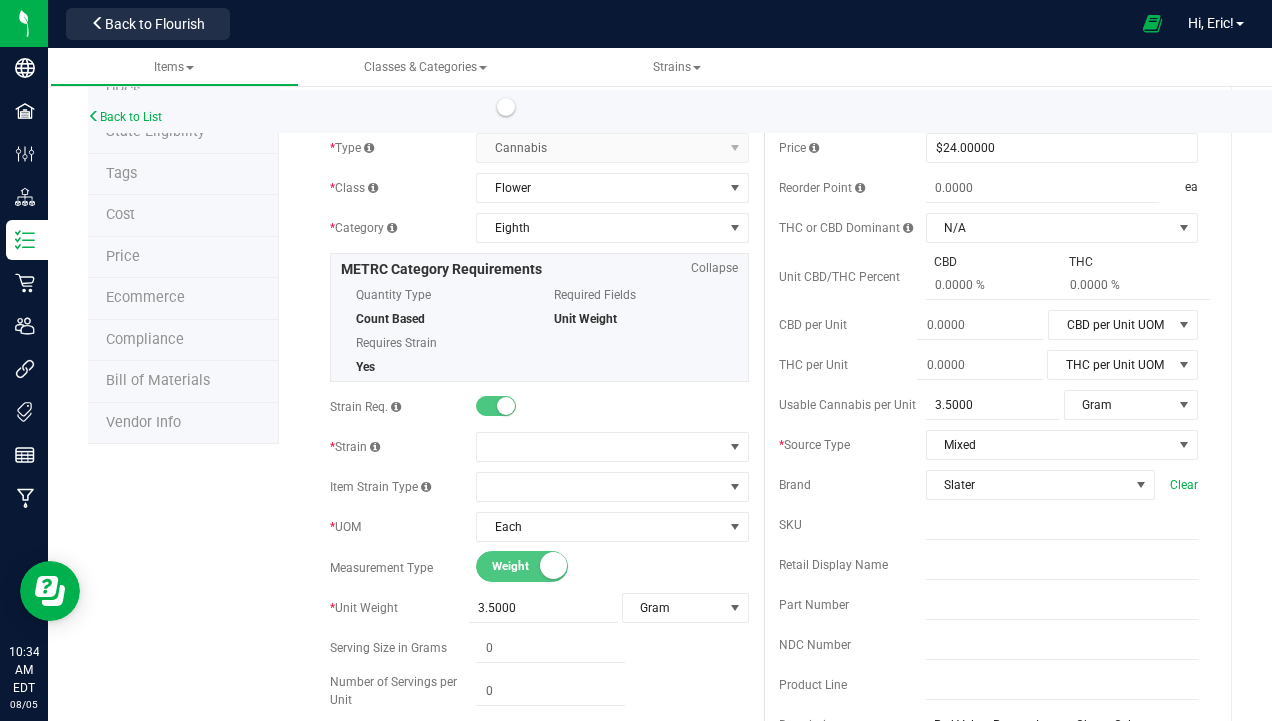 type on "Slater-Eighth-Lollipopz-3.5g-D" 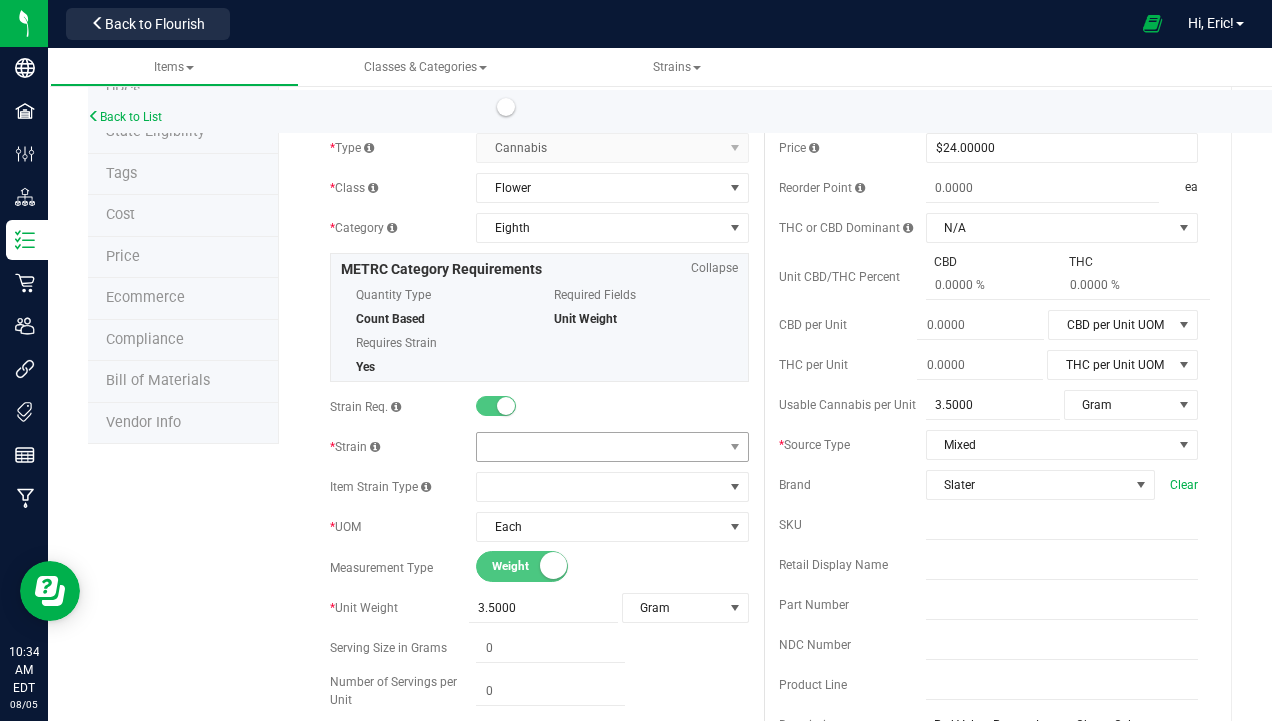 drag, startPoint x: 535, startPoint y: 422, endPoint x: 536, endPoint y: 441, distance: 19.026299 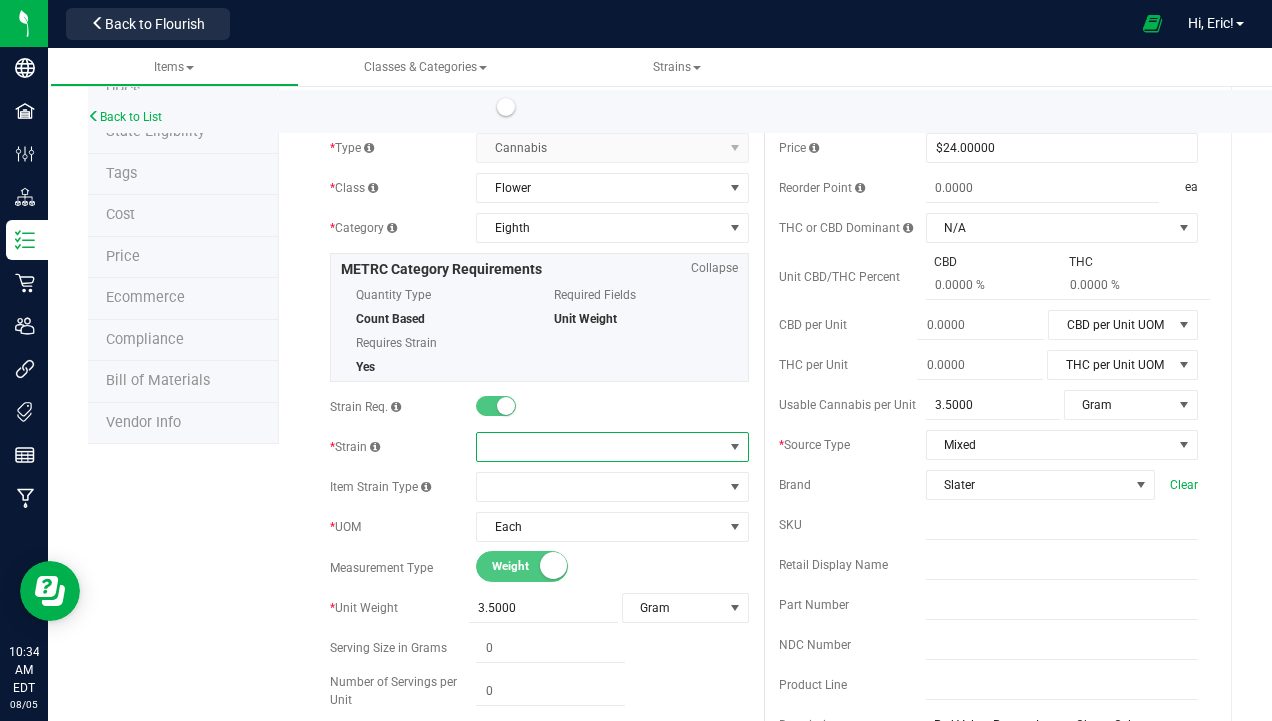 click at bounding box center [599, 447] 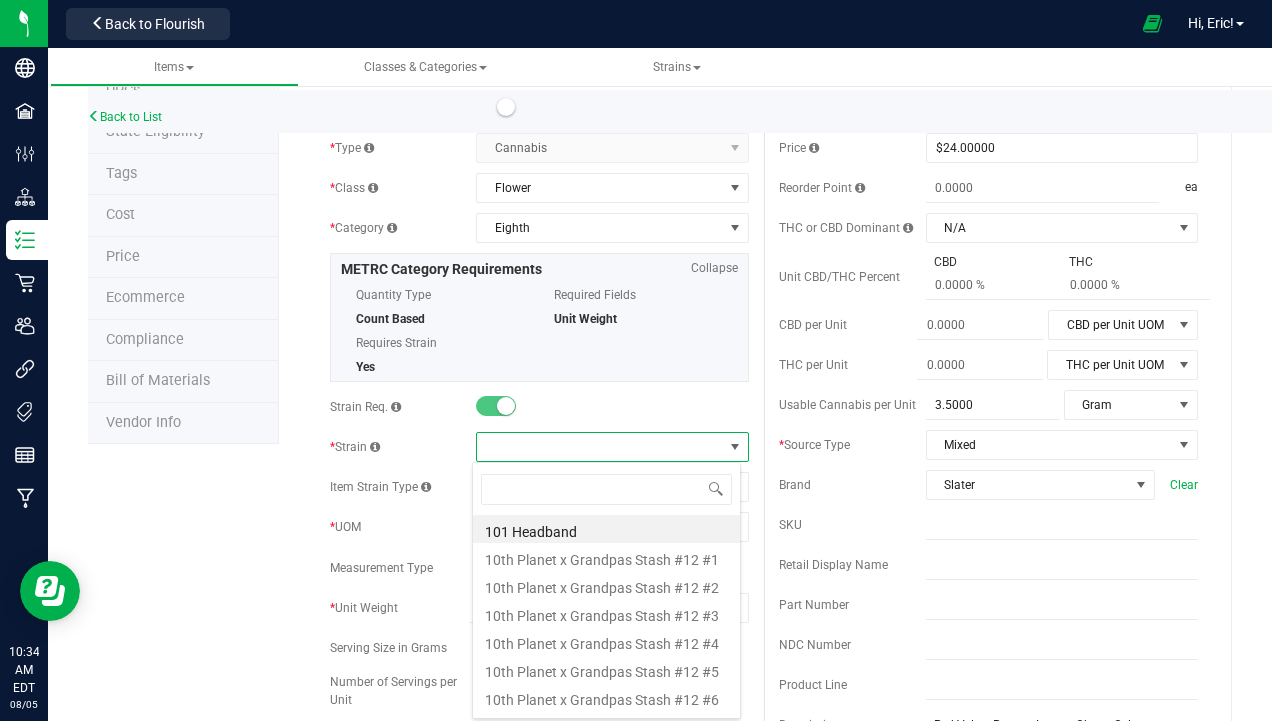 scroll, scrollTop: 99970, scrollLeft: 99731, axis: both 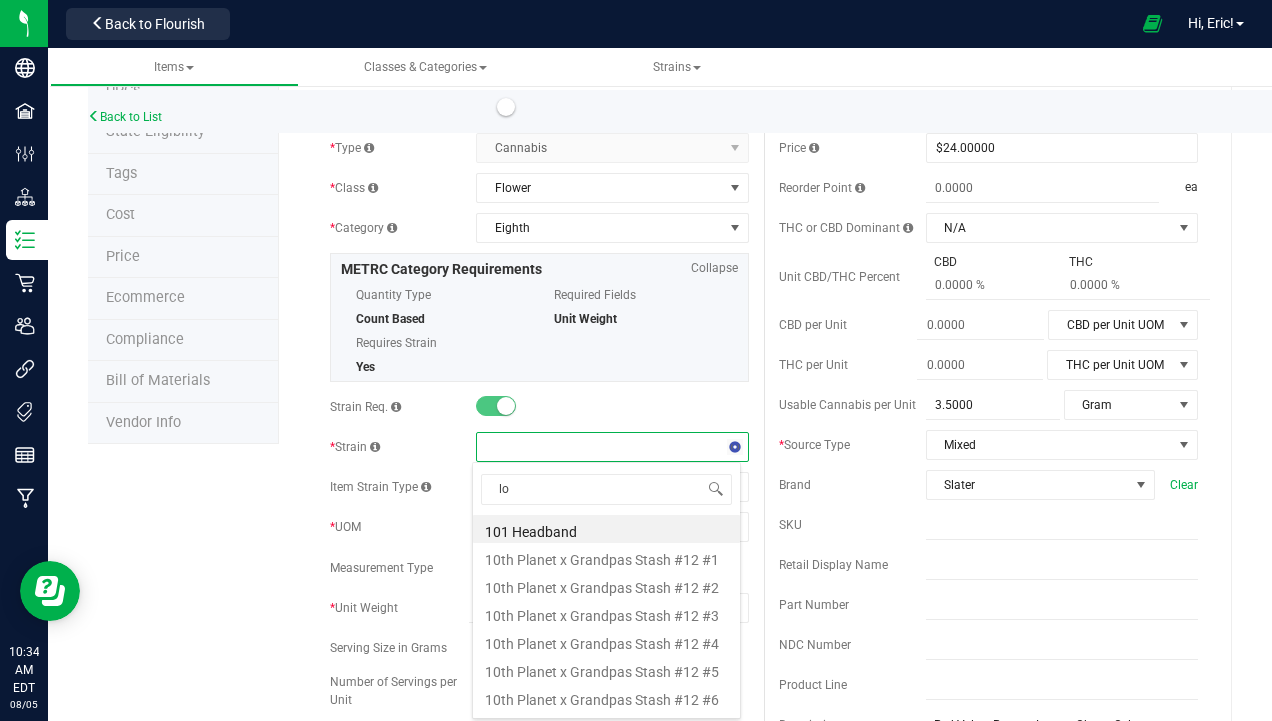type on "lol" 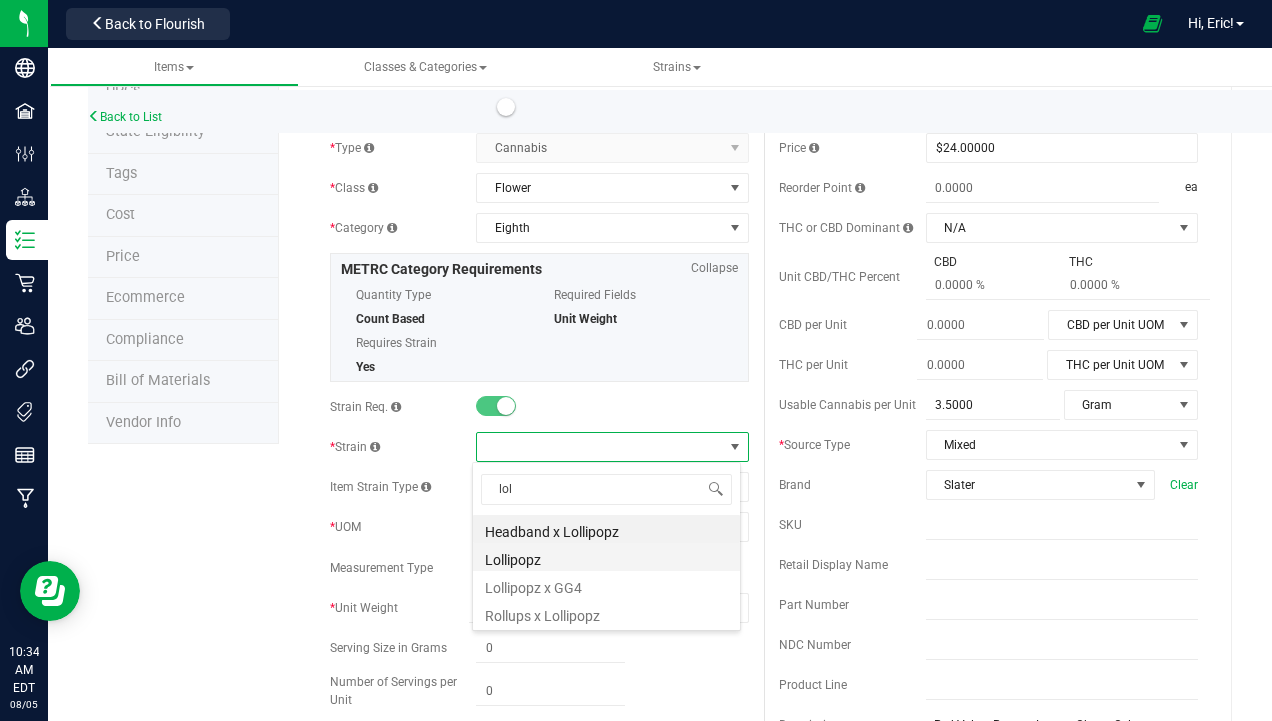 click on "Lollipopz" at bounding box center (606, 557) 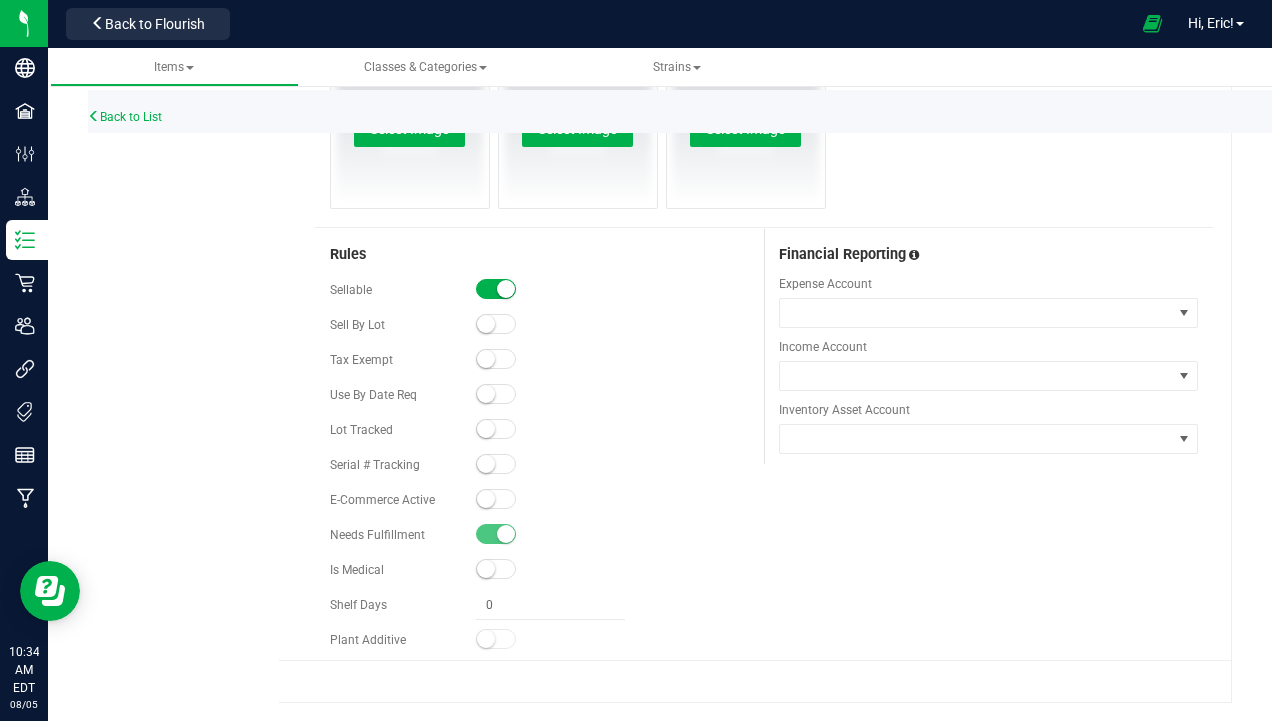 scroll, scrollTop: 1040, scrollLeft: 0, axis: vertical 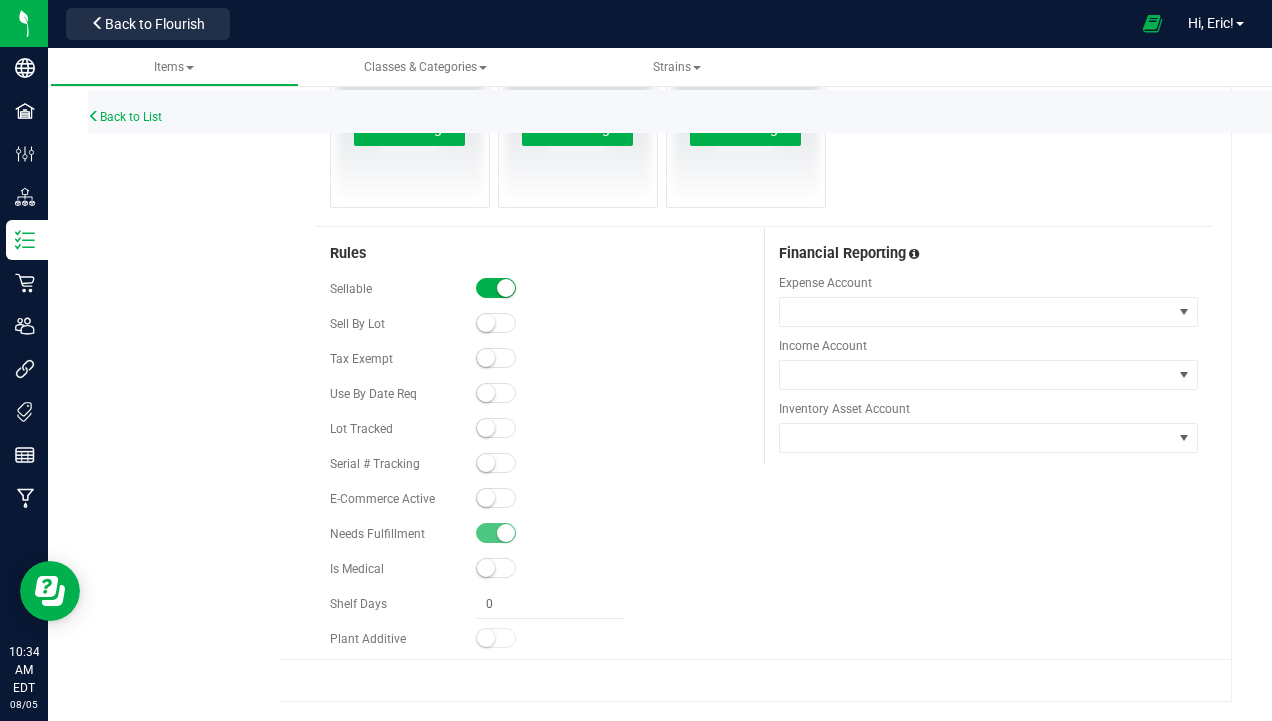 click at bounding box center [496, 428] 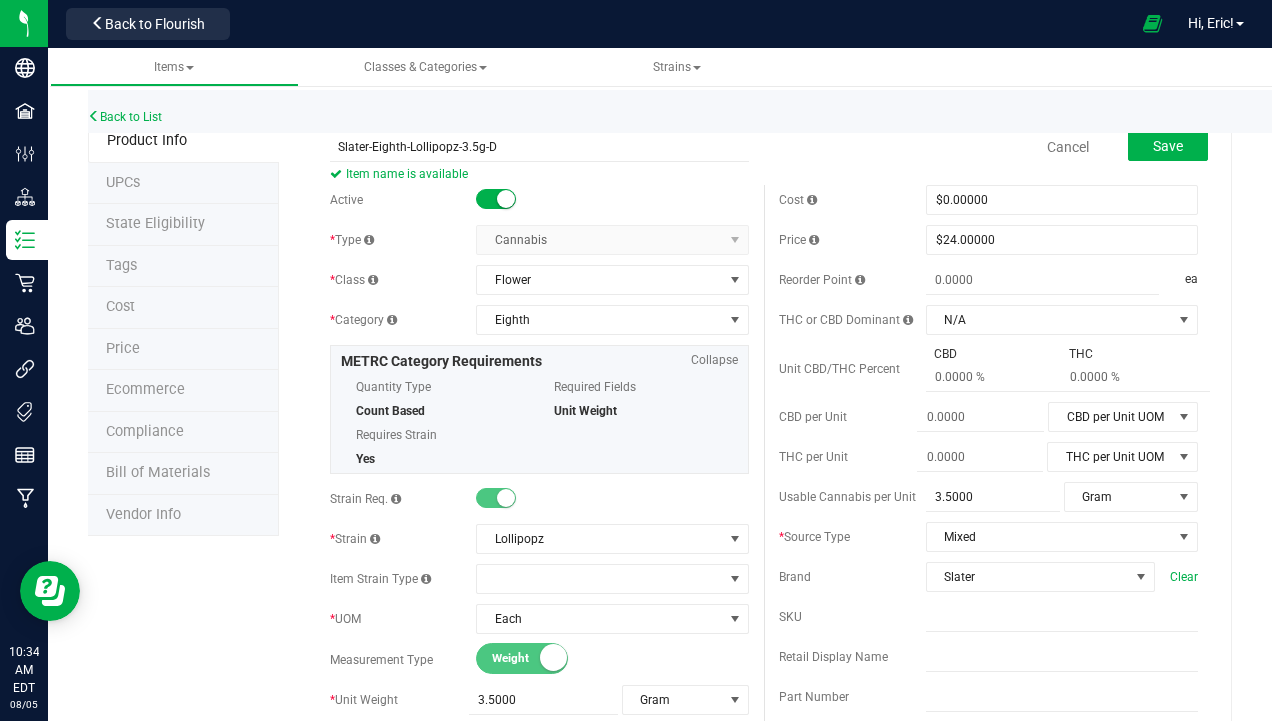 scroll, scrollTop: 0, scrollLeft: 0, axis: both 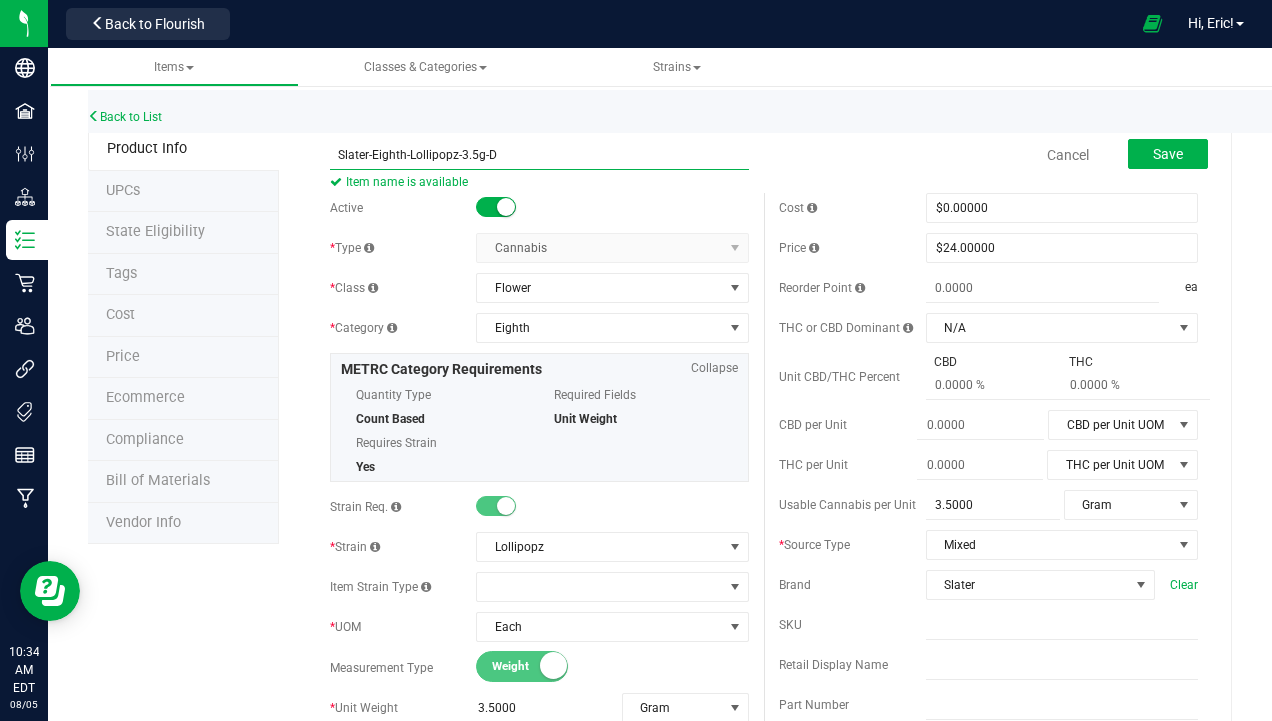 drag, startPoint x: 408, startPoint y: 153, endPoint x: 529, endPoint y: 159, distance: 121.14867 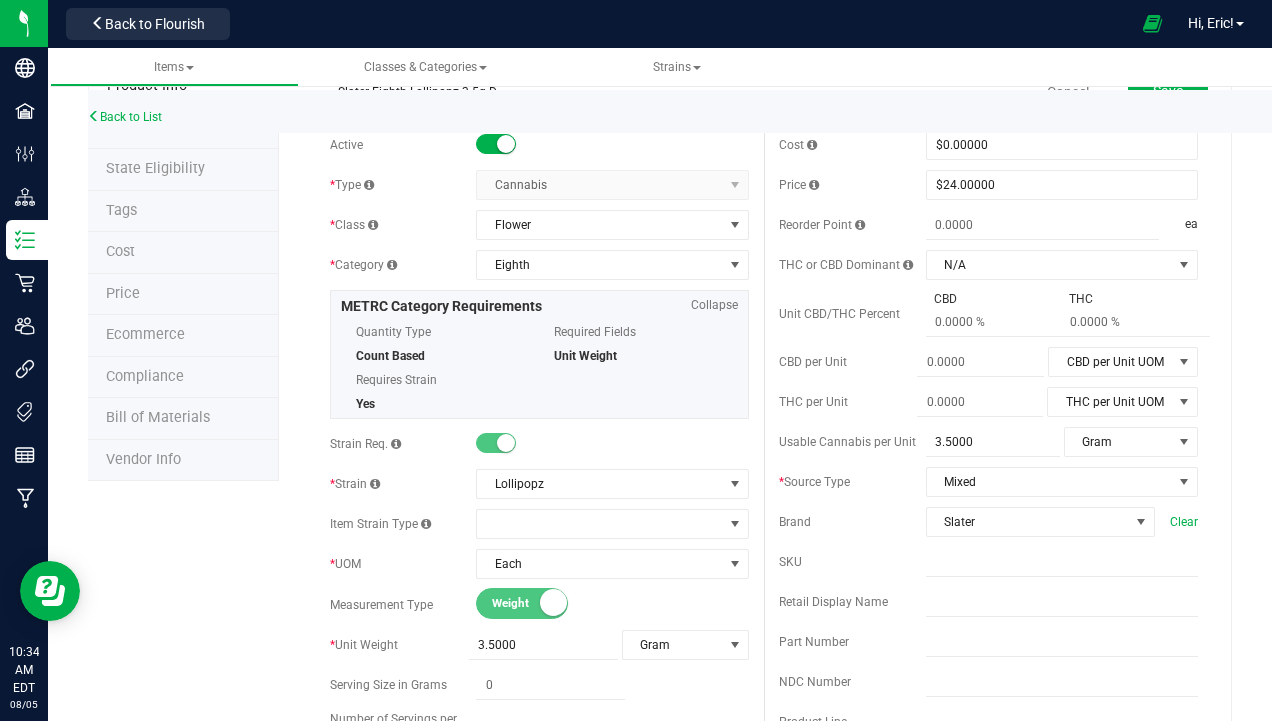scroll, scrollTop: 300, scrollLeft: 0, axis: vertical 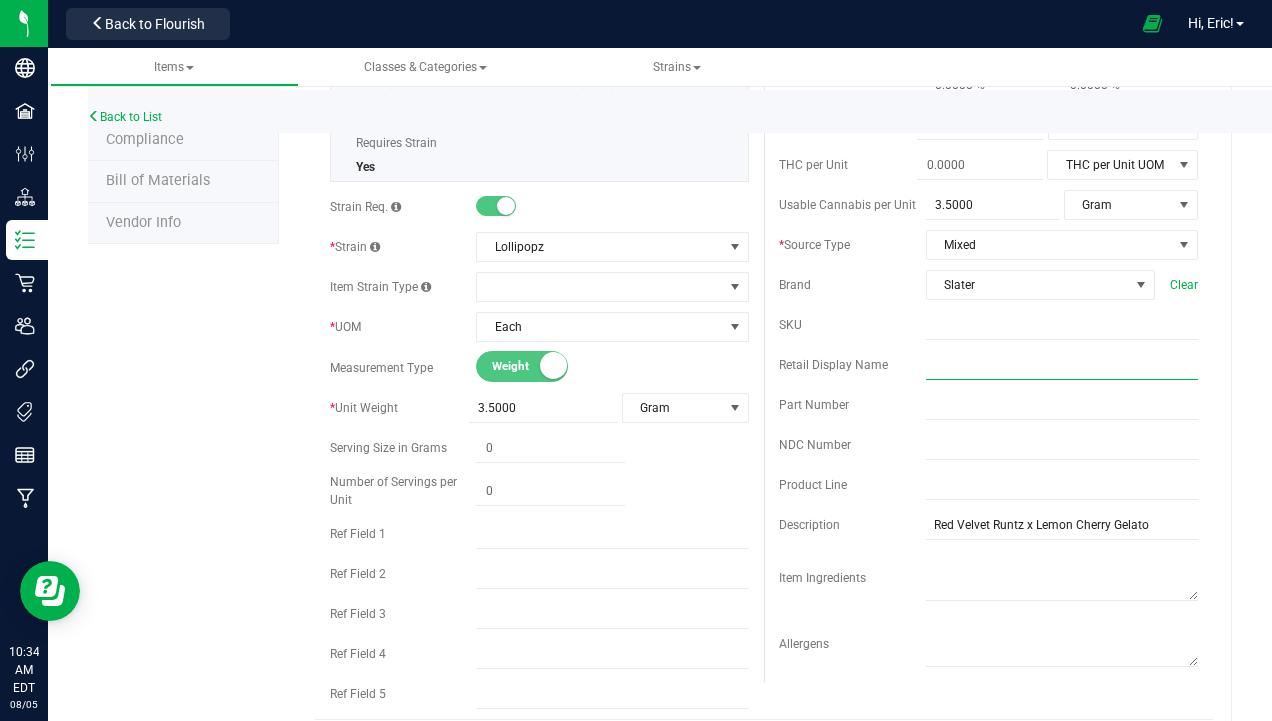 paste on "Lollipopz-3.5g-D" 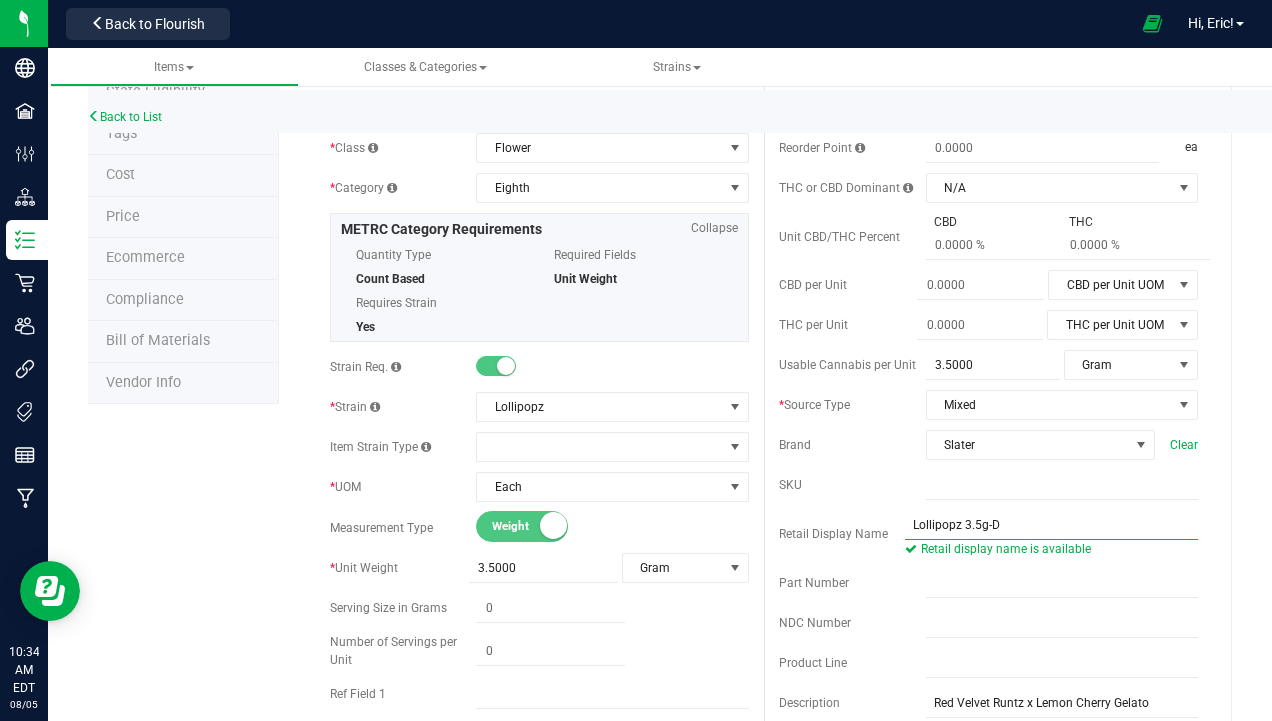 scroll, scrollTop: 0, scrollLeft: 0, axis: both 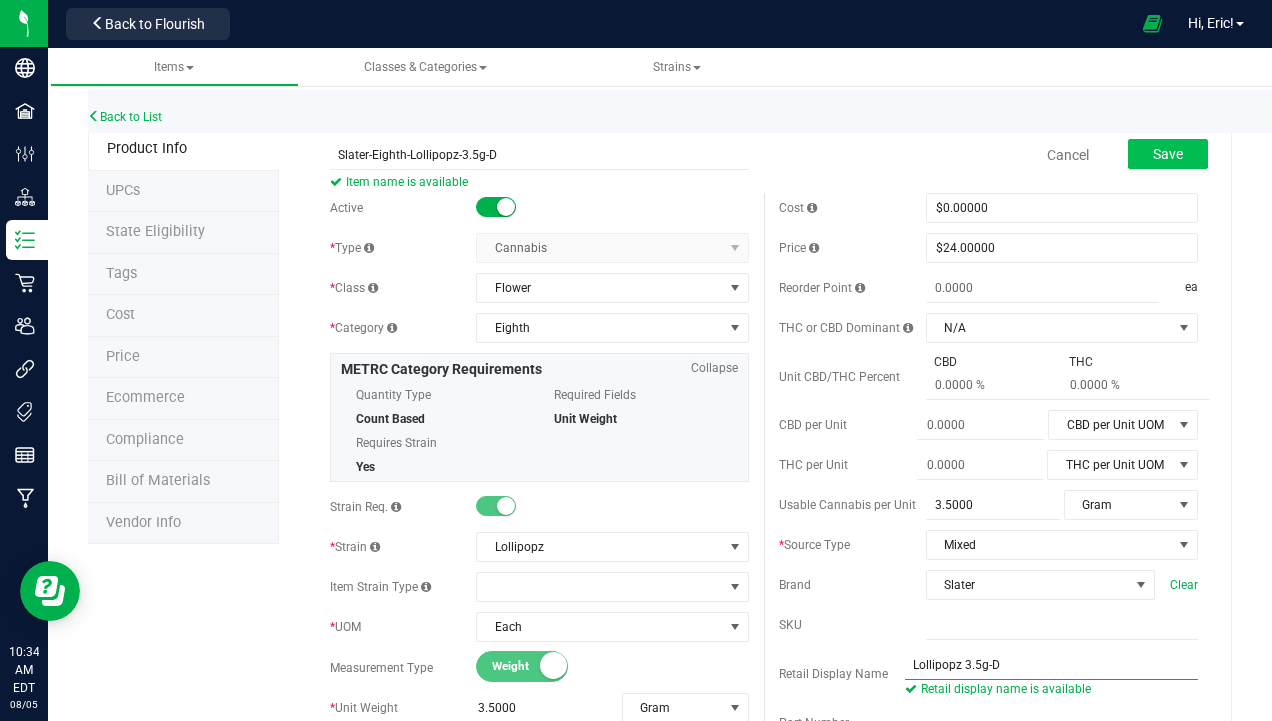 type on "Lollipopz 3.5g-D" 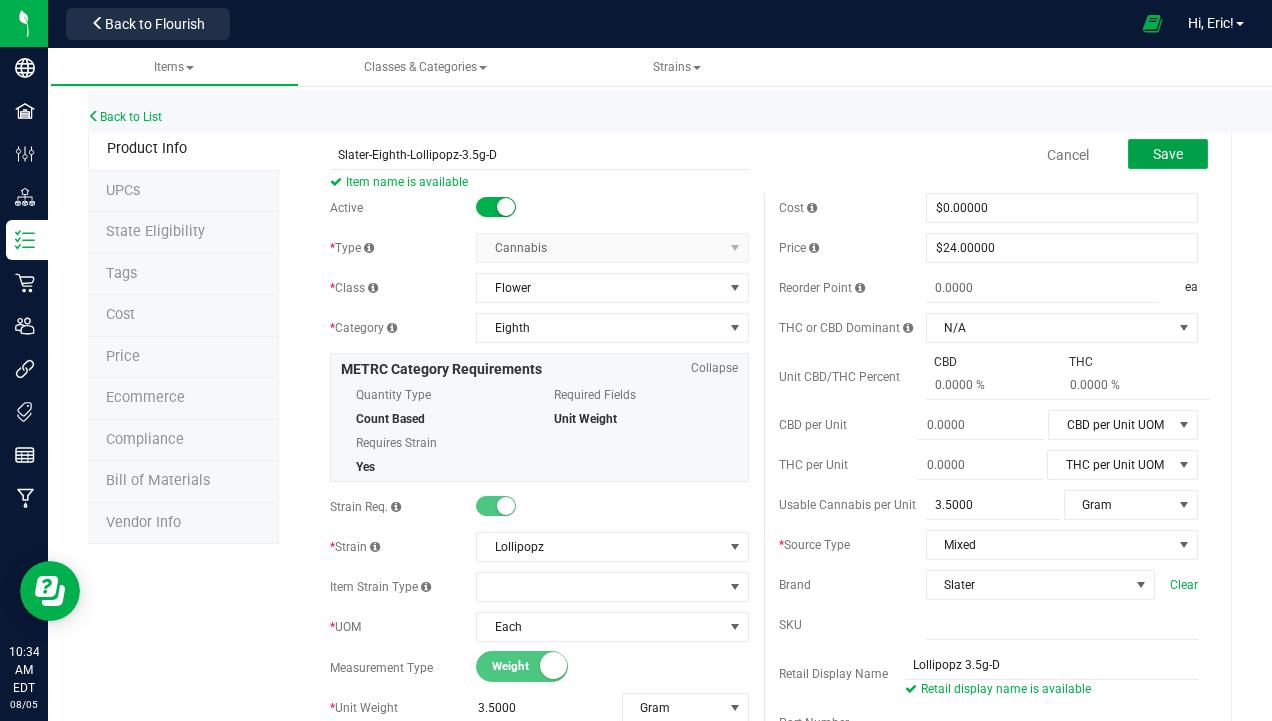 click on "Save" at bounding box center [1168, 154] 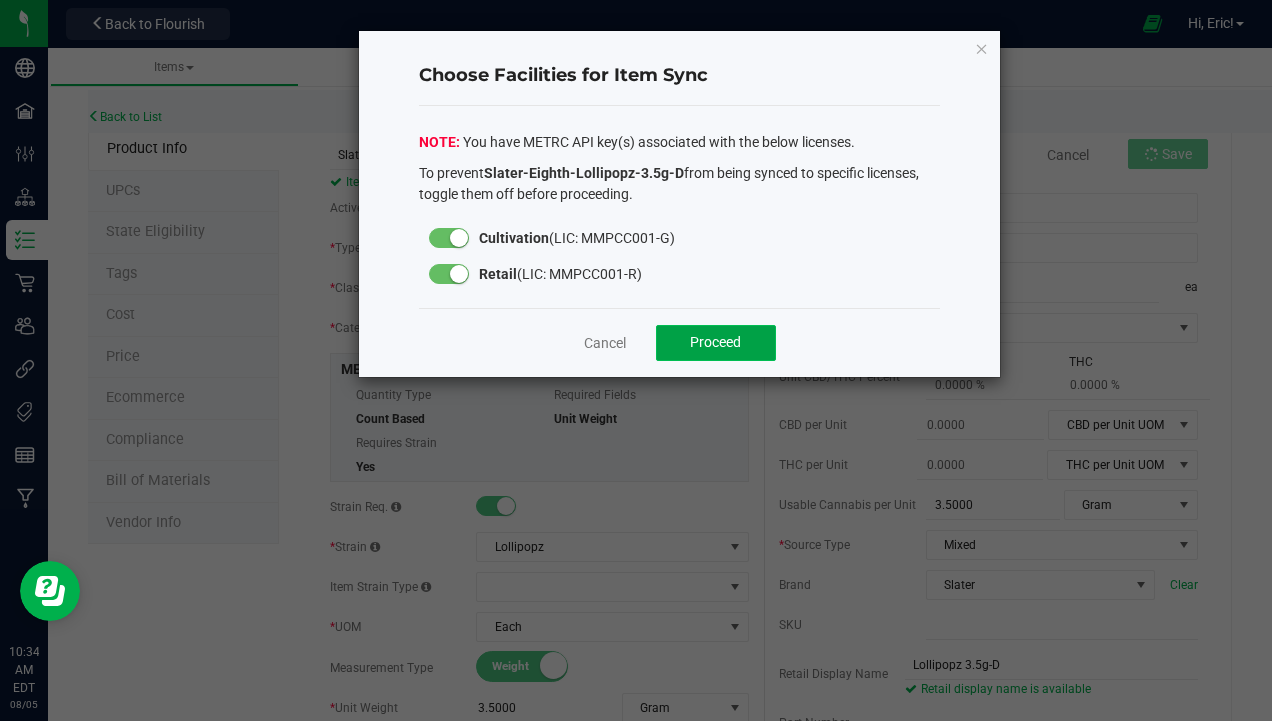 click on "Proceed" 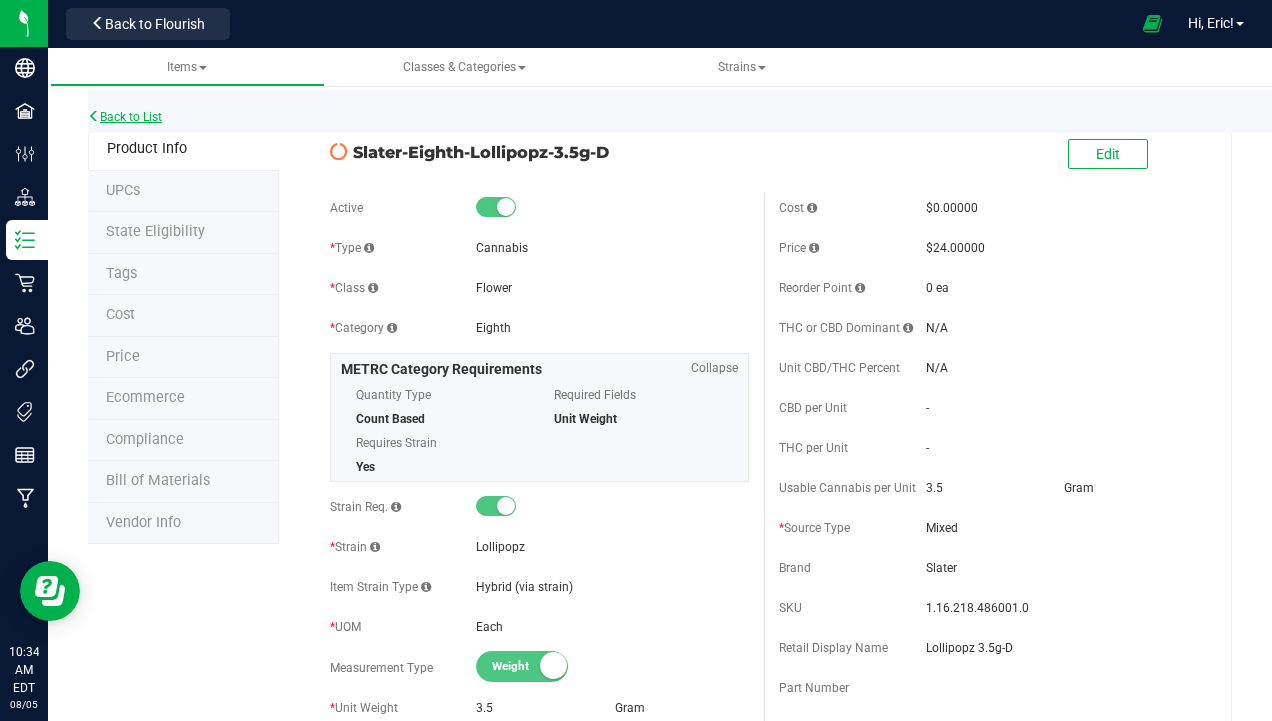 click on "Back to List" at bounding box center (125, 117) 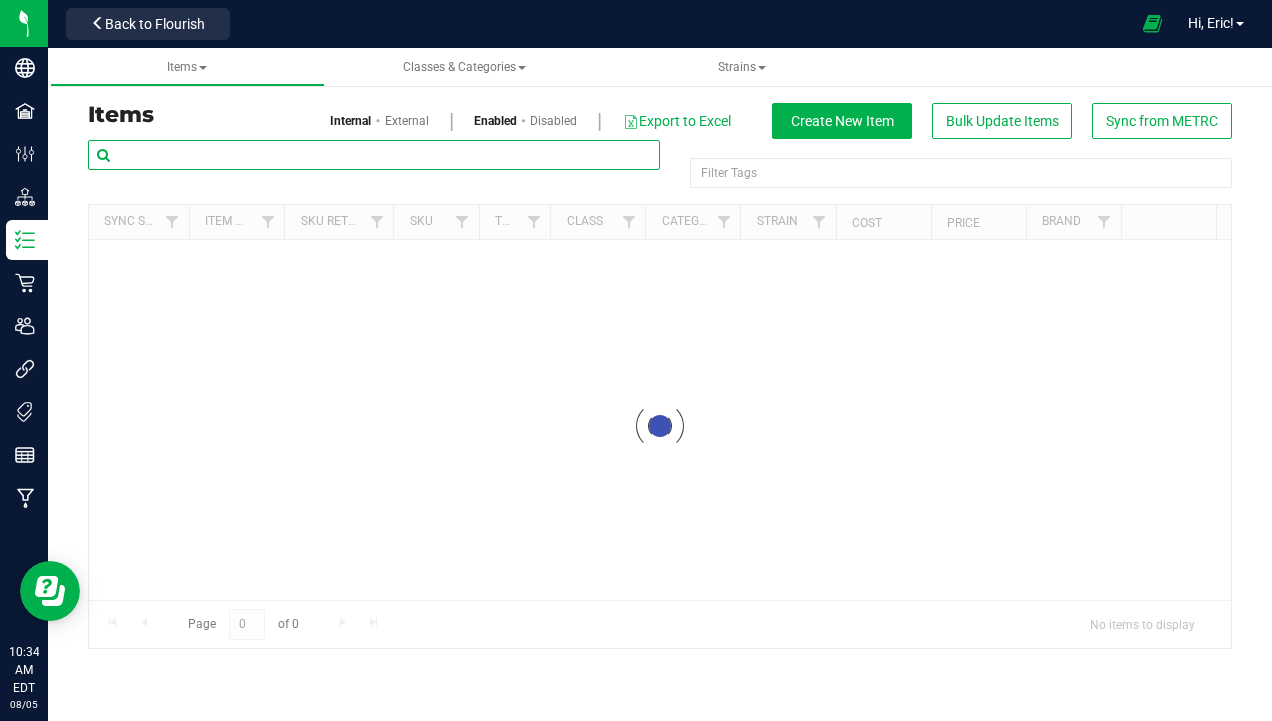 click at bounding box center (374, 155) 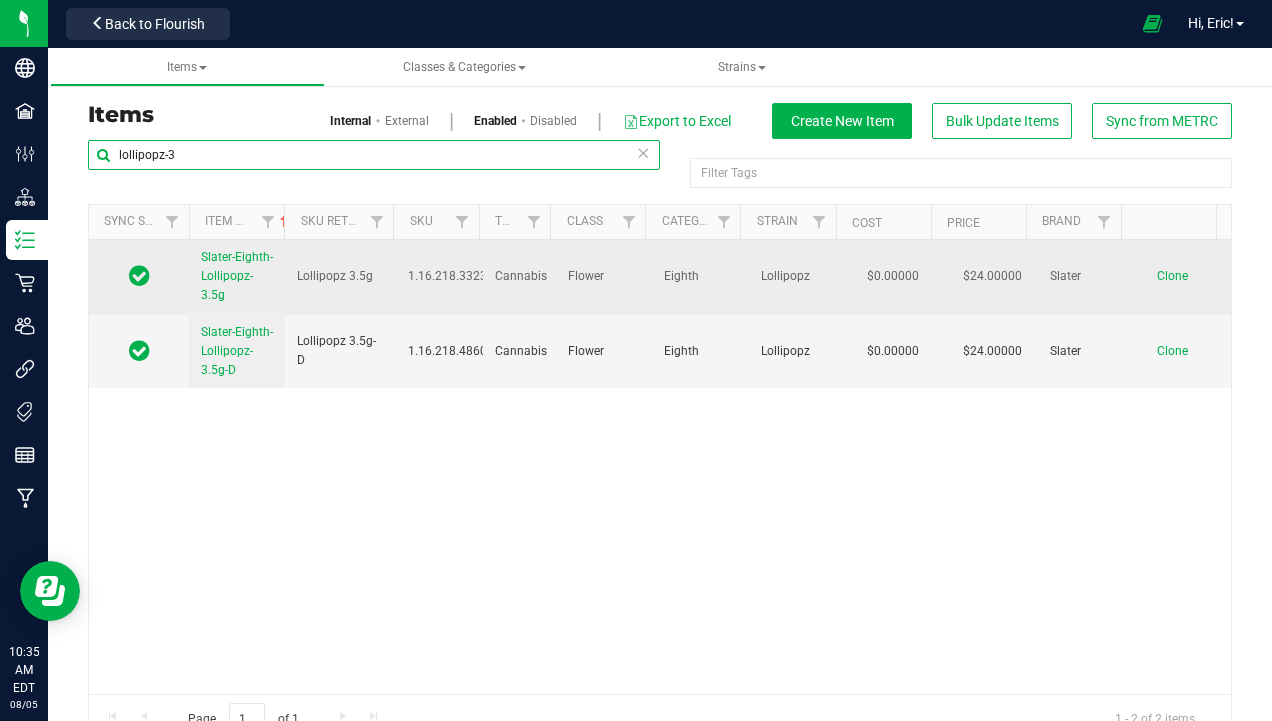type on "lollipopz-3" 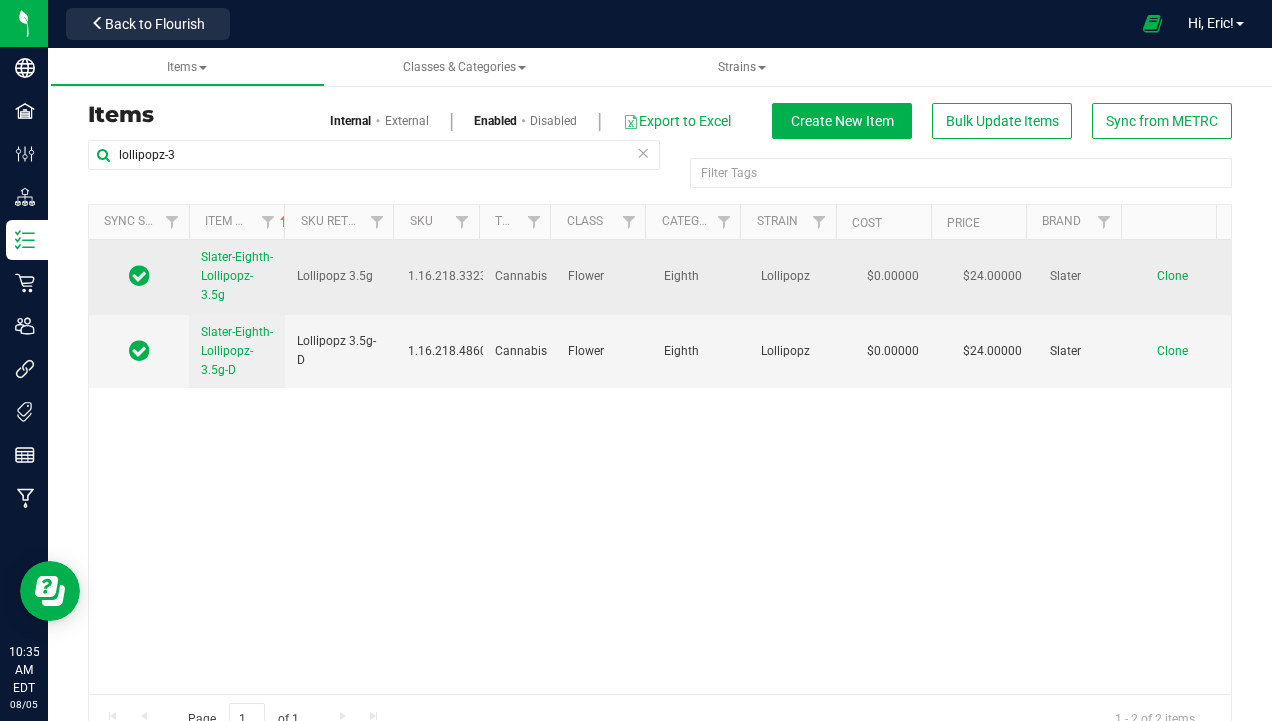 click on "Slater-Eighth-Lollipopz-3.5g" at bounding box center (237, 276) 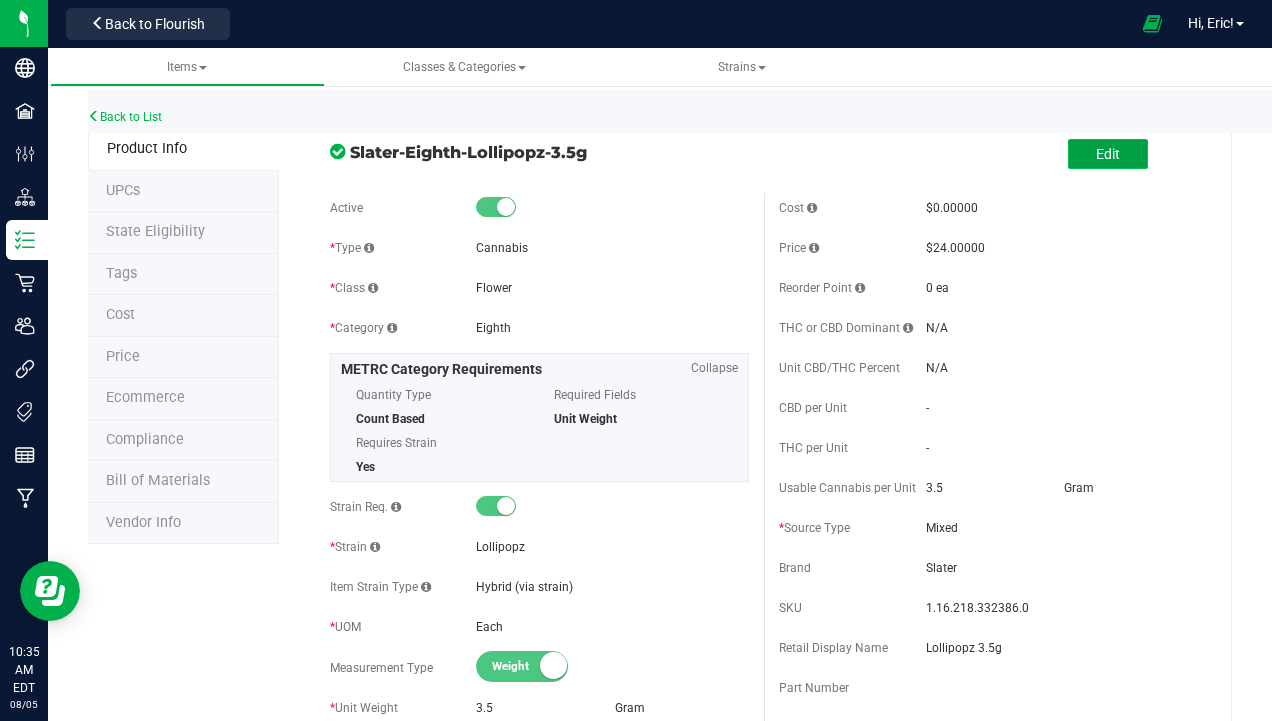 click on "Edit" at bounding box center [1108, 154] 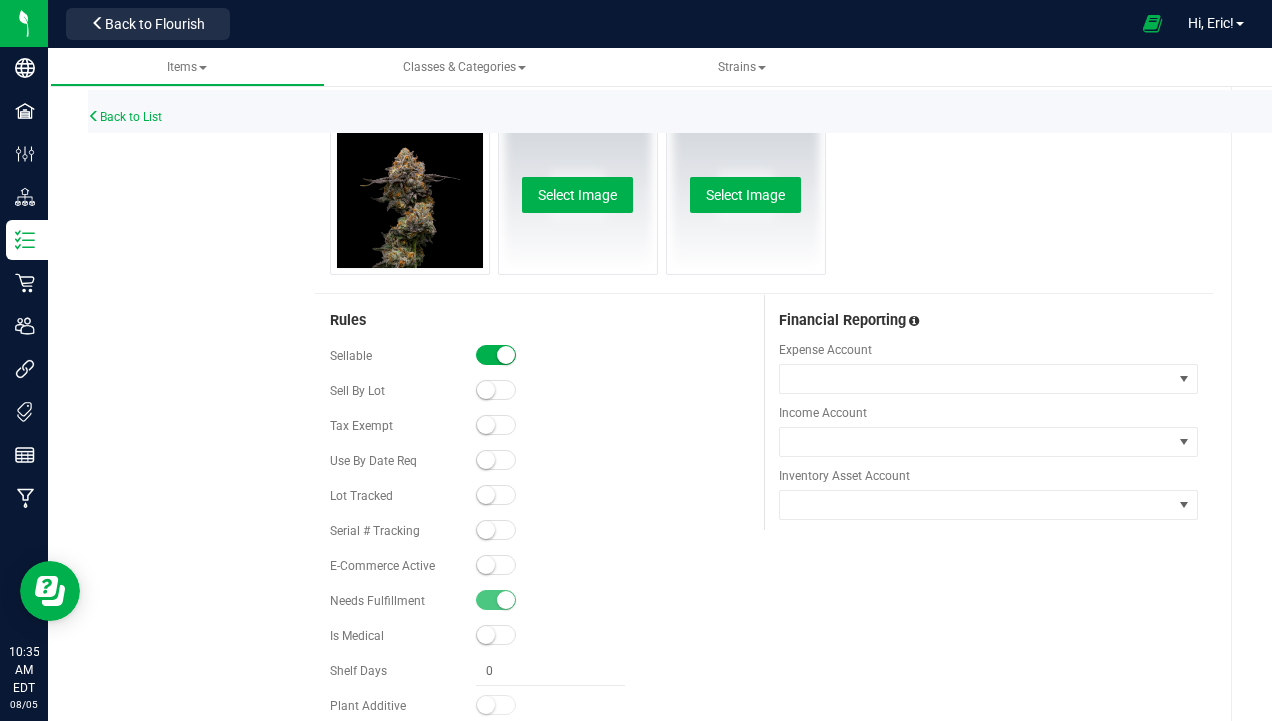 scroll, scrollTop: 1300, scrollLeft: 0, axis: vertical 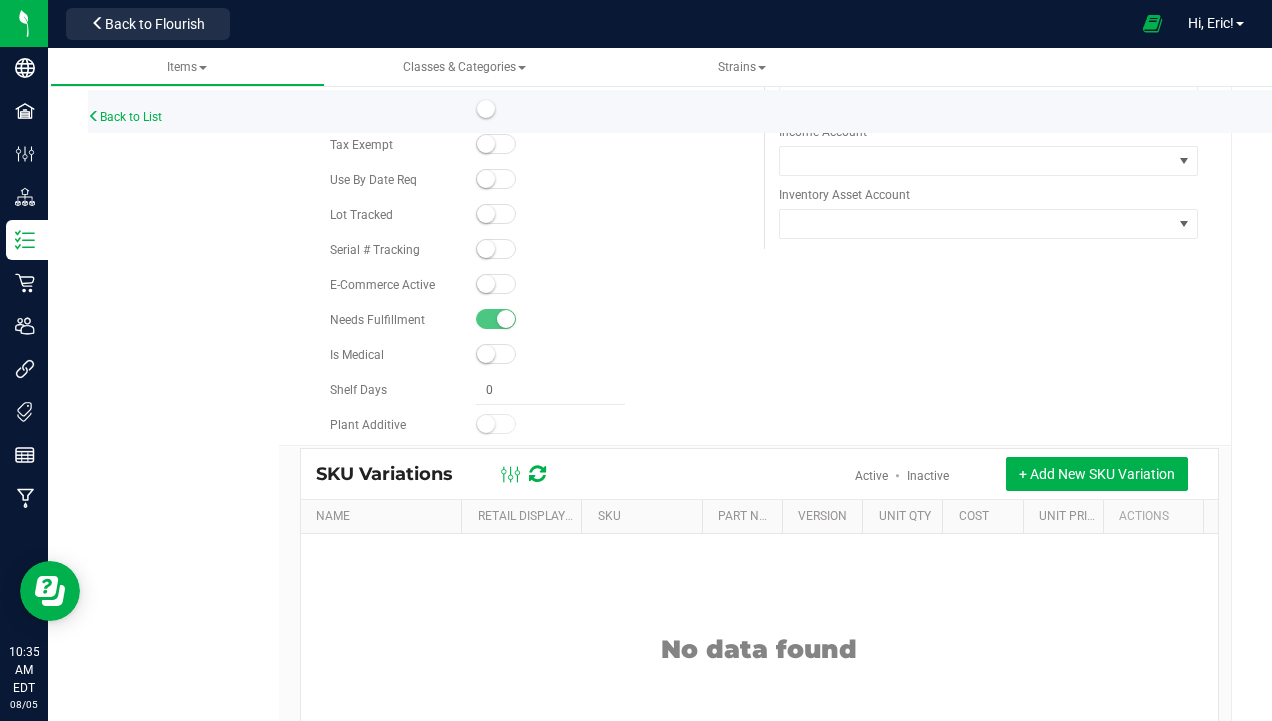 click at bounding box center (496, 214) 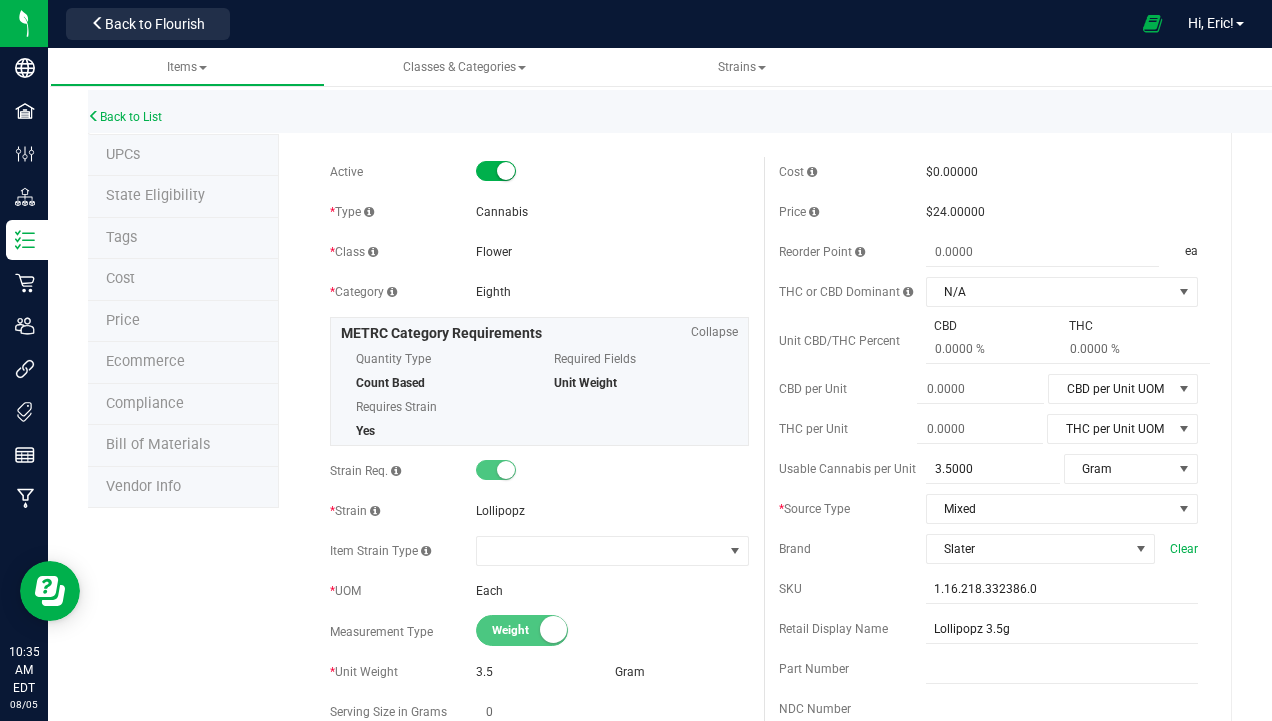 scroll, scrollTop: 0, scrollLeft: 0, axis: both 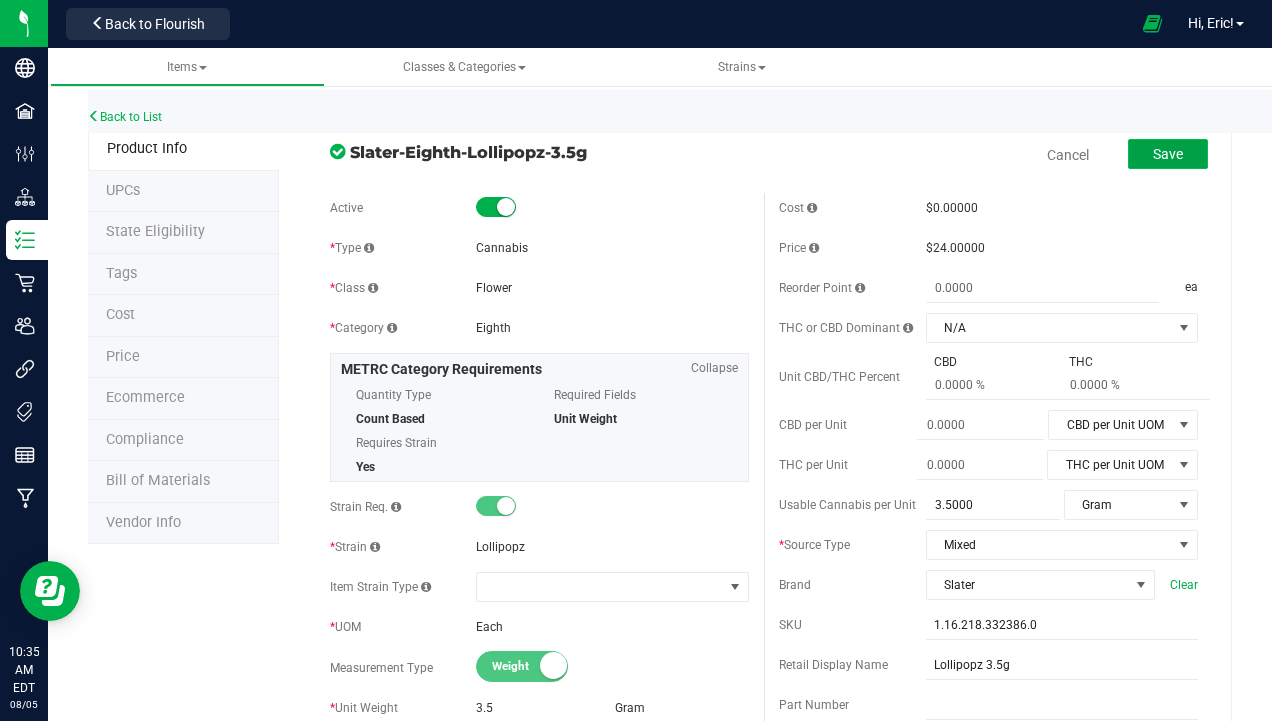 click on "Save" at bounding box center [1168, 154] 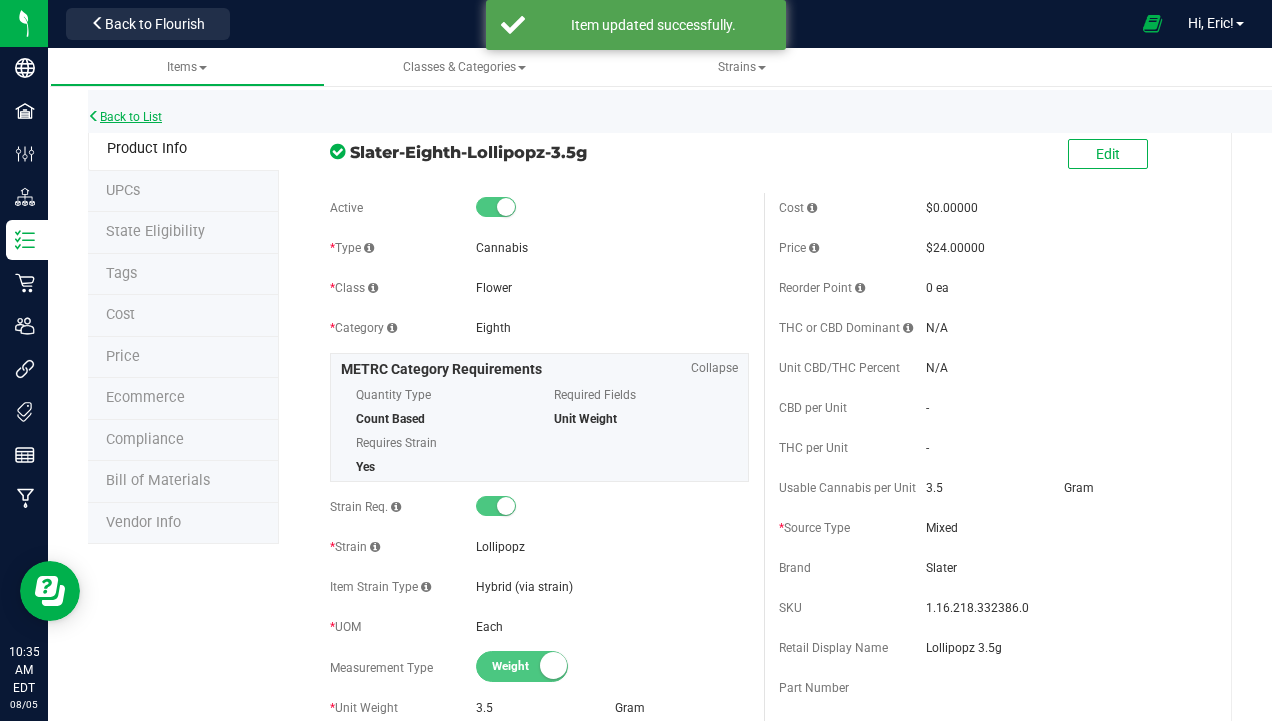 click on "Back to List" at bounding box center [125, 117] 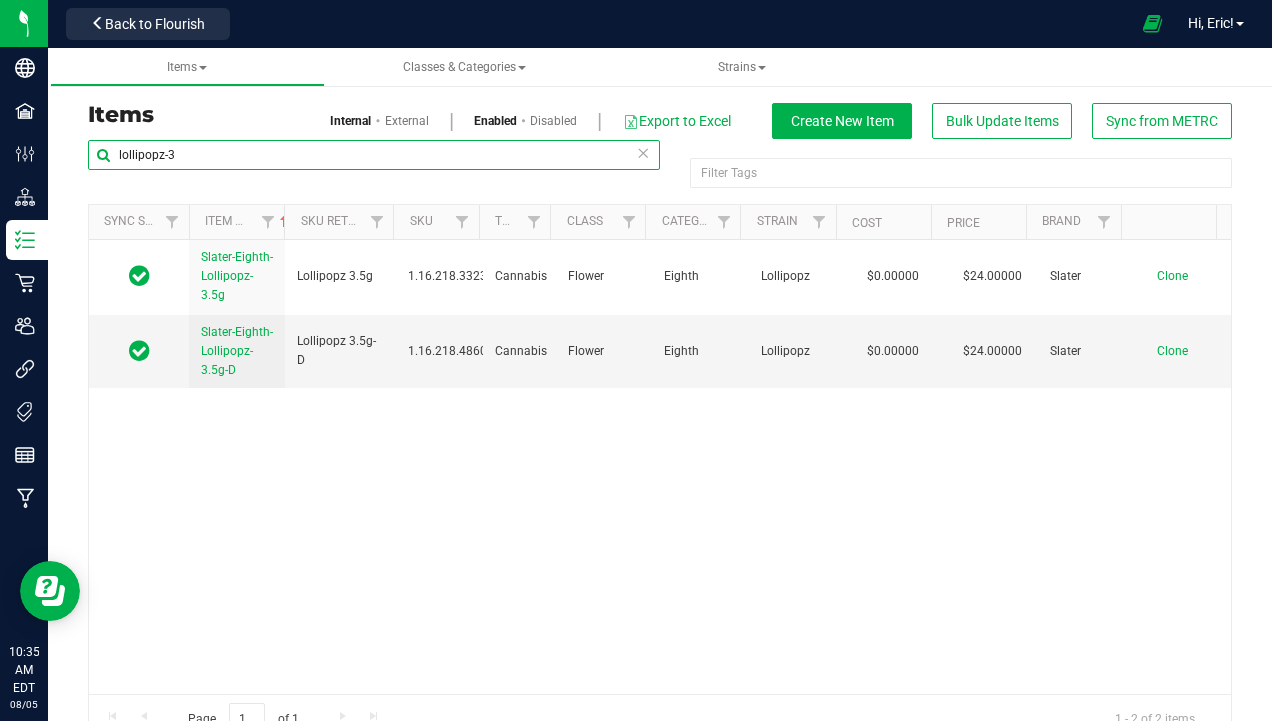 click on "lollipopz-3" at bounding box center (374, 155) 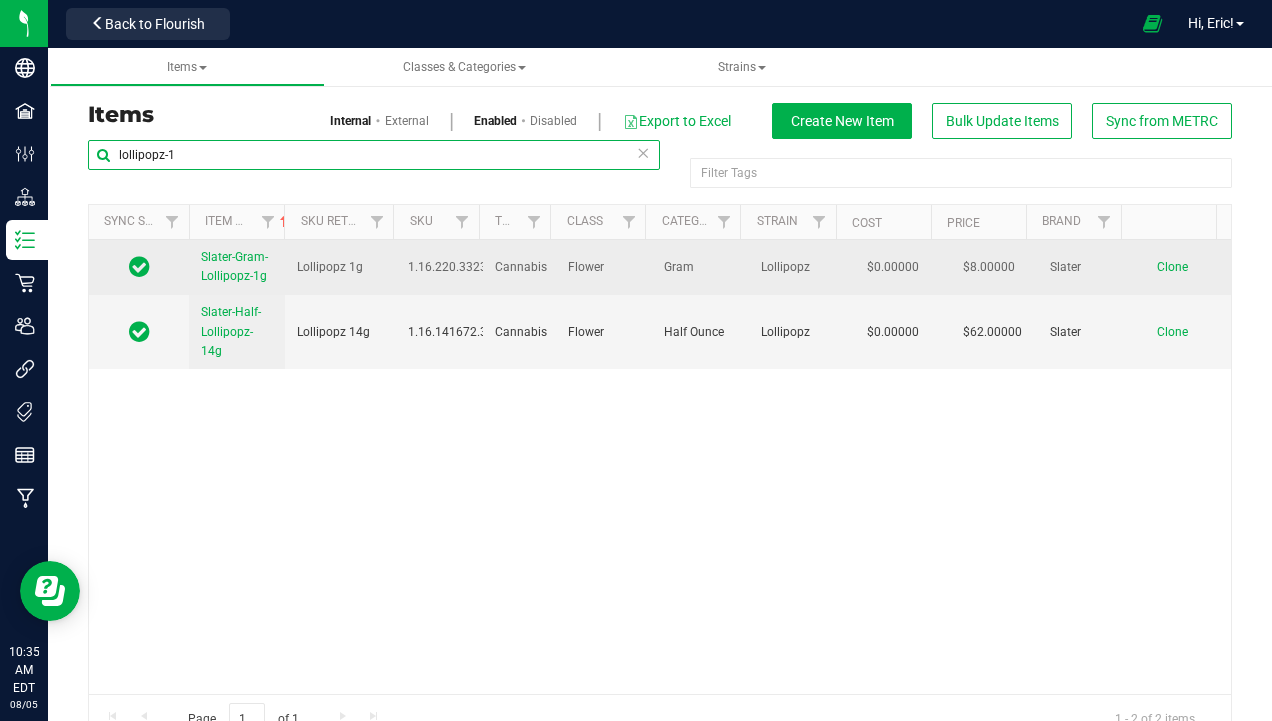 type on "lollipopz-1" 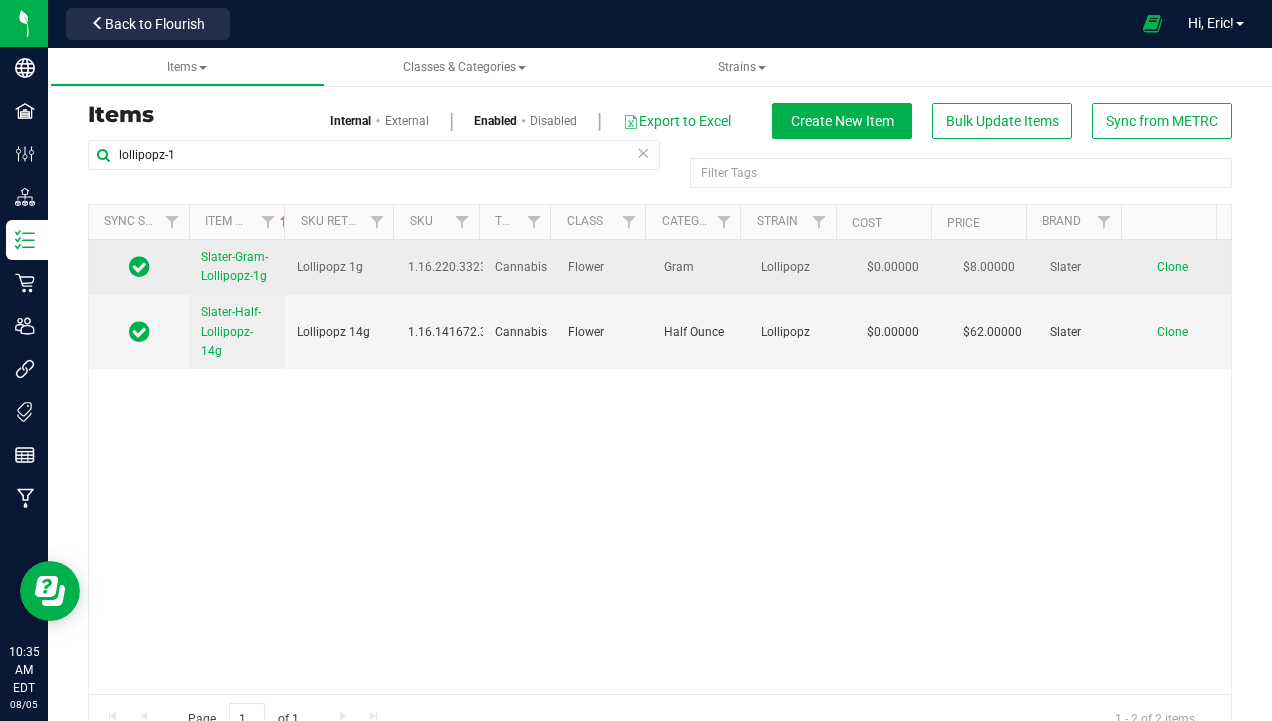 click on "Slater-Gram-Lollipopz-1g" at bounding box center [234, 266] 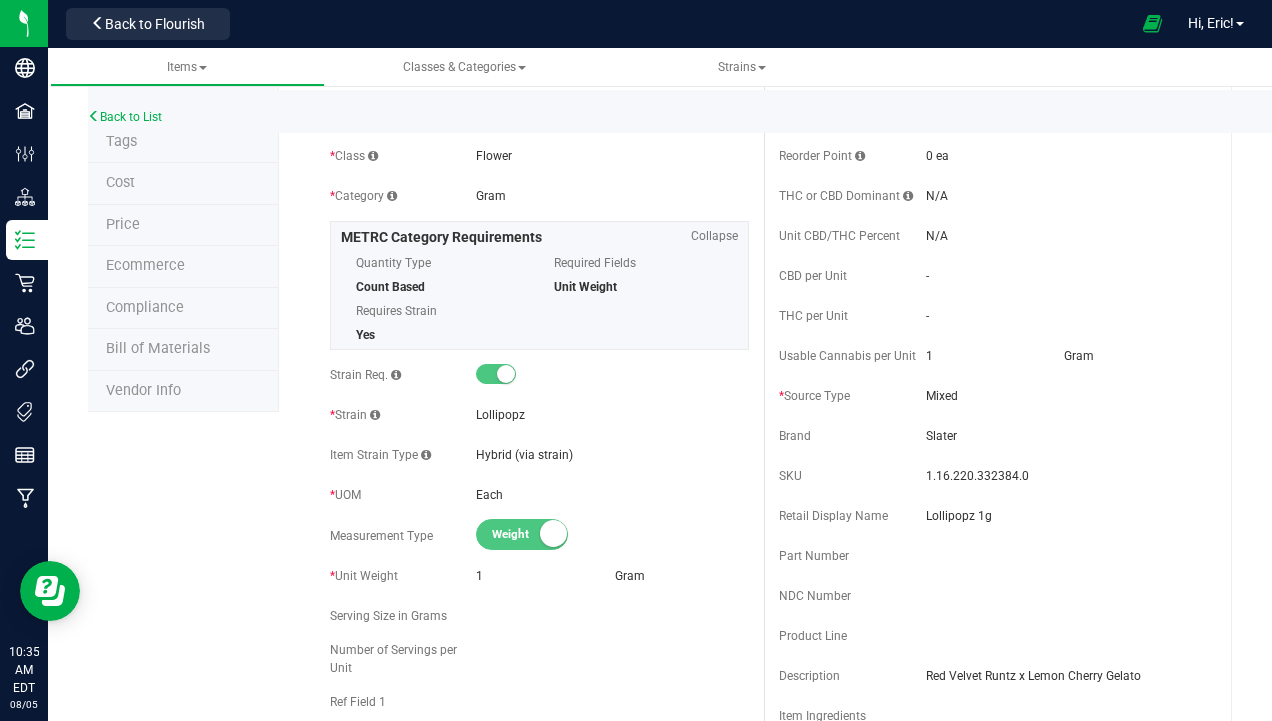 scroll, scrollTop: 0, scrollLeft: 0, axis: both 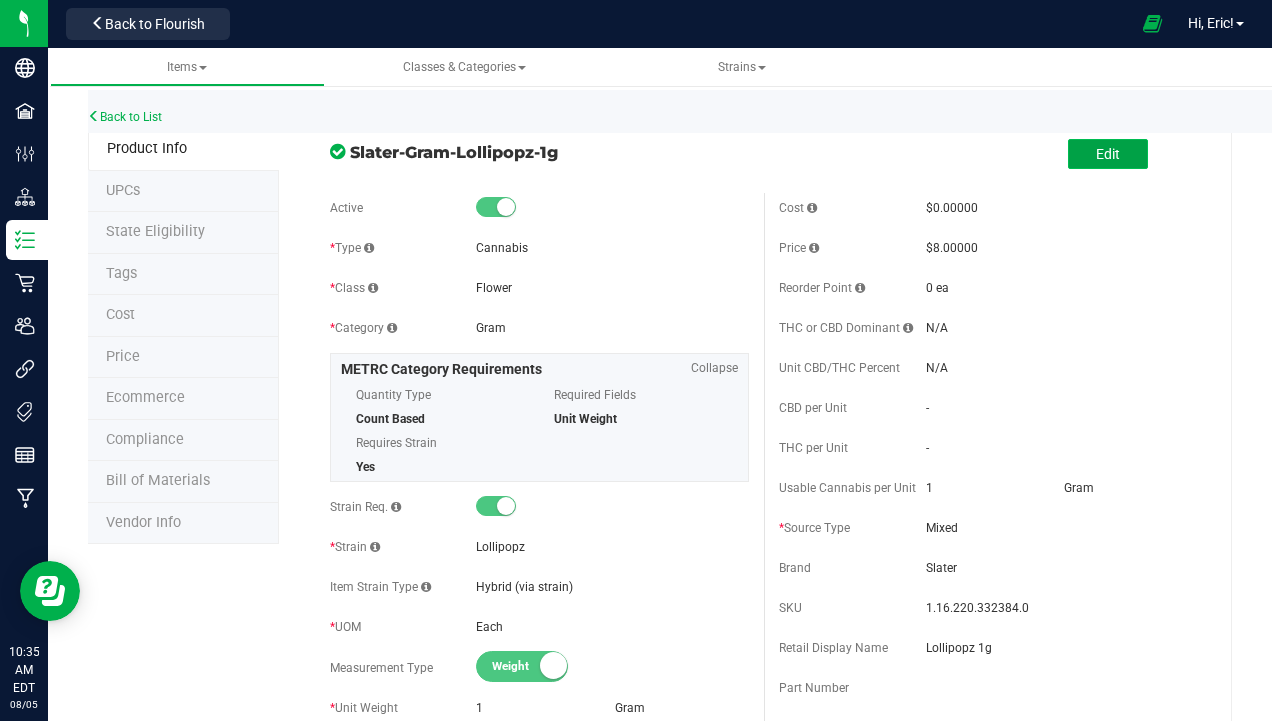 click on "Edit" at bounding box center (1108, 154) 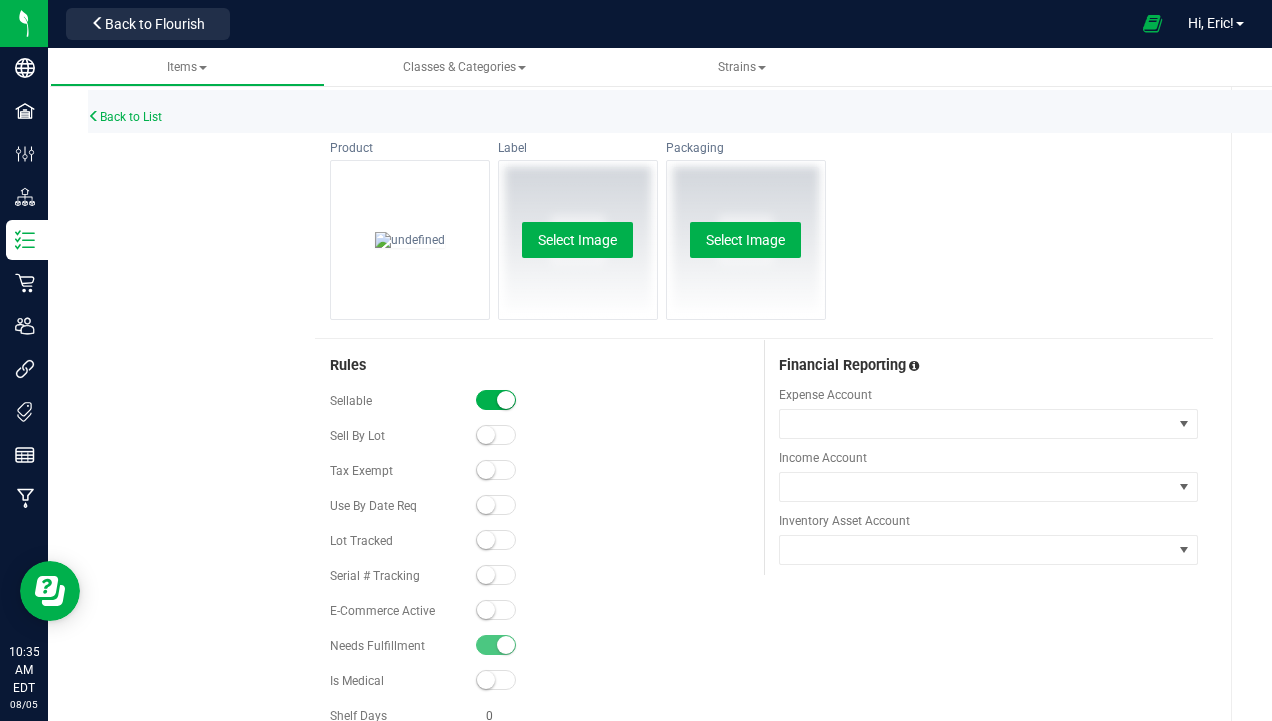 scroll, scrollTop: 1000, scrollLeft: 0, axis: vertical 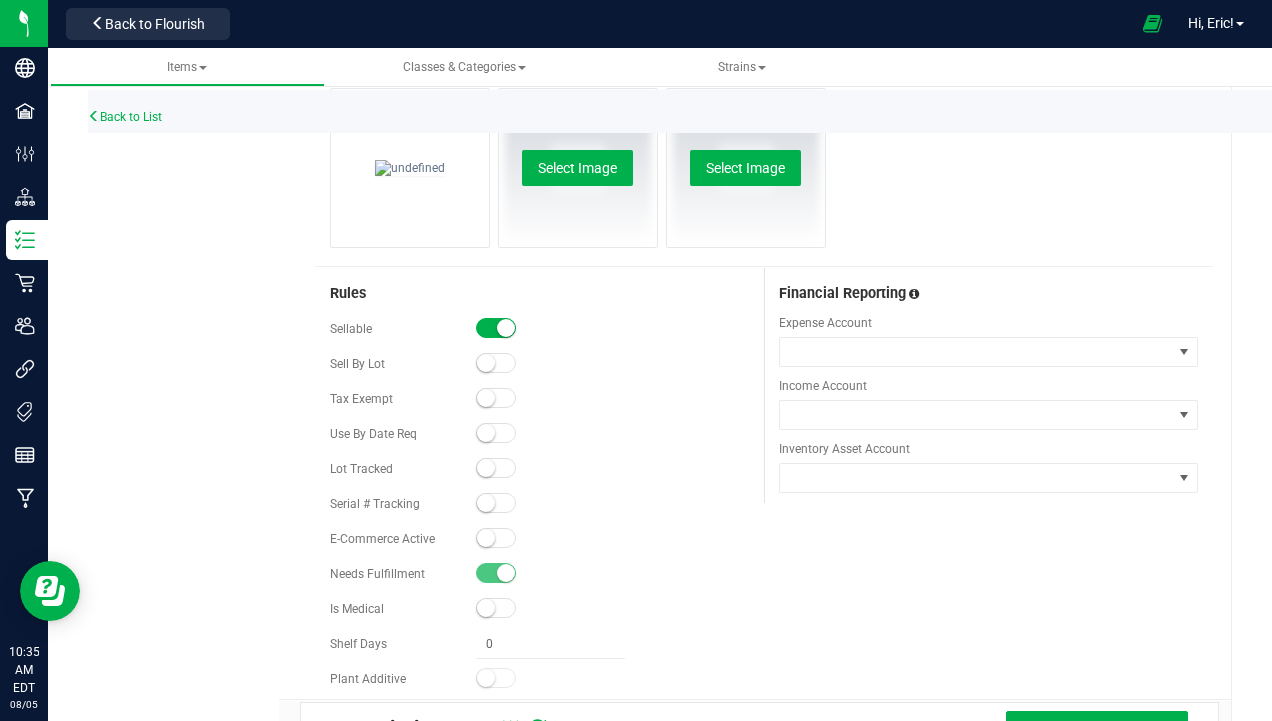 click on "Lot Tracked" at bounding box center [539, 469] 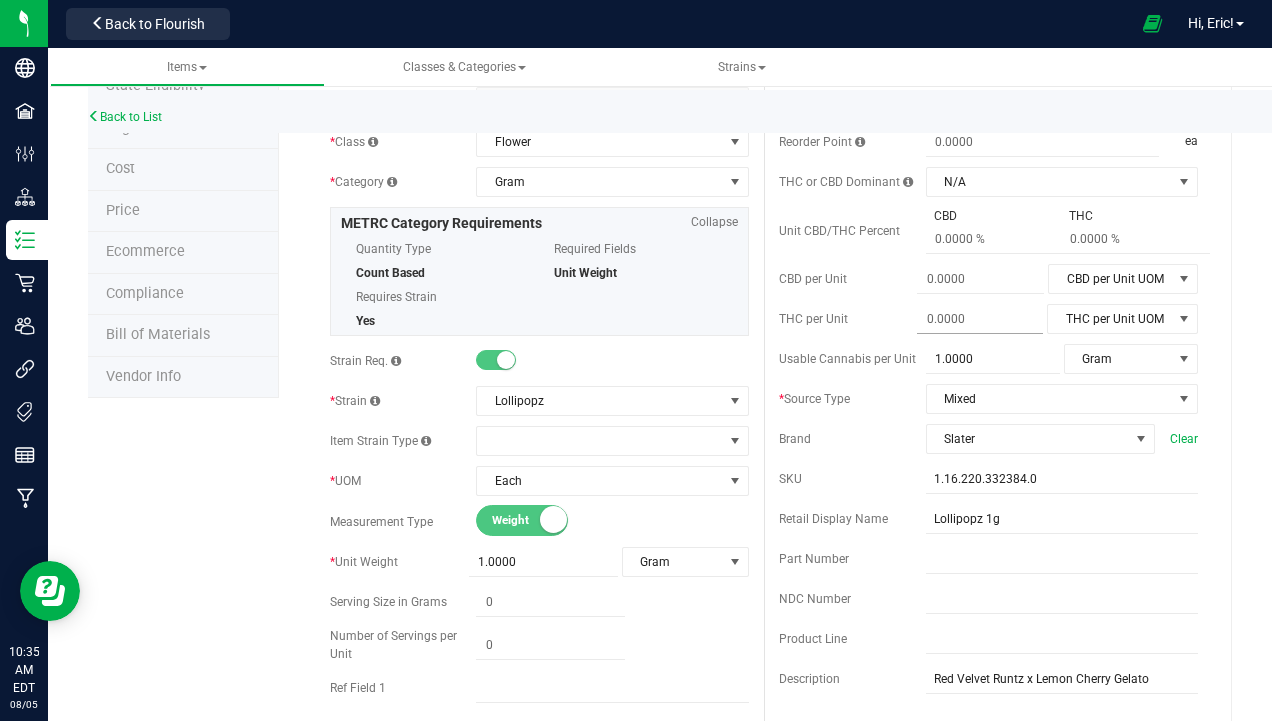 scroll, scrollTop: 0, scrollLeft: 0, axis: both 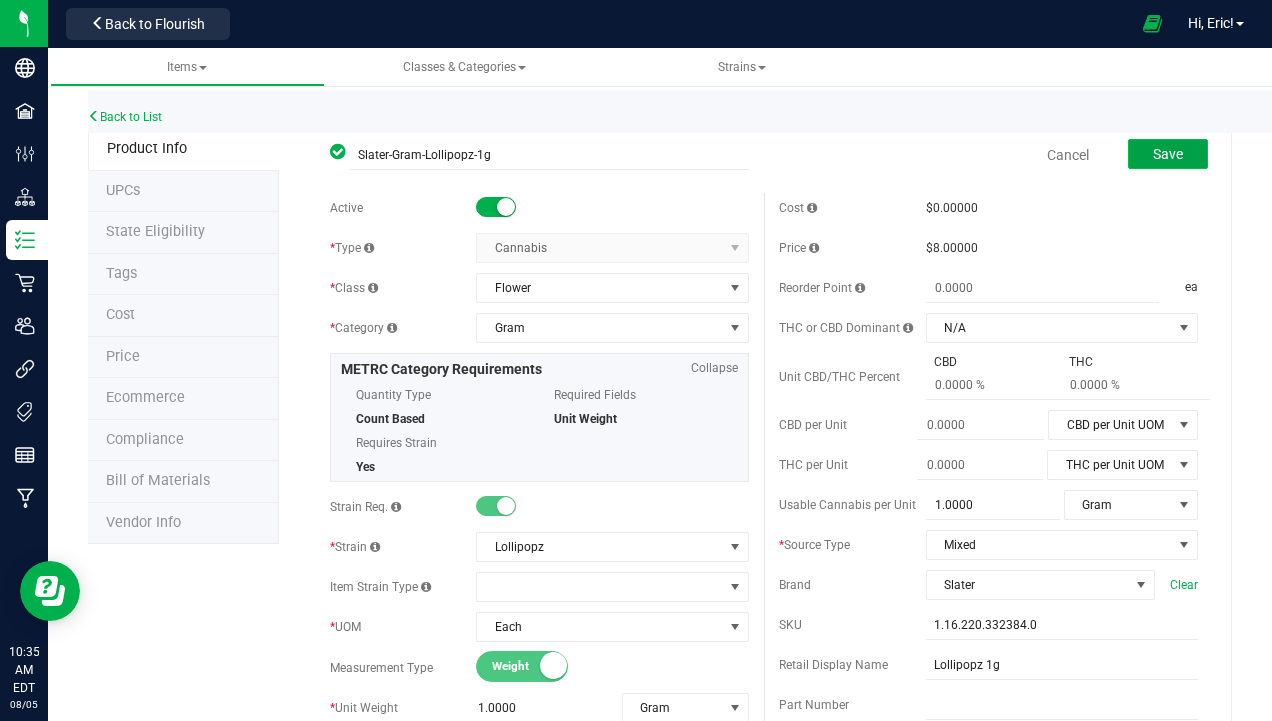 click on "Save" at bounding box center (1168, 154) 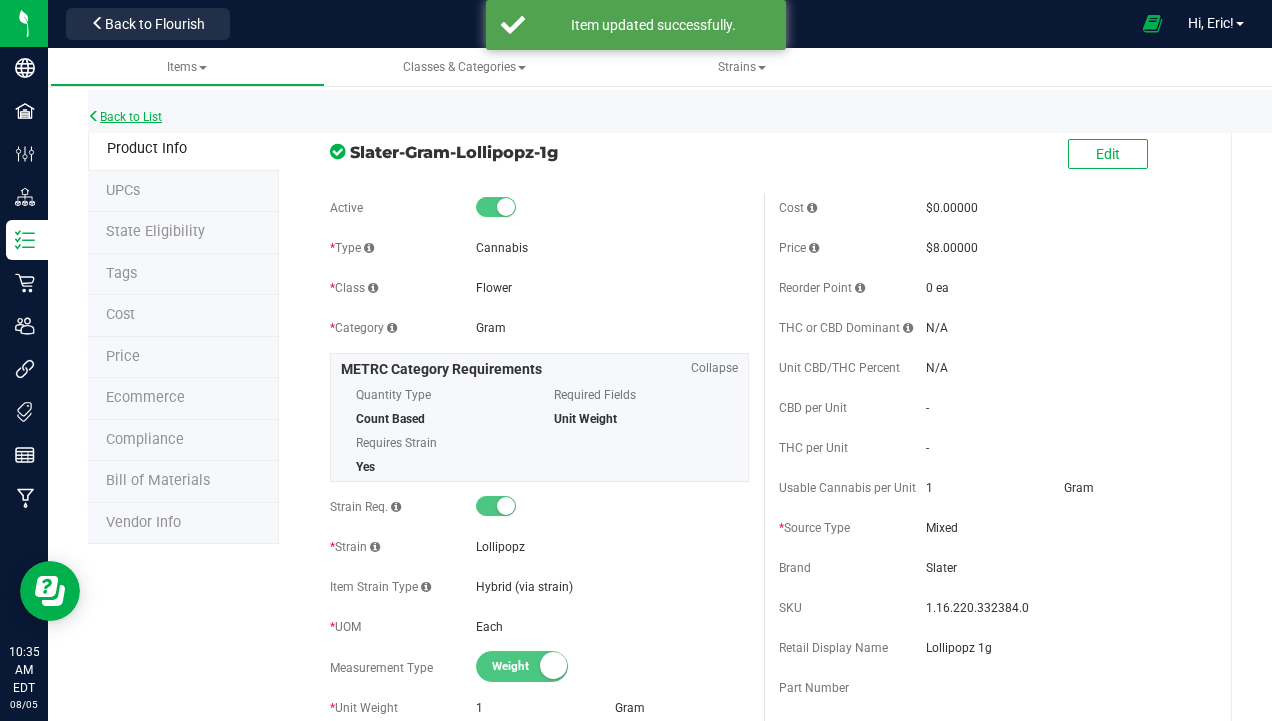 click on "Back to List" at bounding box center [125, 117] 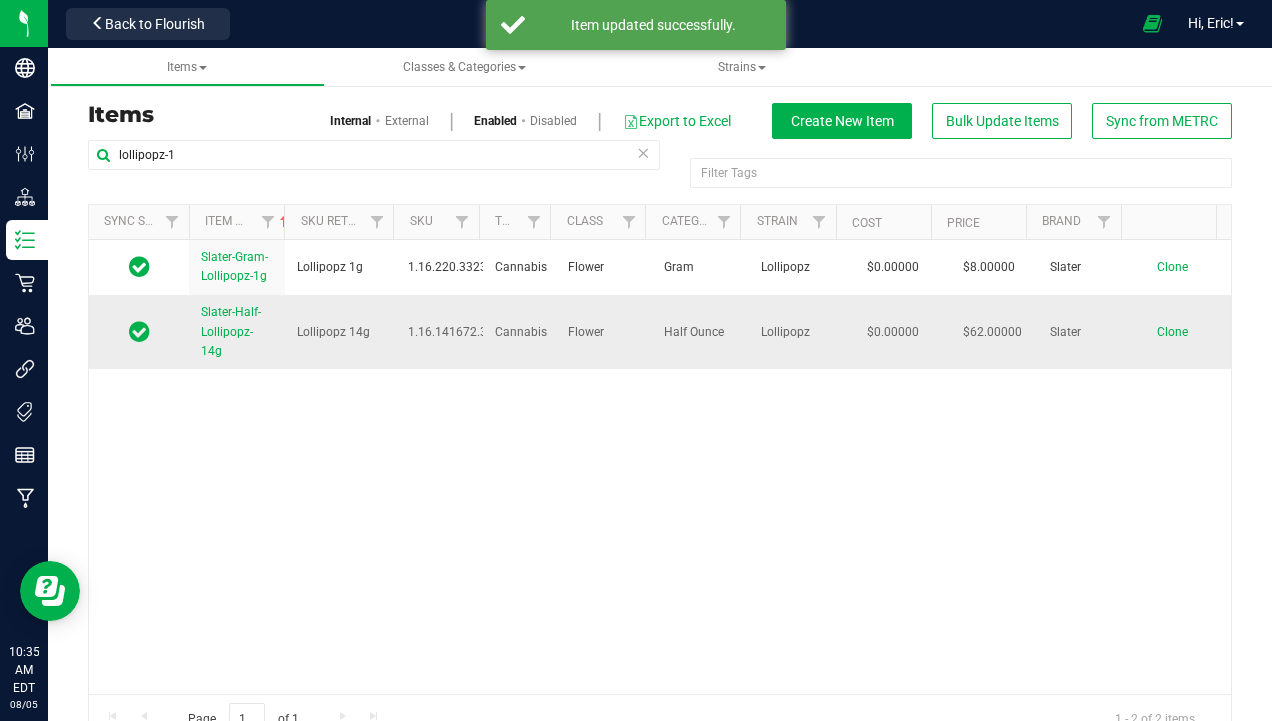 click on "Slater-Half-Lollipopz-14g" at bounding box center [231, 331] 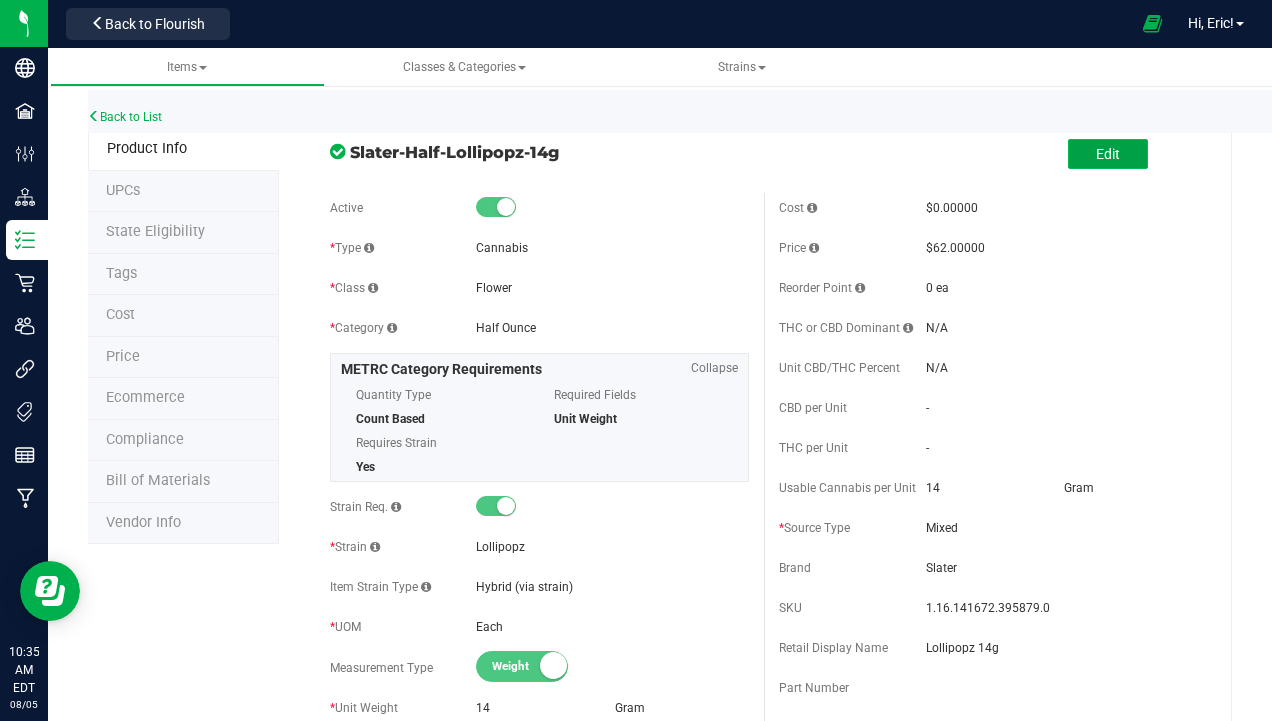 click on "Edit" at bounding box center [1108, 154] 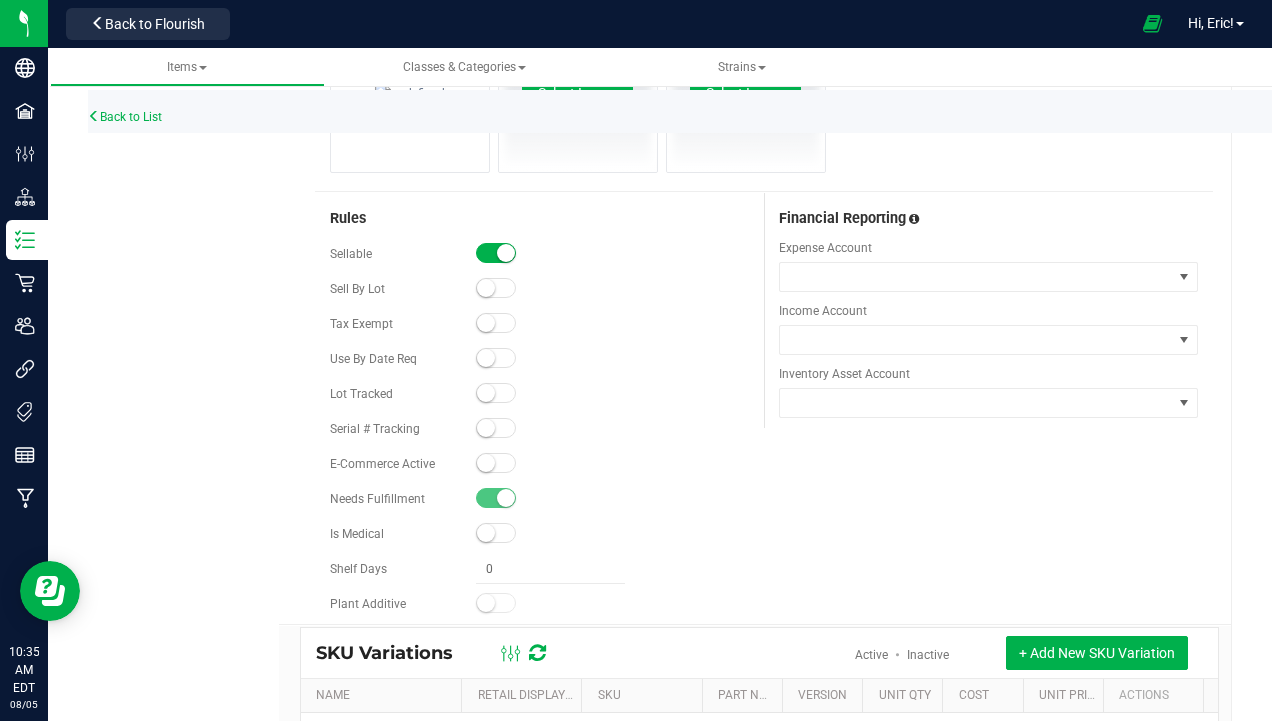 scroll, scrollTop: 1300, scrollLeft: 0, axis: vertical 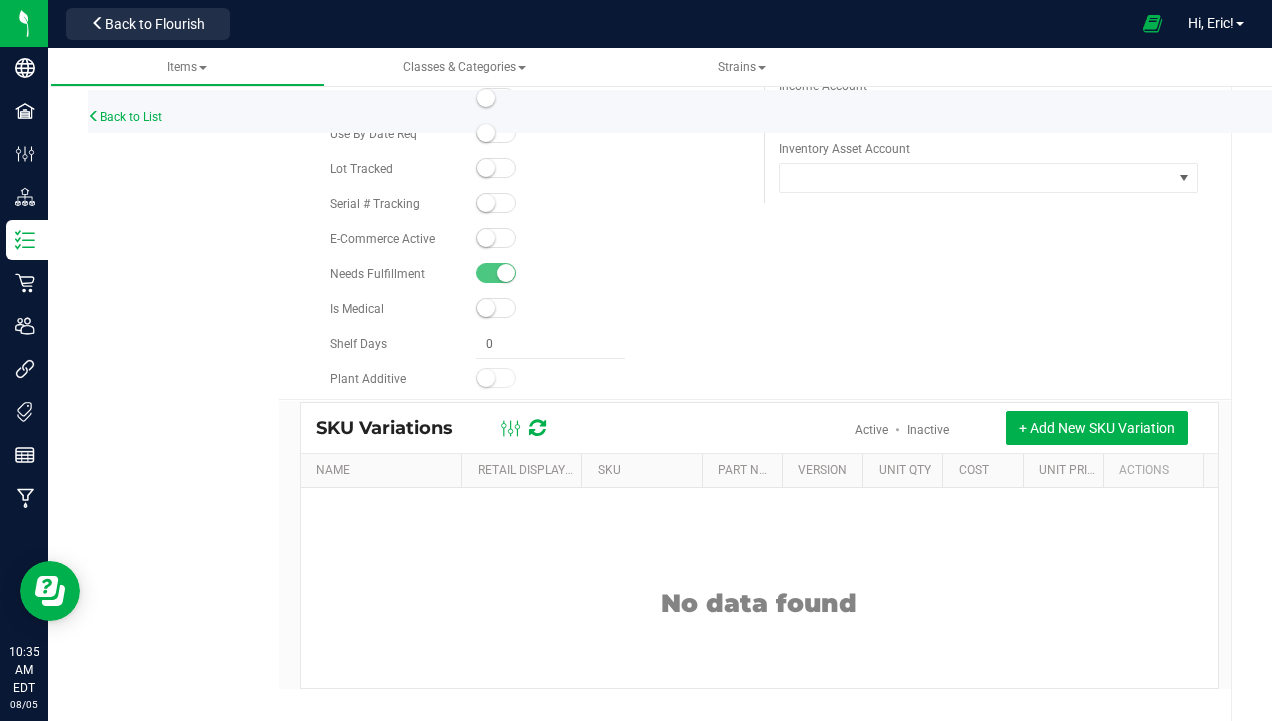 click at bounding box center [496, 168] 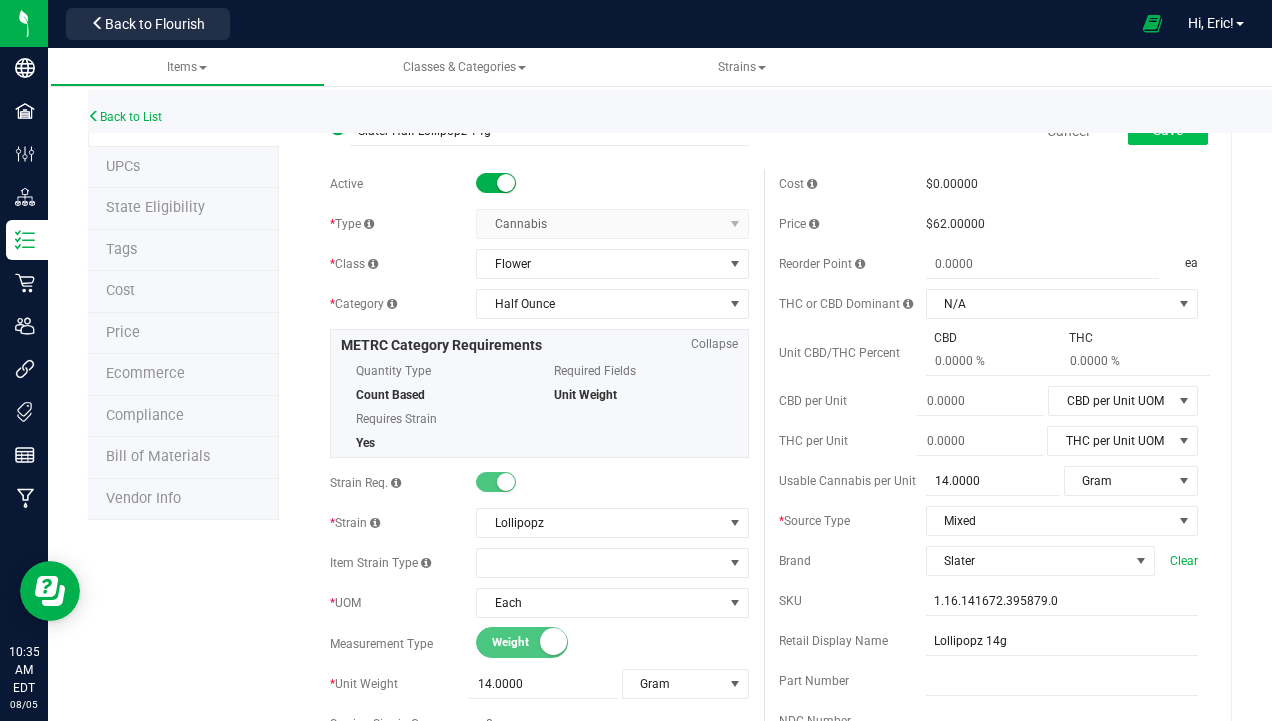 scroll, scrollTop: 0, scrollLeft: 0, axis: both 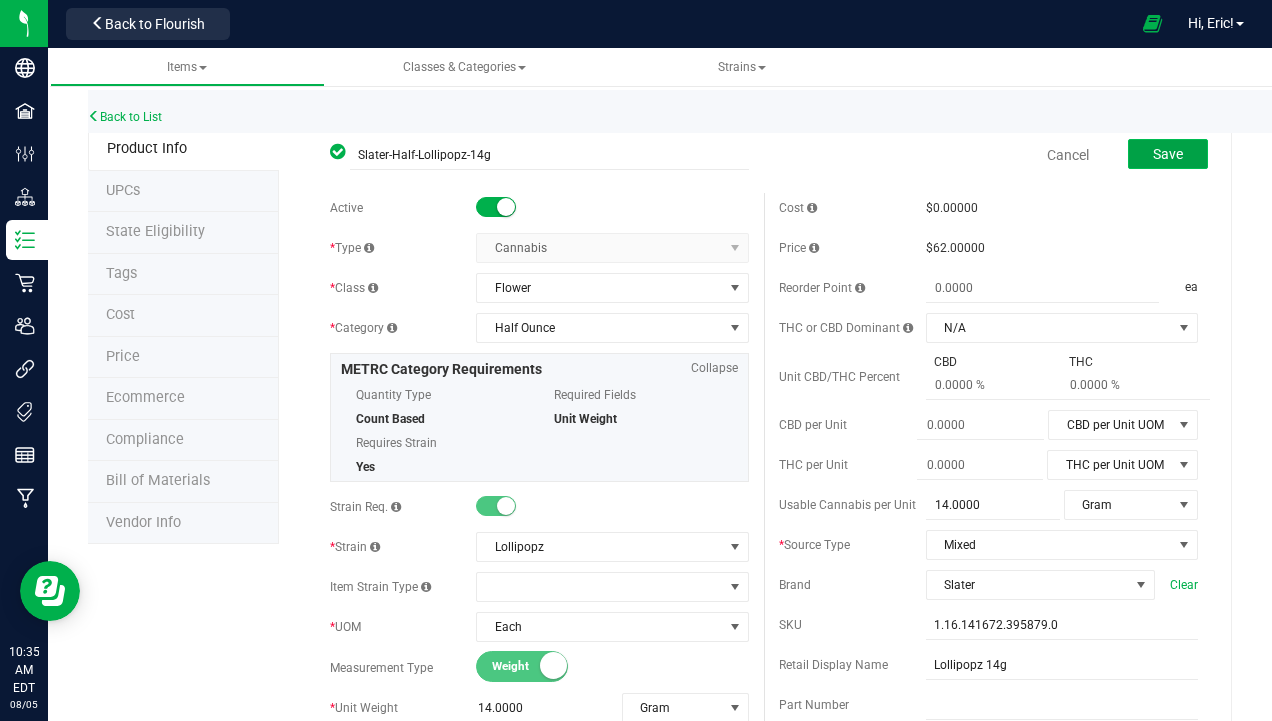 click on "Save" at bounding box center (1168, 154) 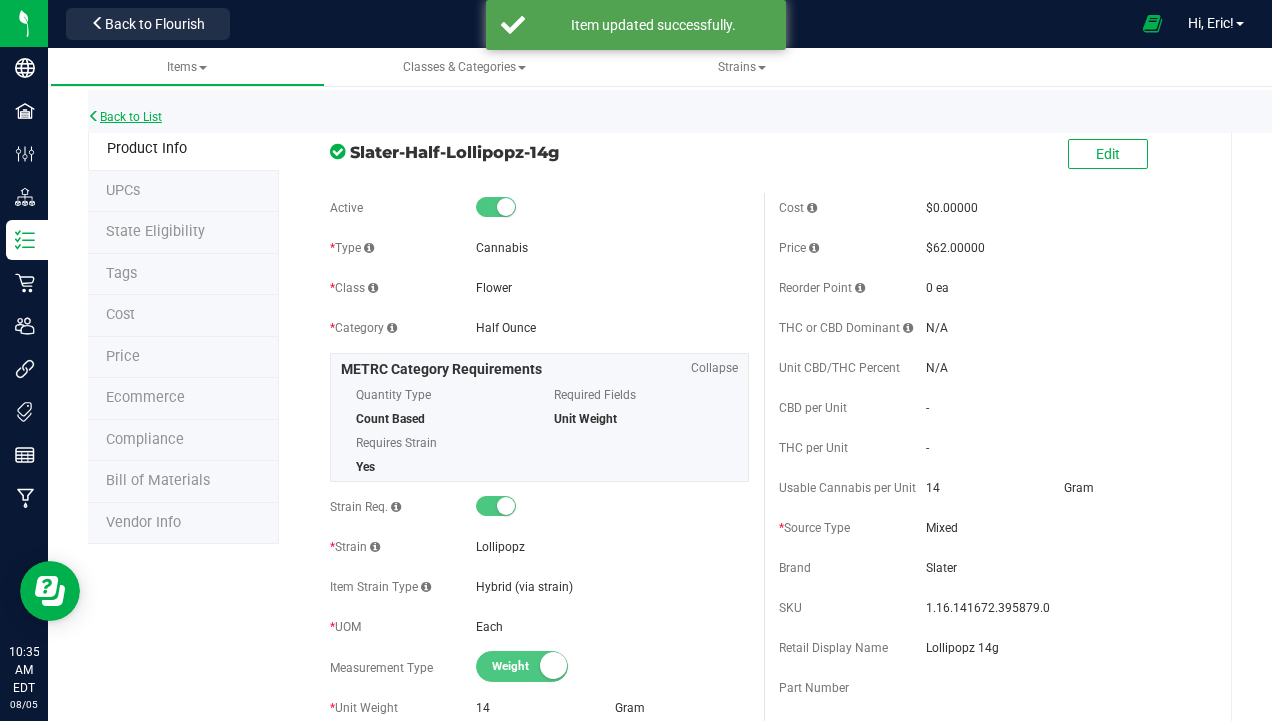 click on "Back to List" at bounding box center (125, 117) 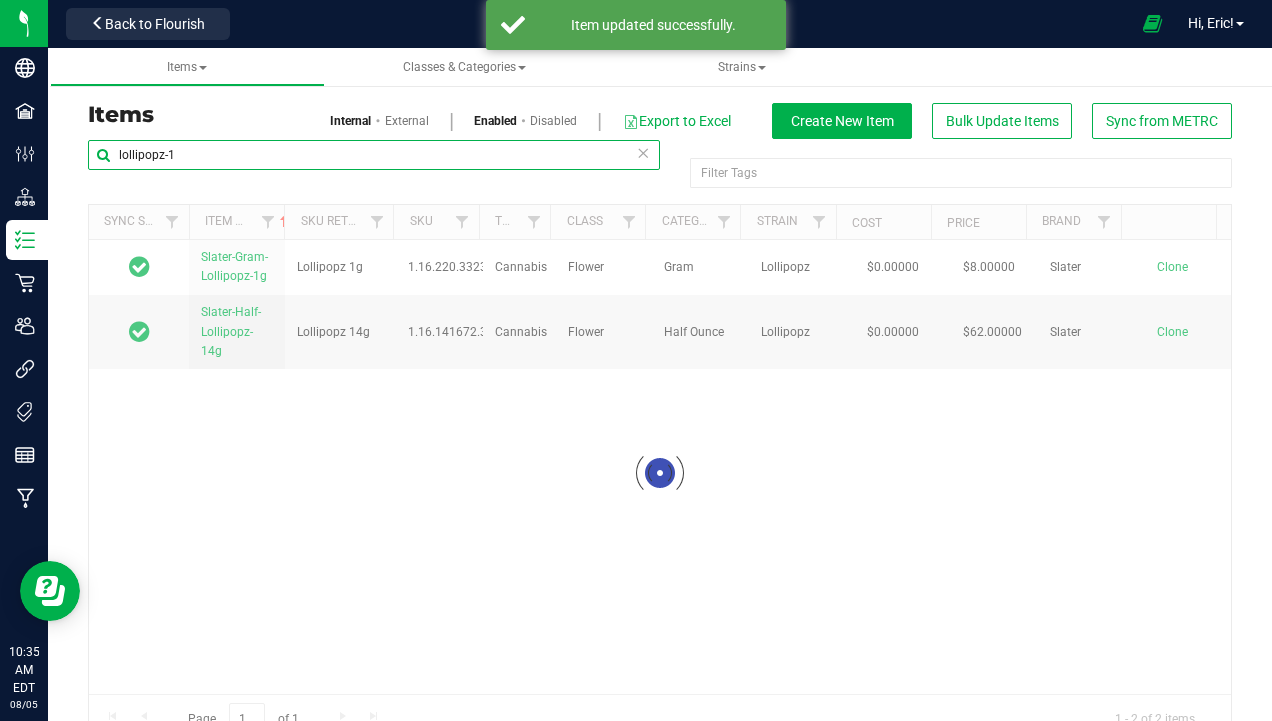 click on "lollipopz-1" at bounding box center [374, 155] 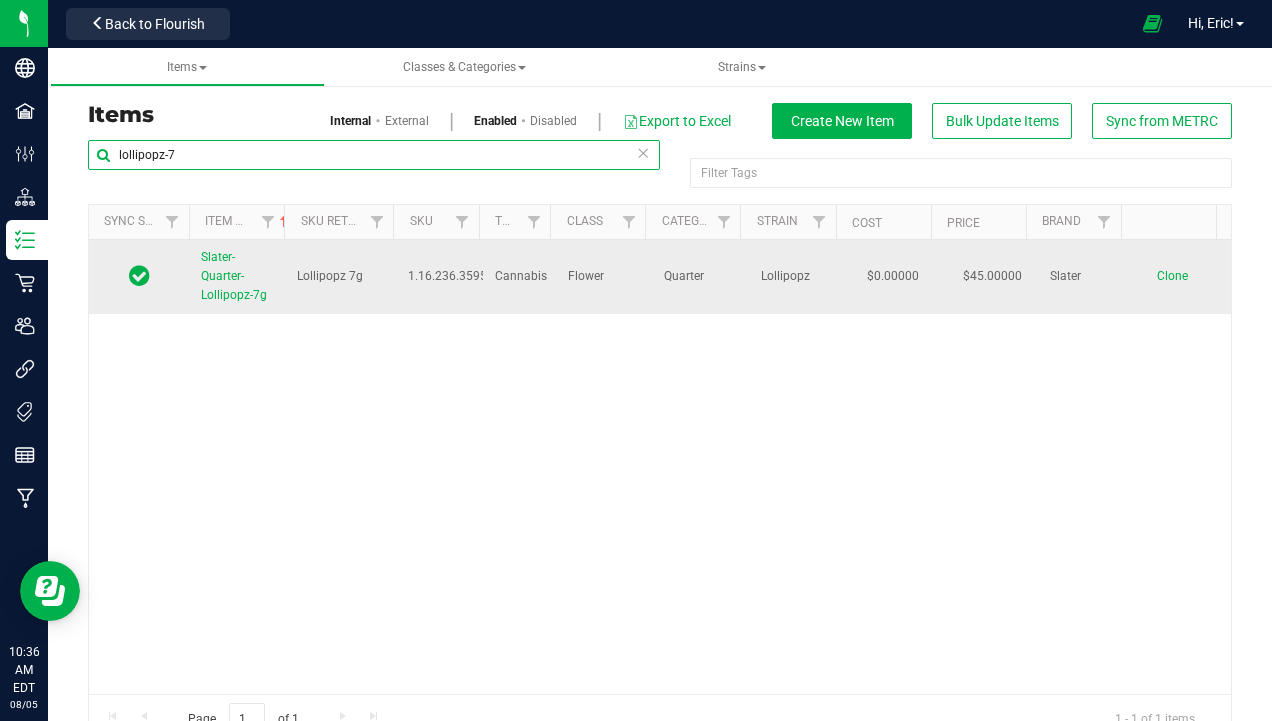 type on "lollipopz-7" 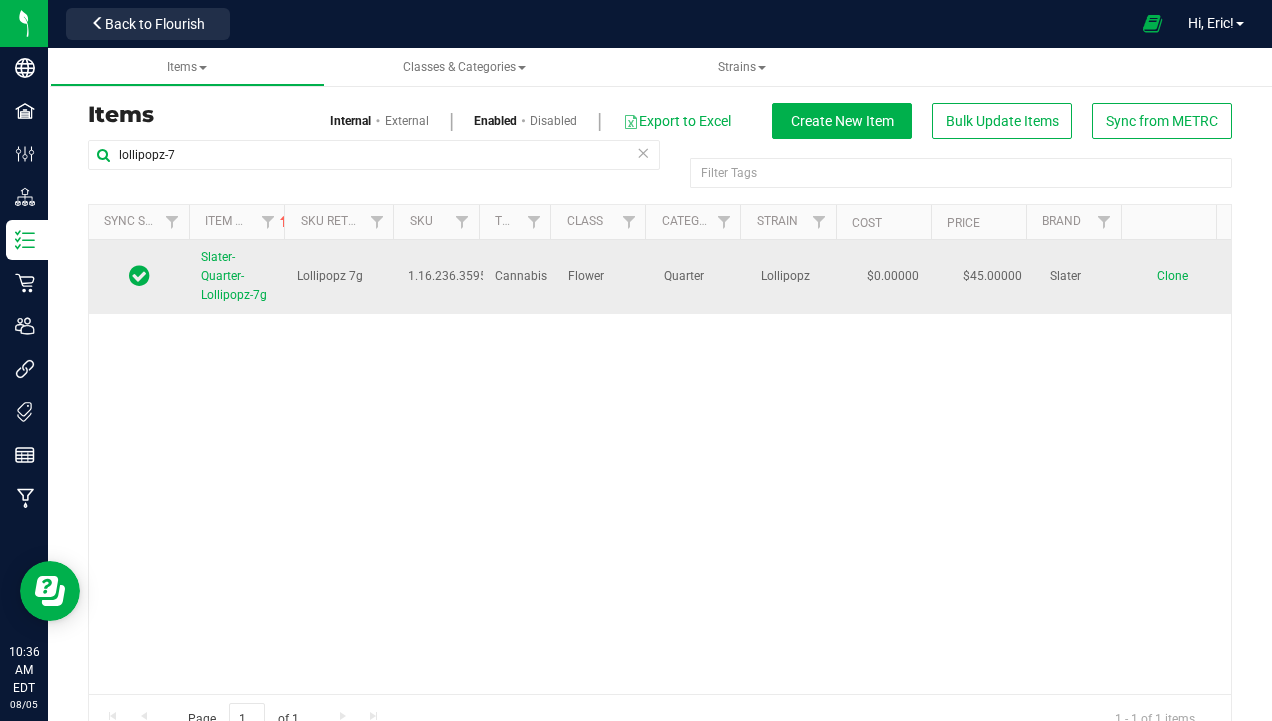 click on "Slater-Quarter-Lollipopz-7g" at bounding box center (237, 277) 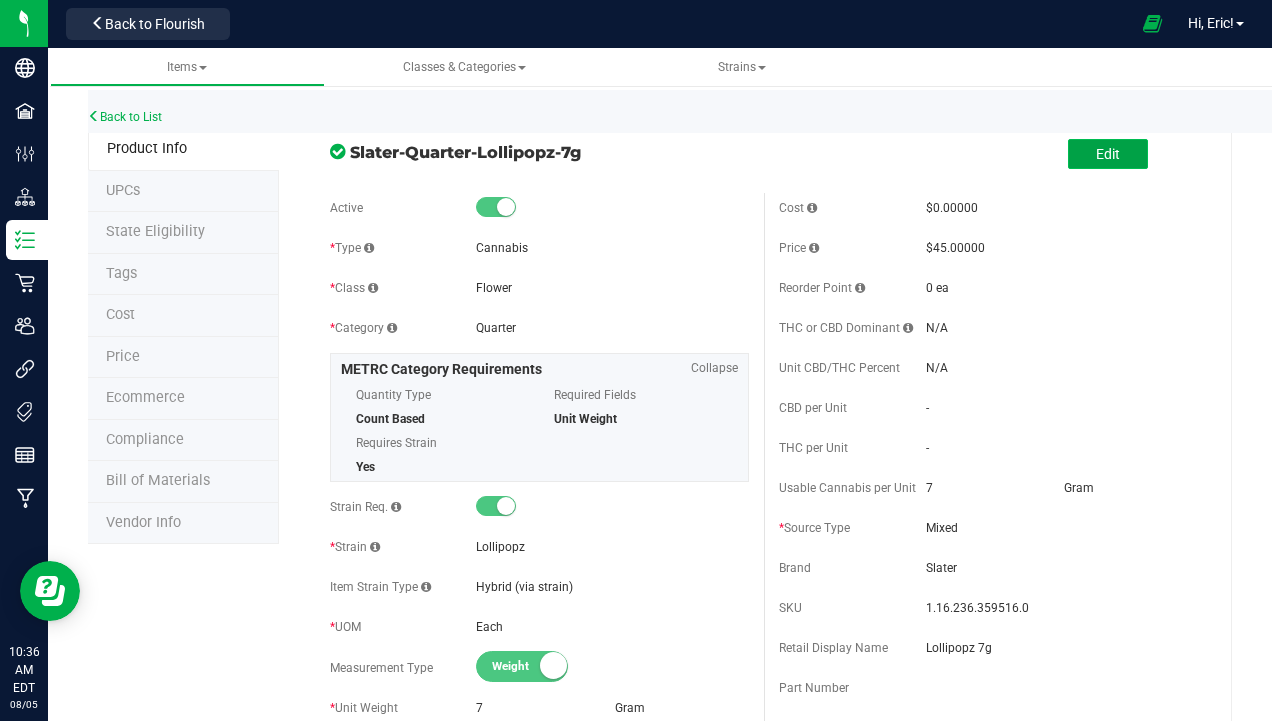 click on "Edit" at bounding box center (1108, 154) 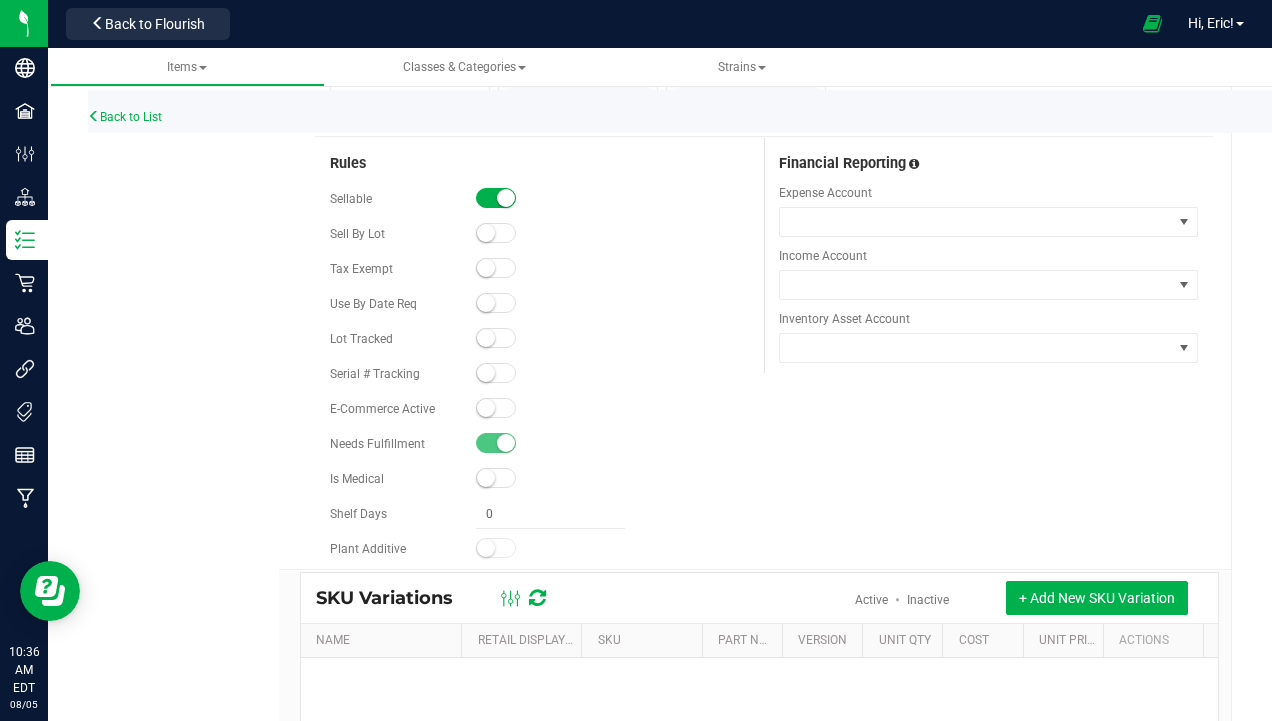 scroll, scrollTop: 1200, scrollLeft: 0, axis: vertical 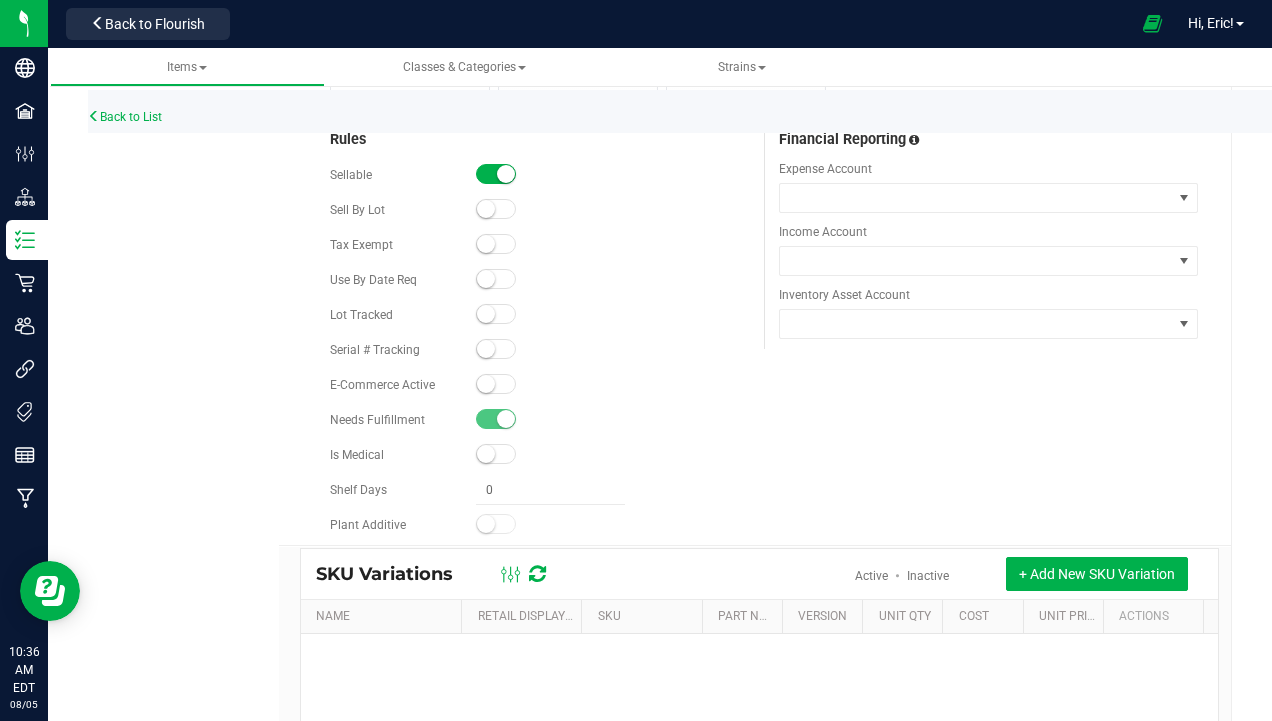 click at bounding box center [486, 314] 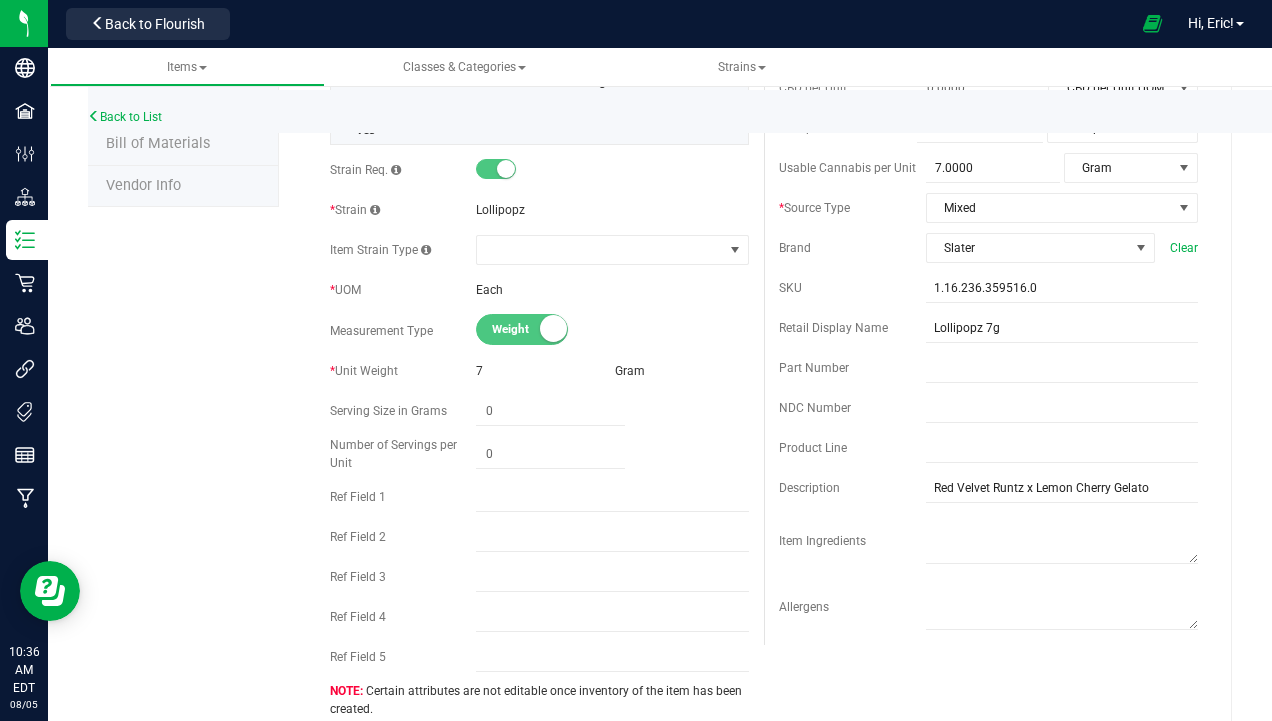 scroll, scrollTop: 0, scrollLeft: 0, axis: both 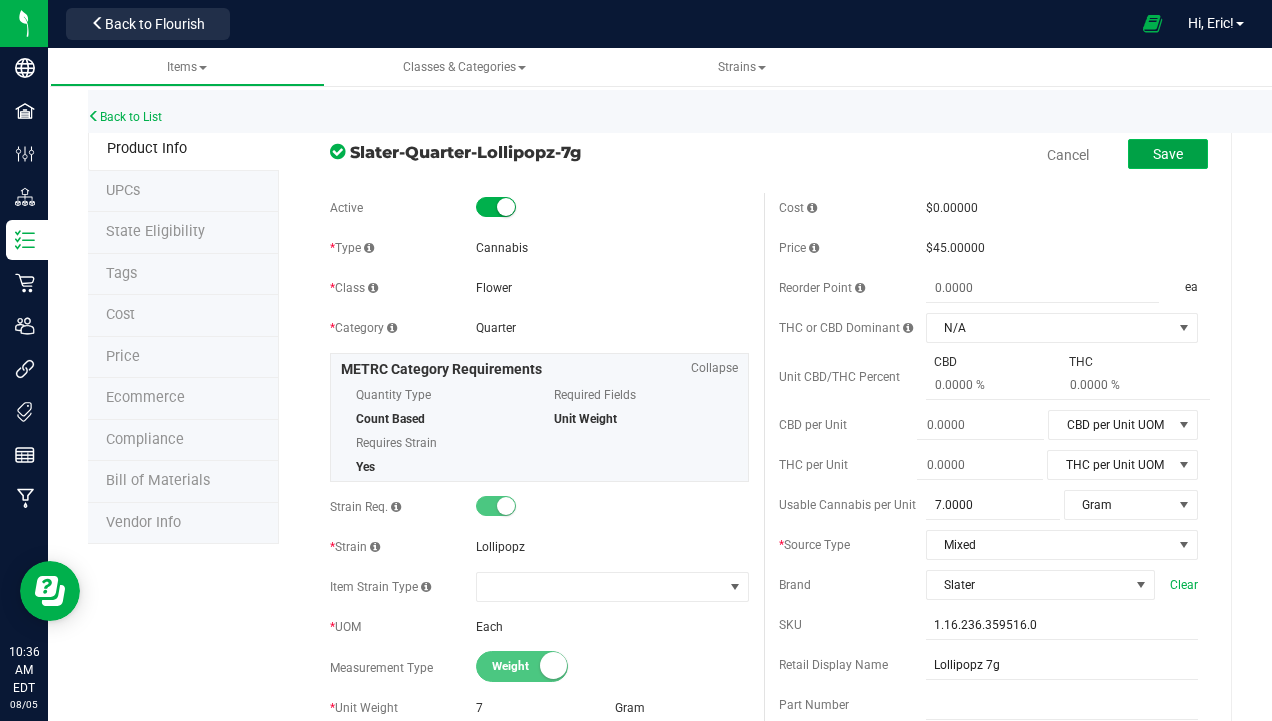 click on "Save" at bounding box center (1168, 154) 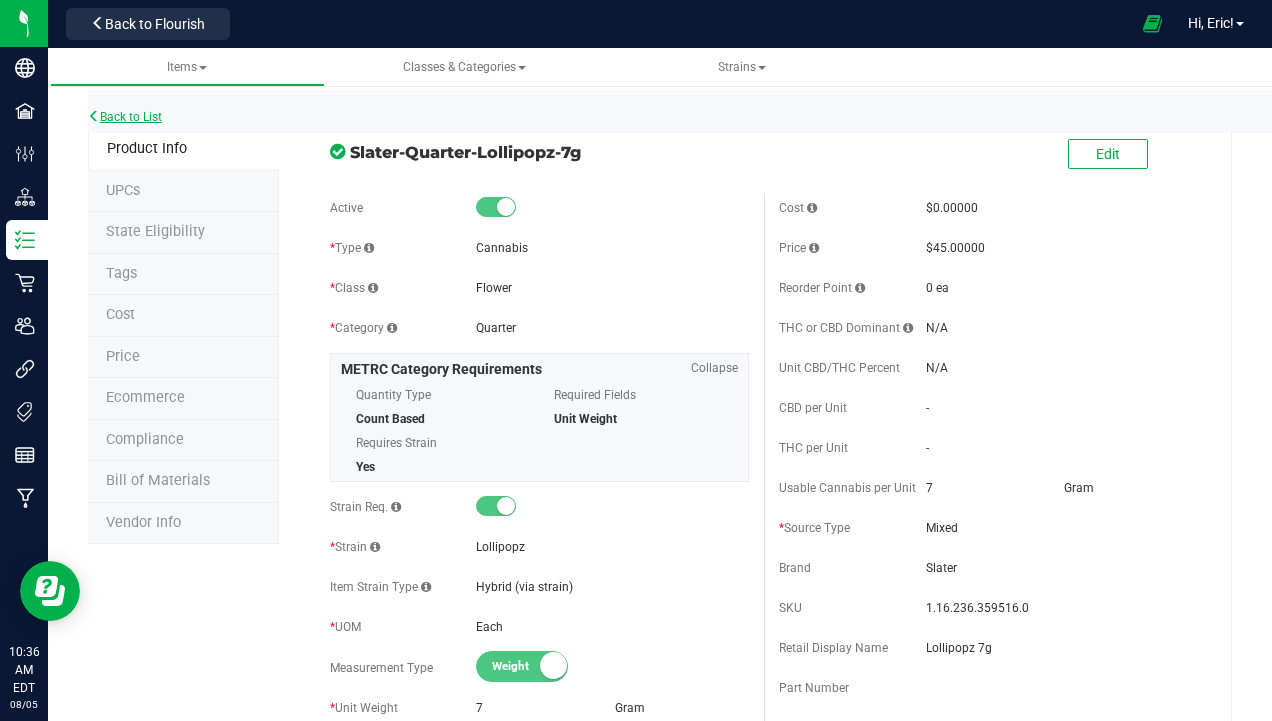 click on "Back to List" at bounding box center [125, 117] 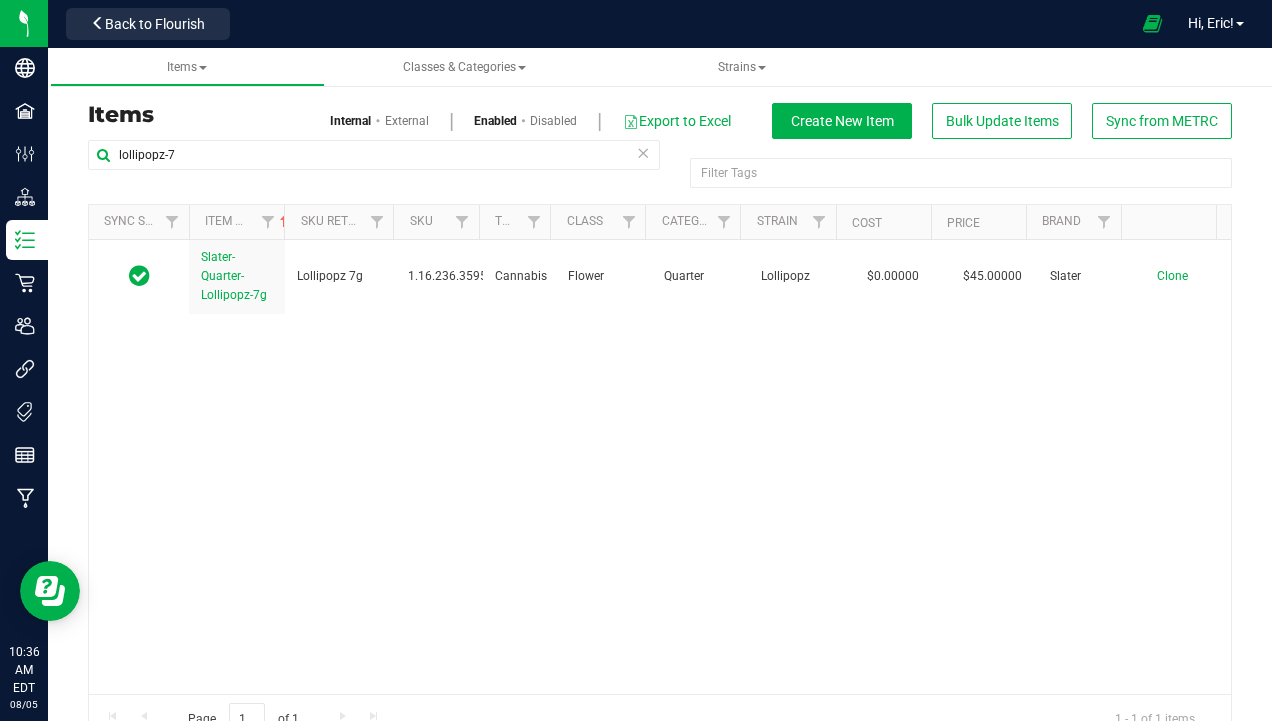 click at bounding box center (643, 152) 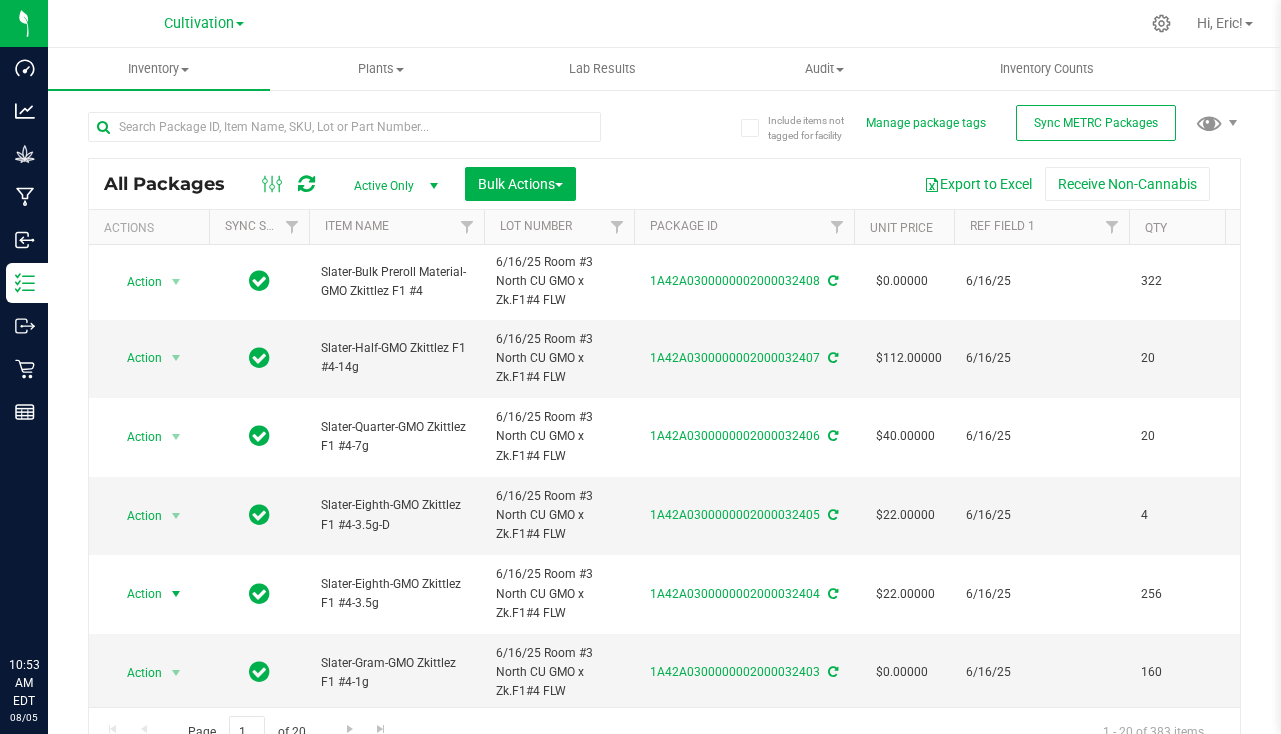 scroll, scrollTop: 0, scrollLeft: 0, axis: both 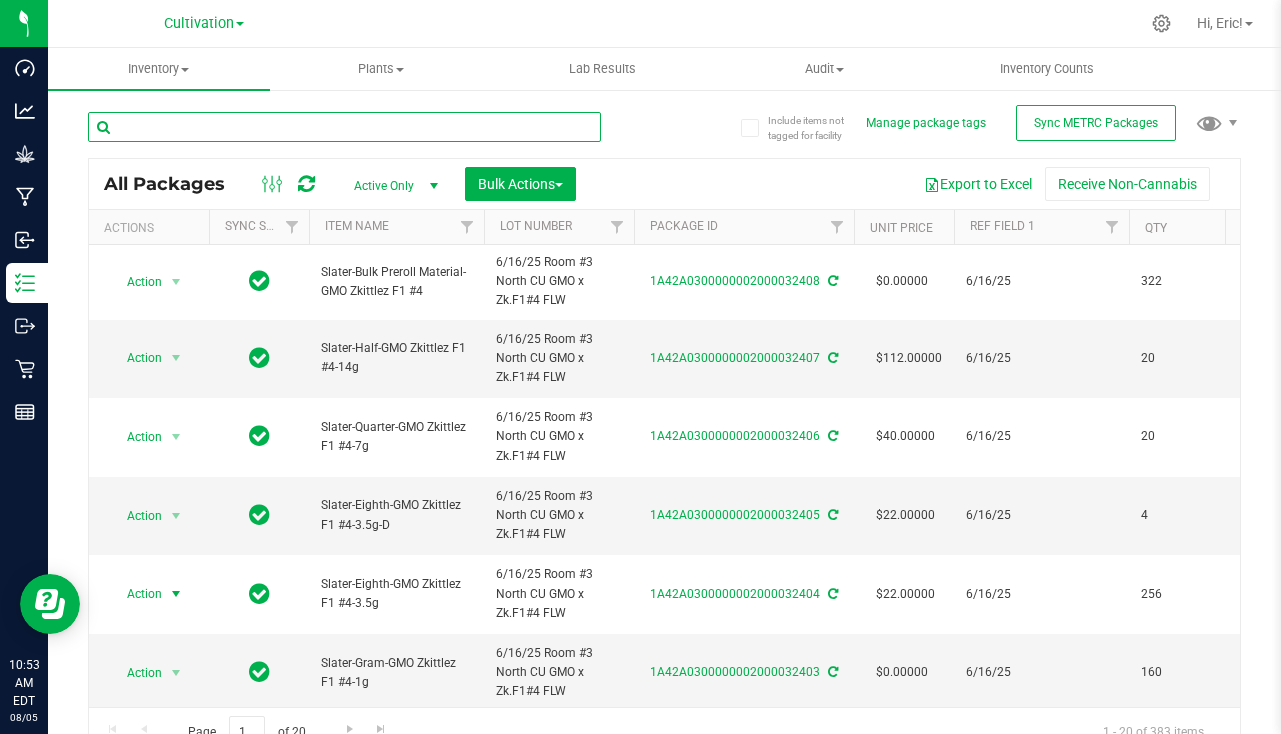 click at bounding box center (344, 127) 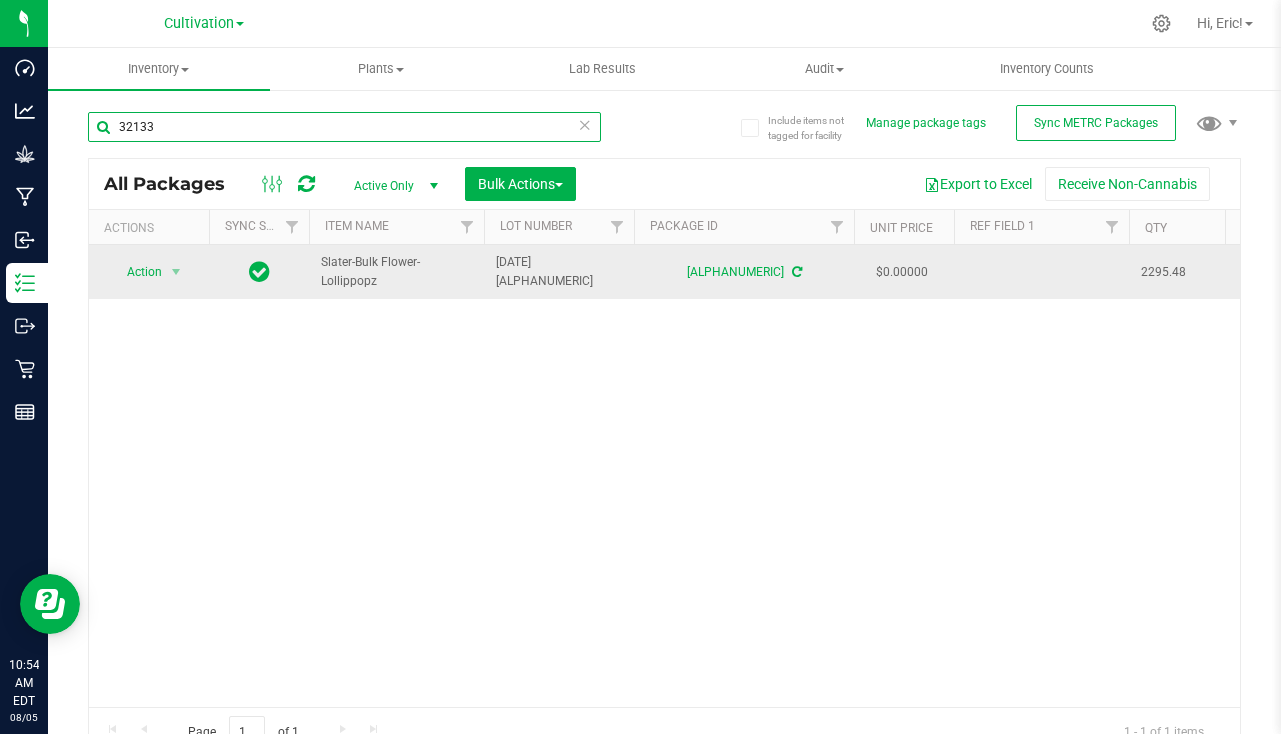 type on "32133" 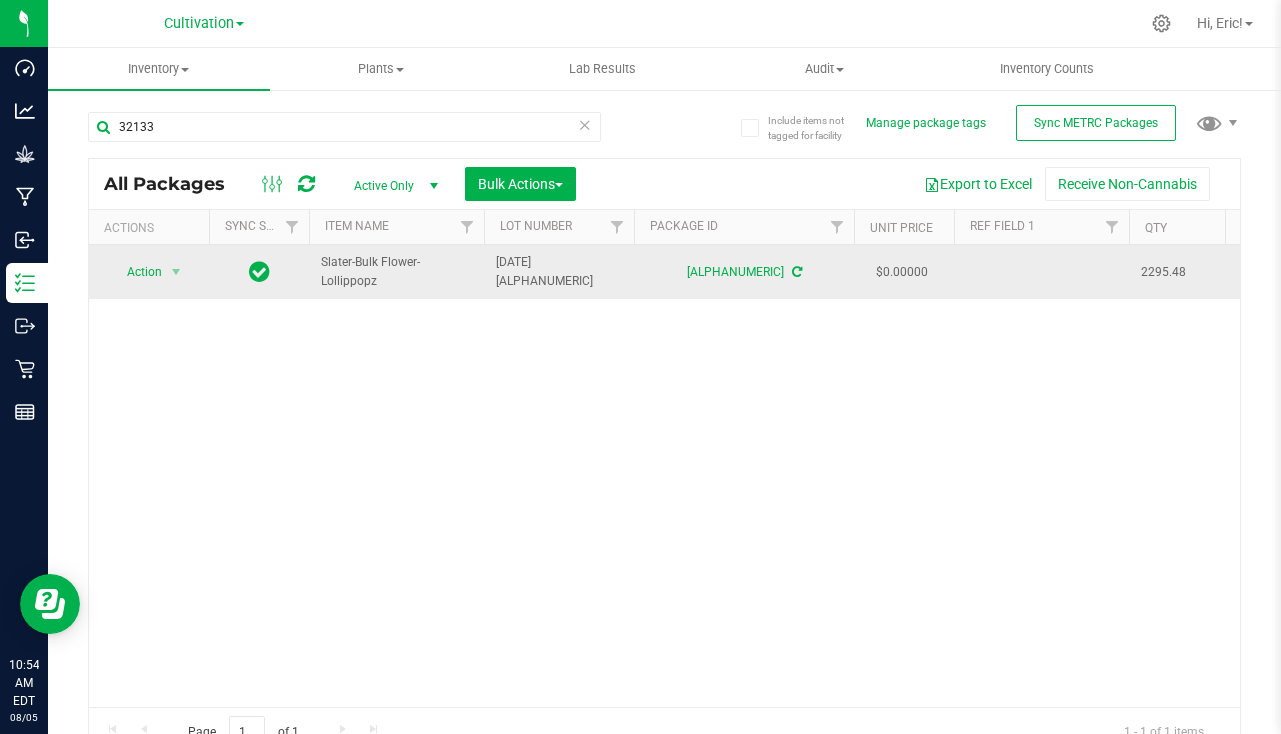 click at bounding box center [1041, 272] 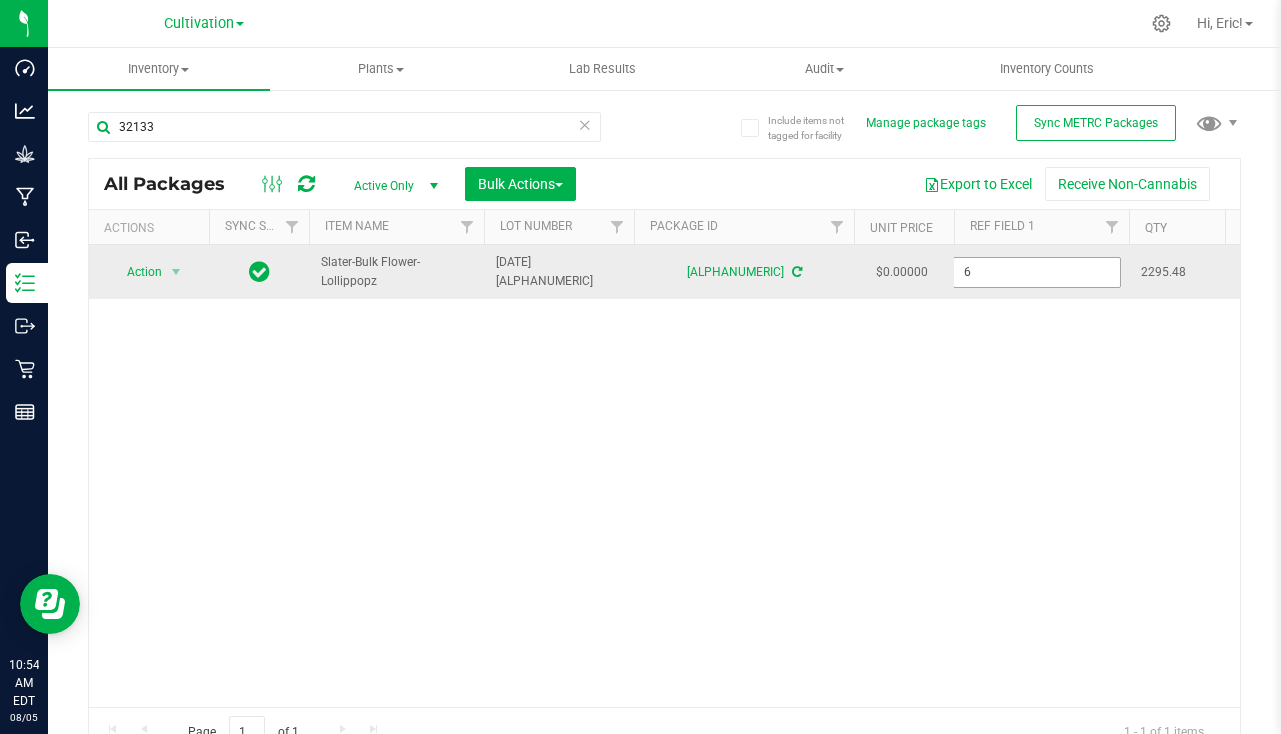 type on "6/30/25" 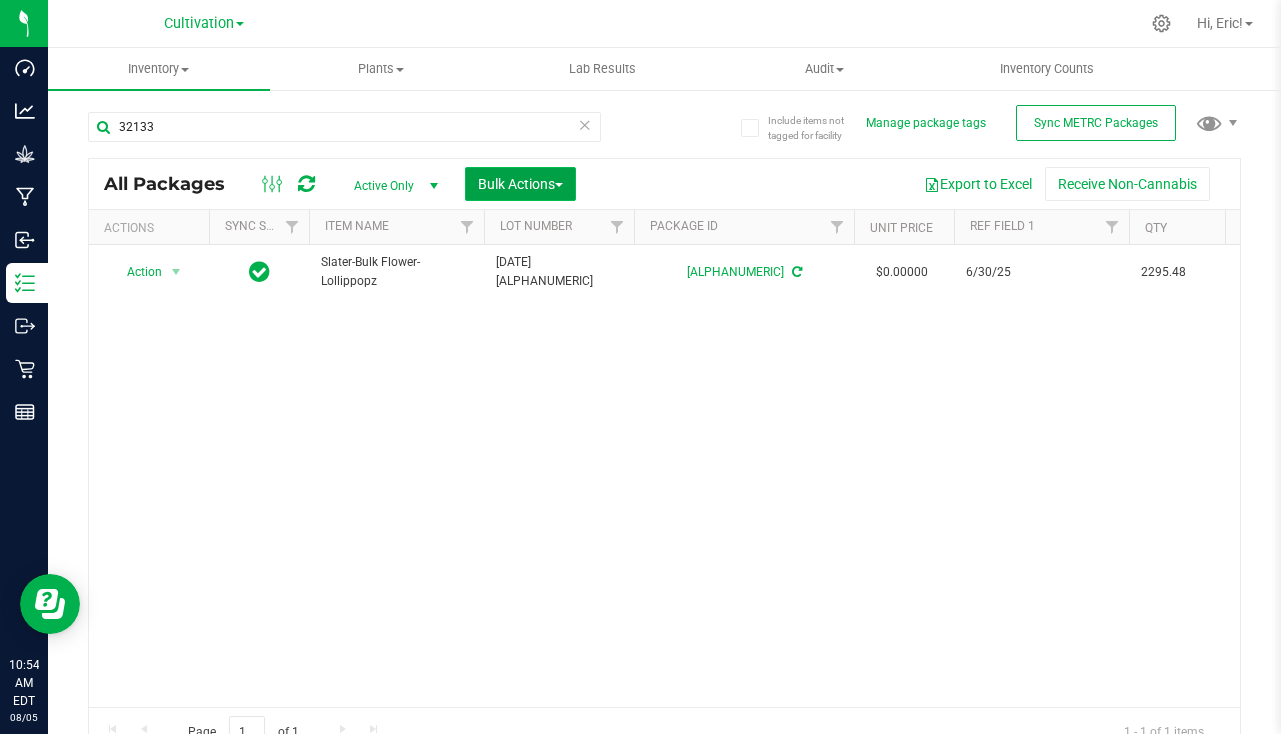 click on "Bulk Actions" at bounding box center (520, 184) 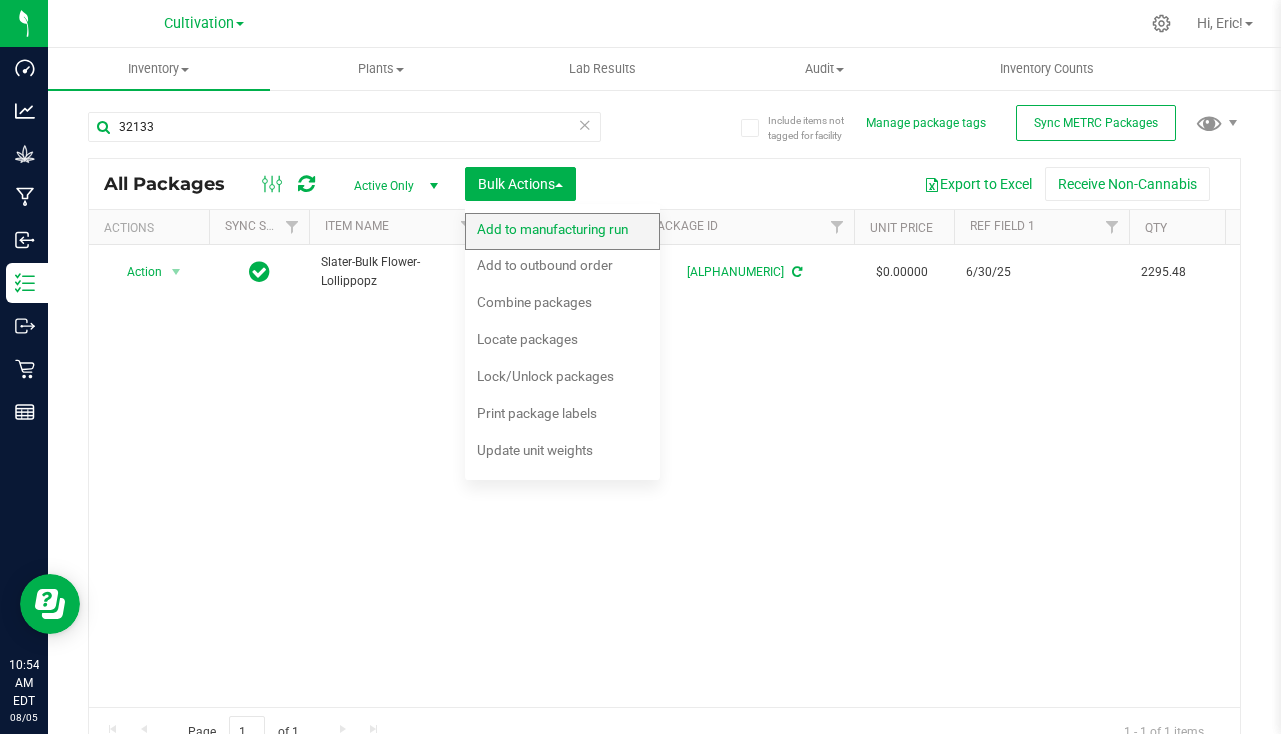 click on "Add to manufacturing run" at bounding box center (566, 232) 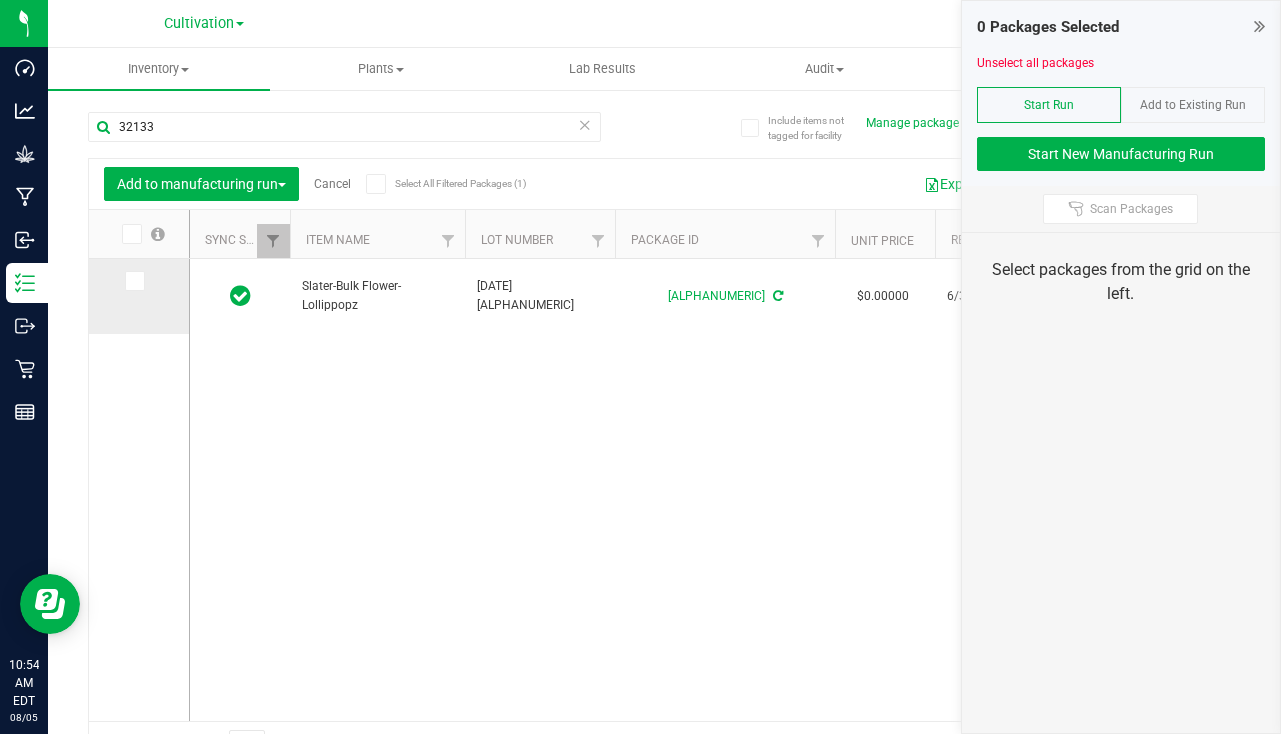 click at bounding box center [133, 281] 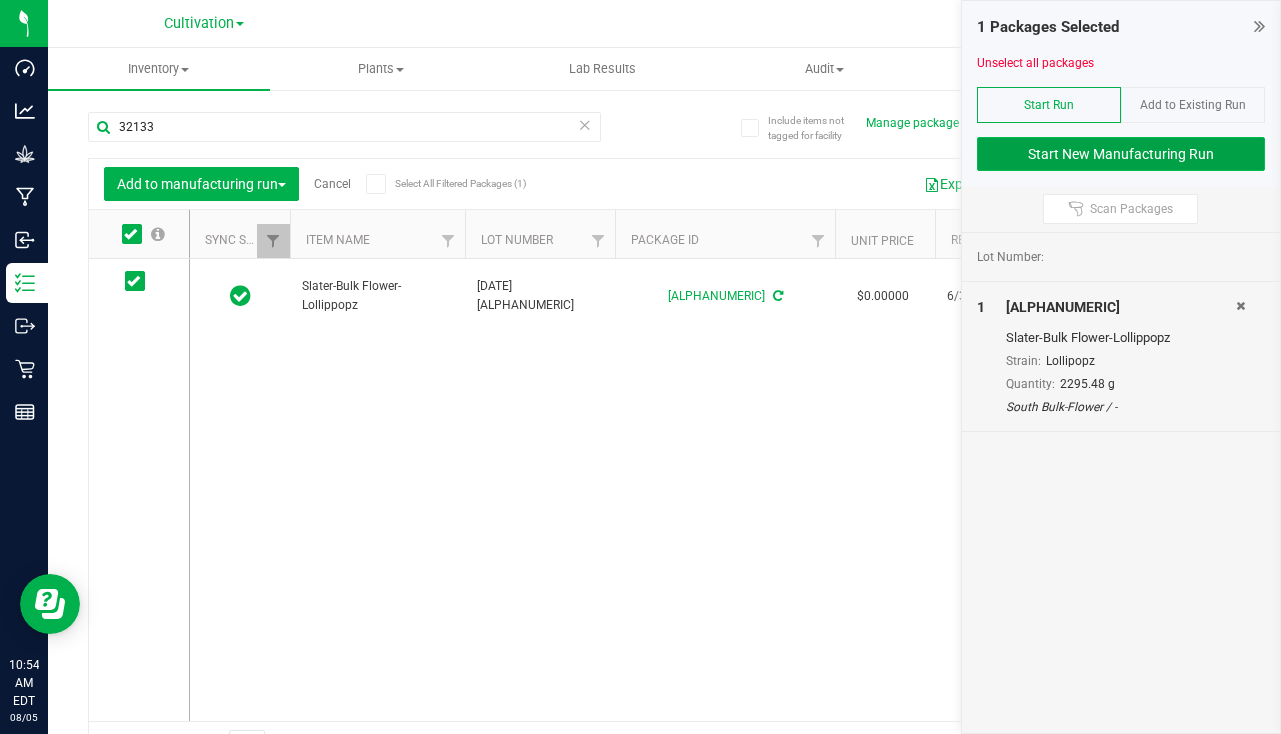 click on "Start New Manufacturing Run" at bounding box center [1121, 154] 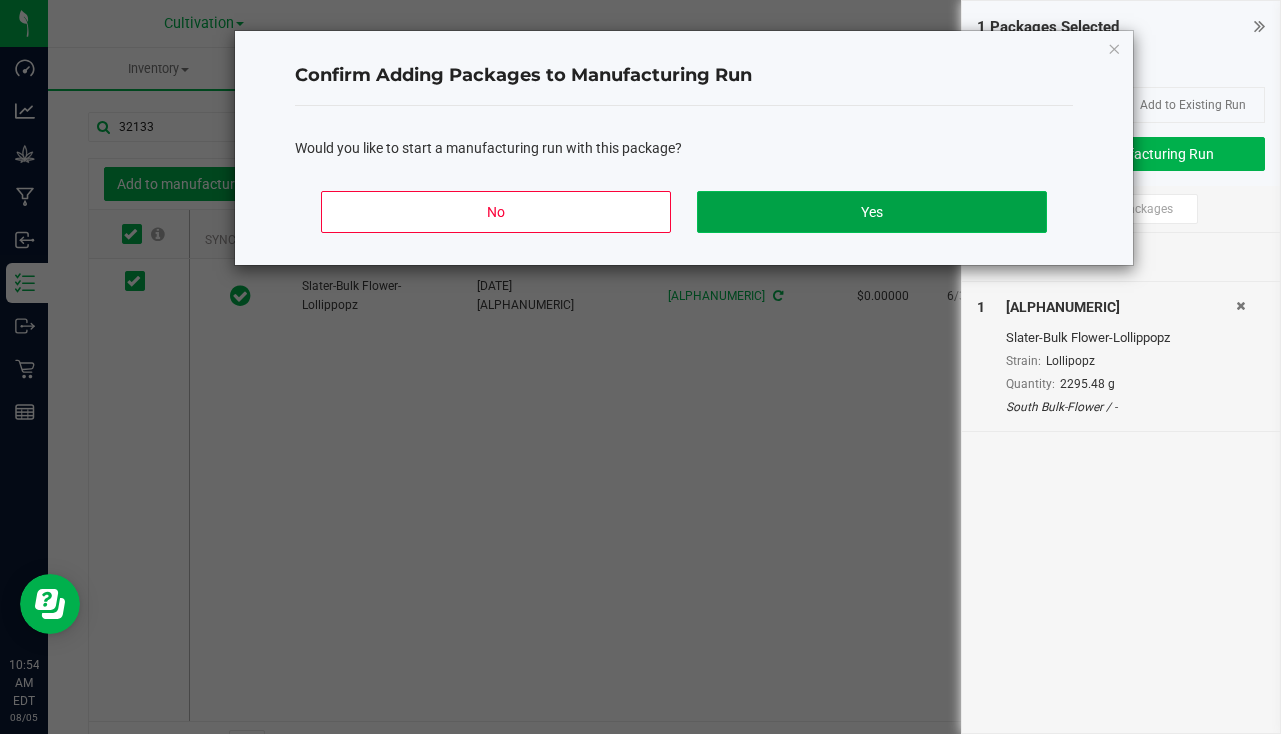 click on "Yes" 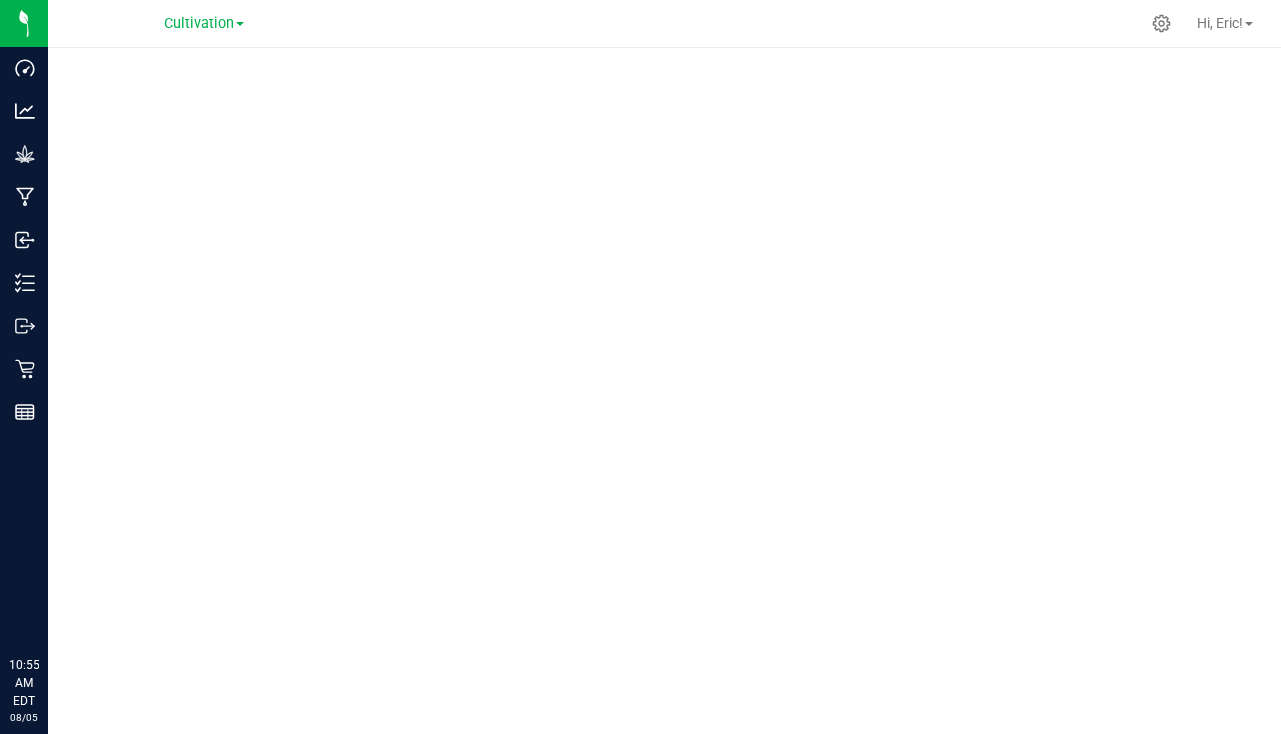 scroll, scrollTop: 0, scrollLeft: 0, axis: both 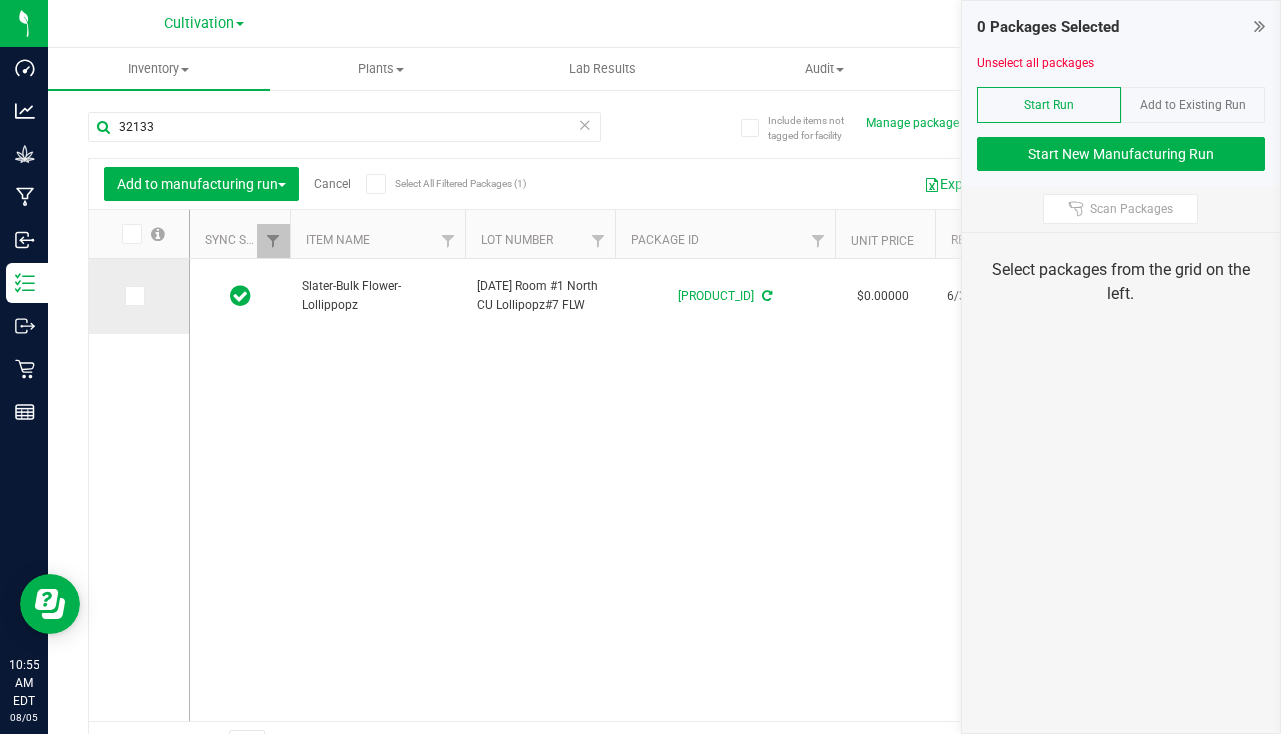 click at bounding box center (133, 296) 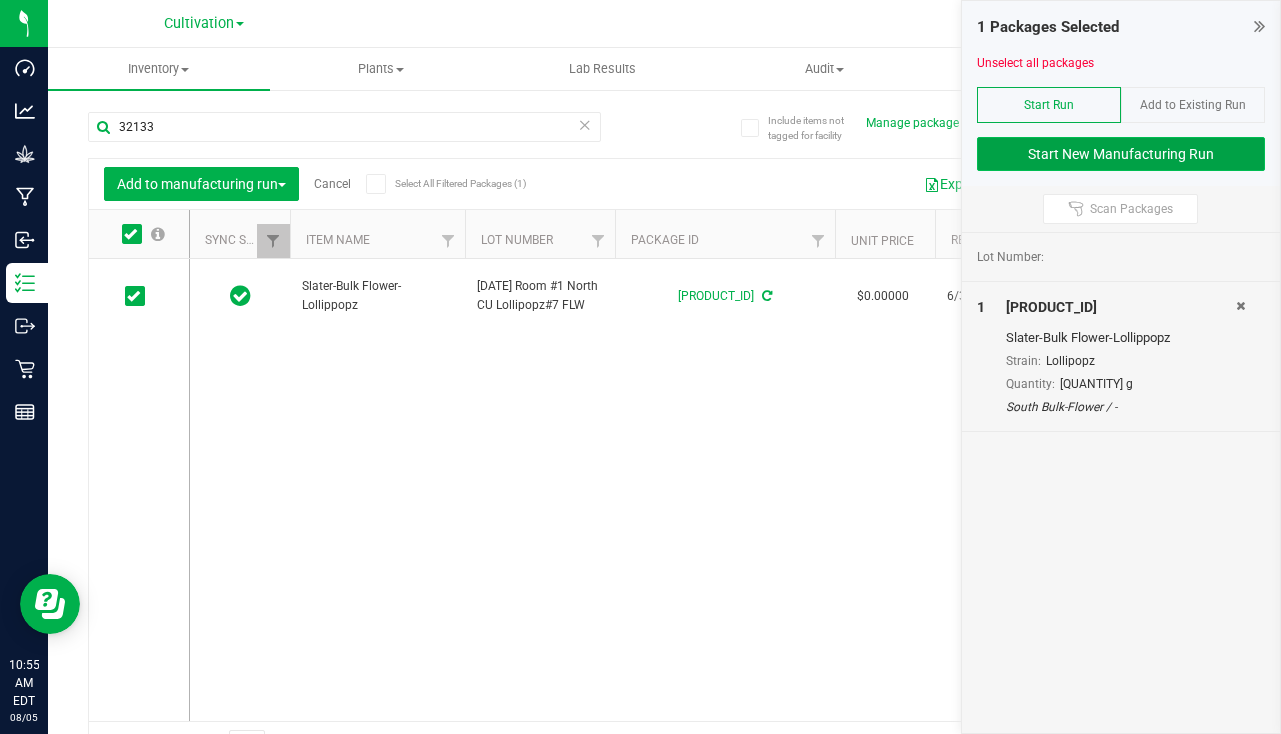 click on "Start New Manufacturing Run" at bounding box center (1121, 154) 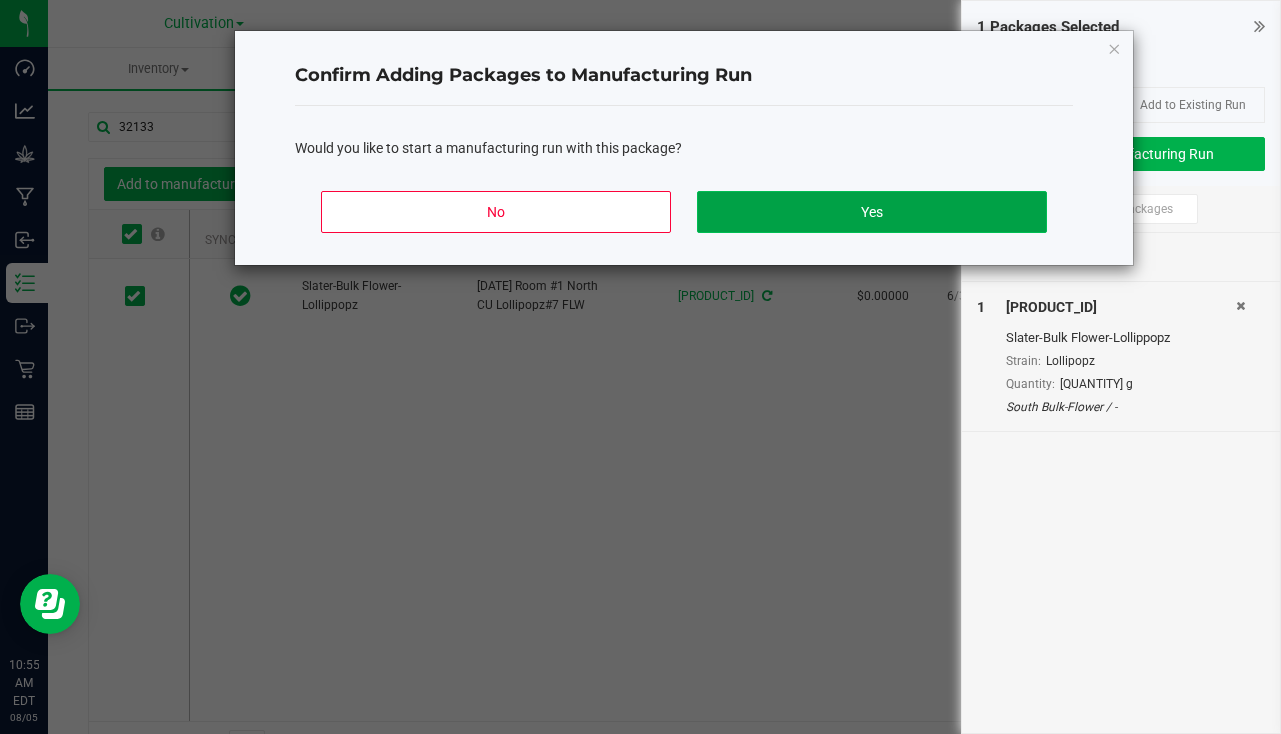 click on "Yes" 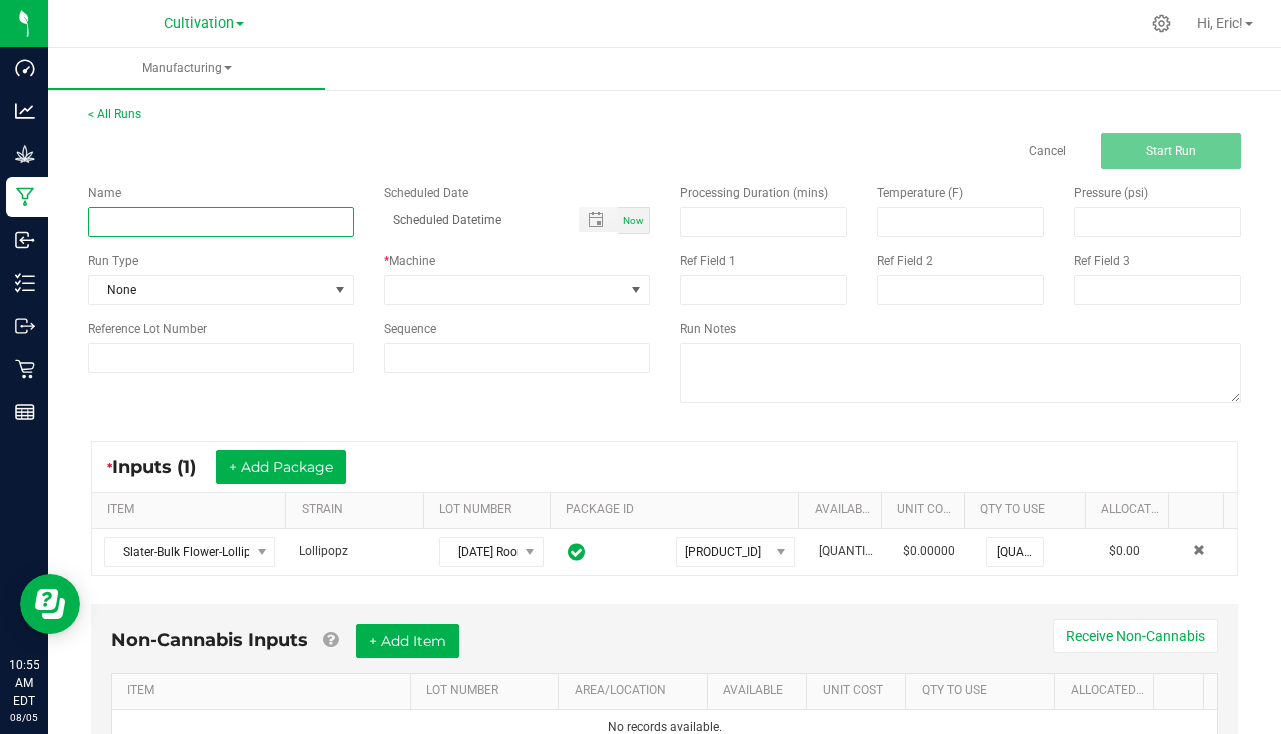 click at bounding box center [221, 222] 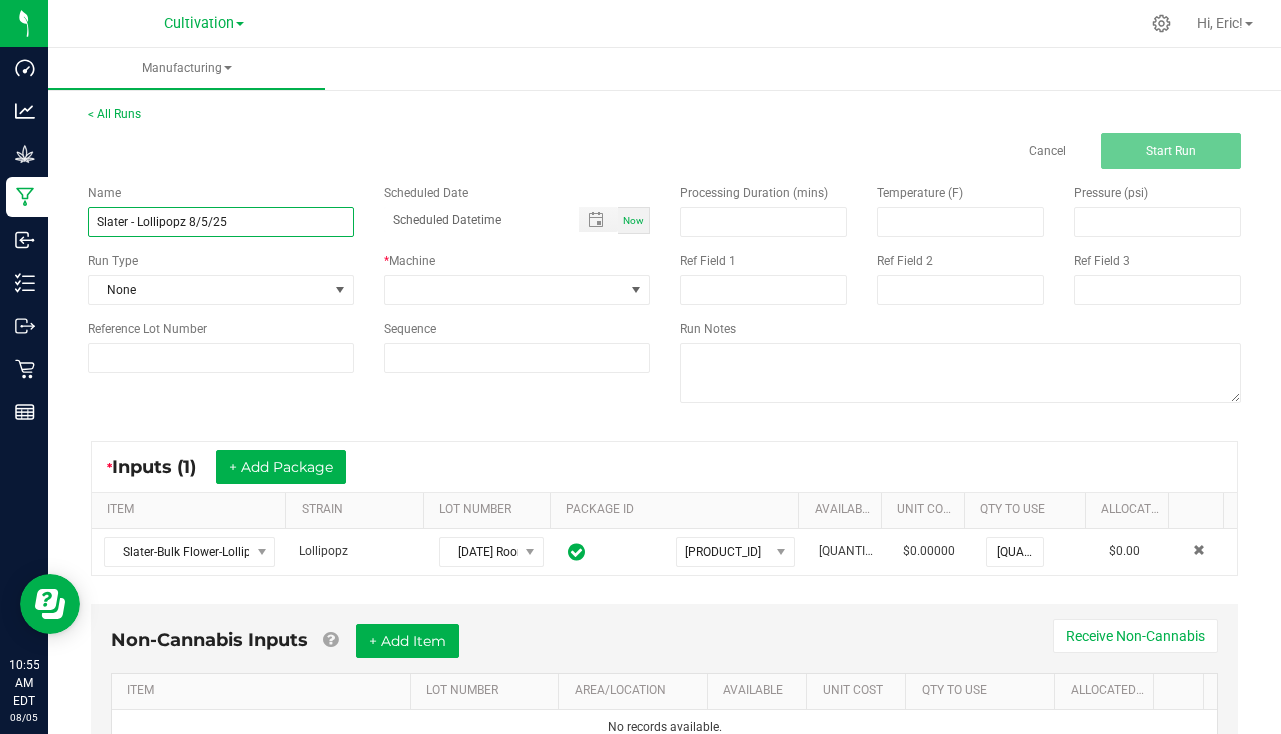 type on "Slater - Lollipopz 8/5/25" 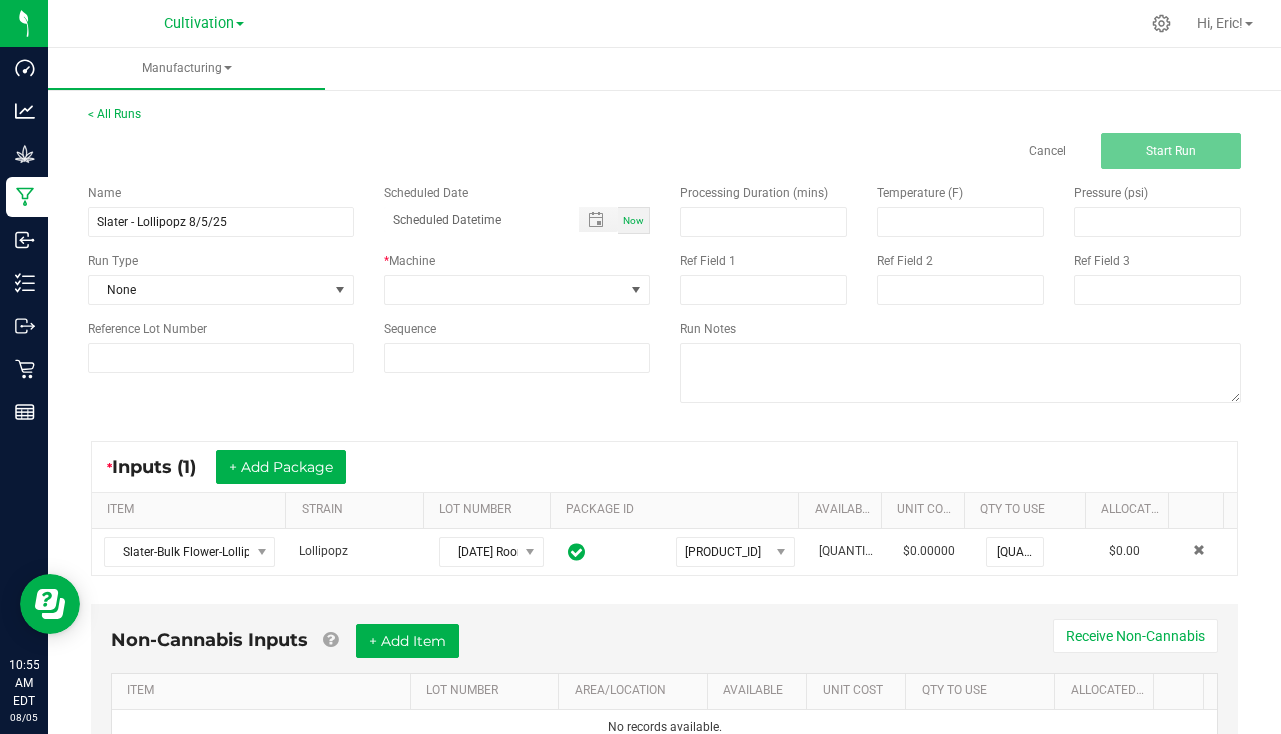 click on "Now" at bounding box center [633, 220] 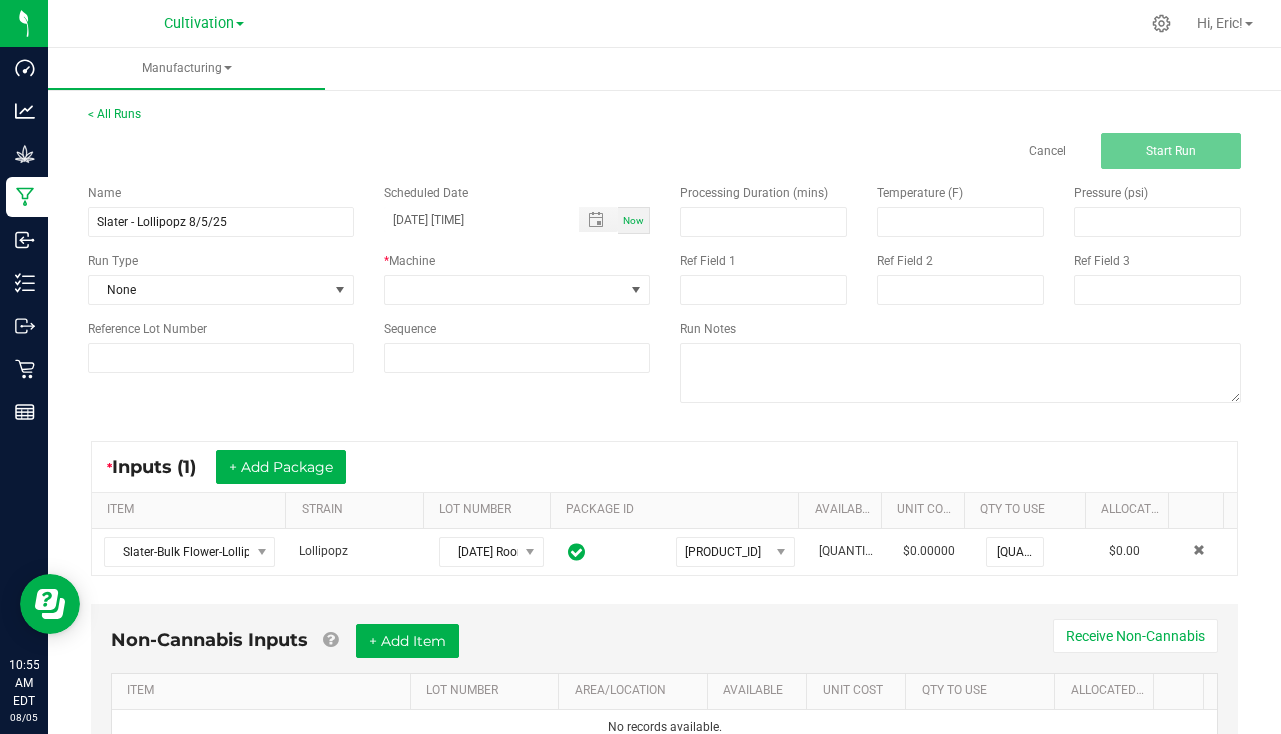 click on "Reference Lot Number" at bounding box center [221, 329] 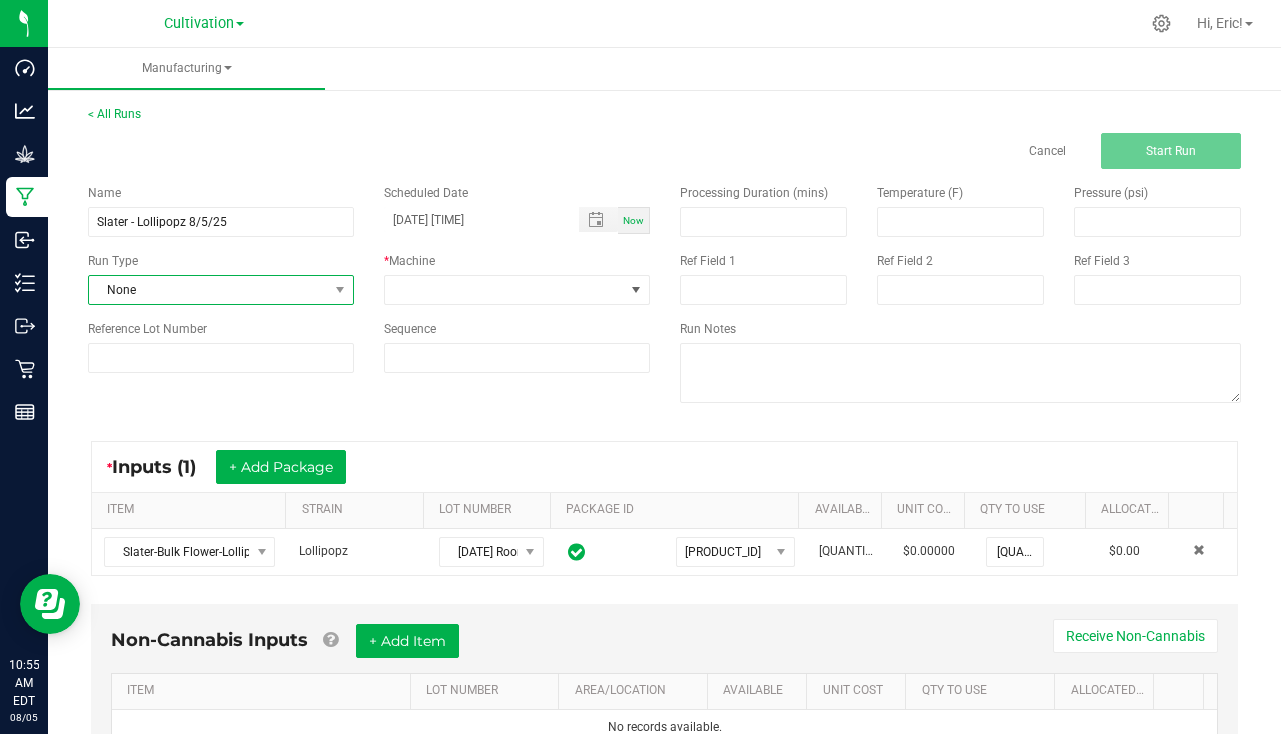 click on "None" at bounding box center (208, 290) 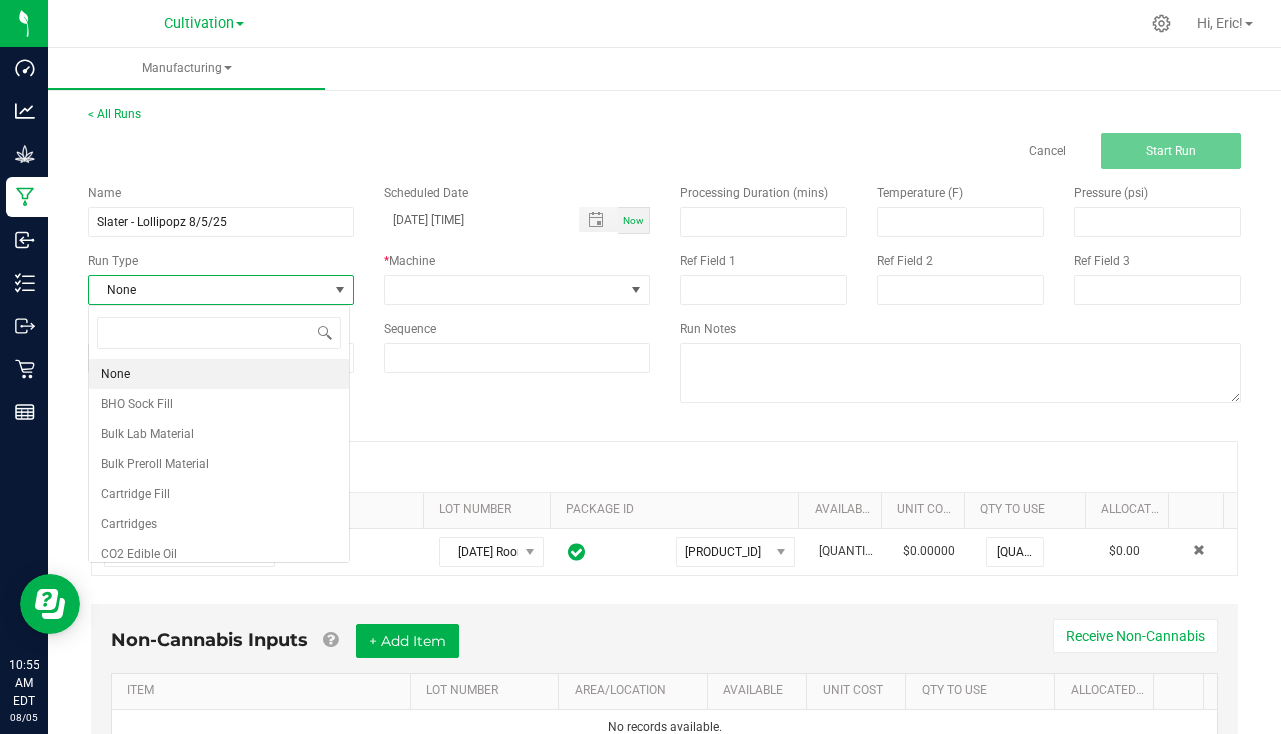 scroll, scrollTop: 99970, scrollLeft: 99738, axis: both 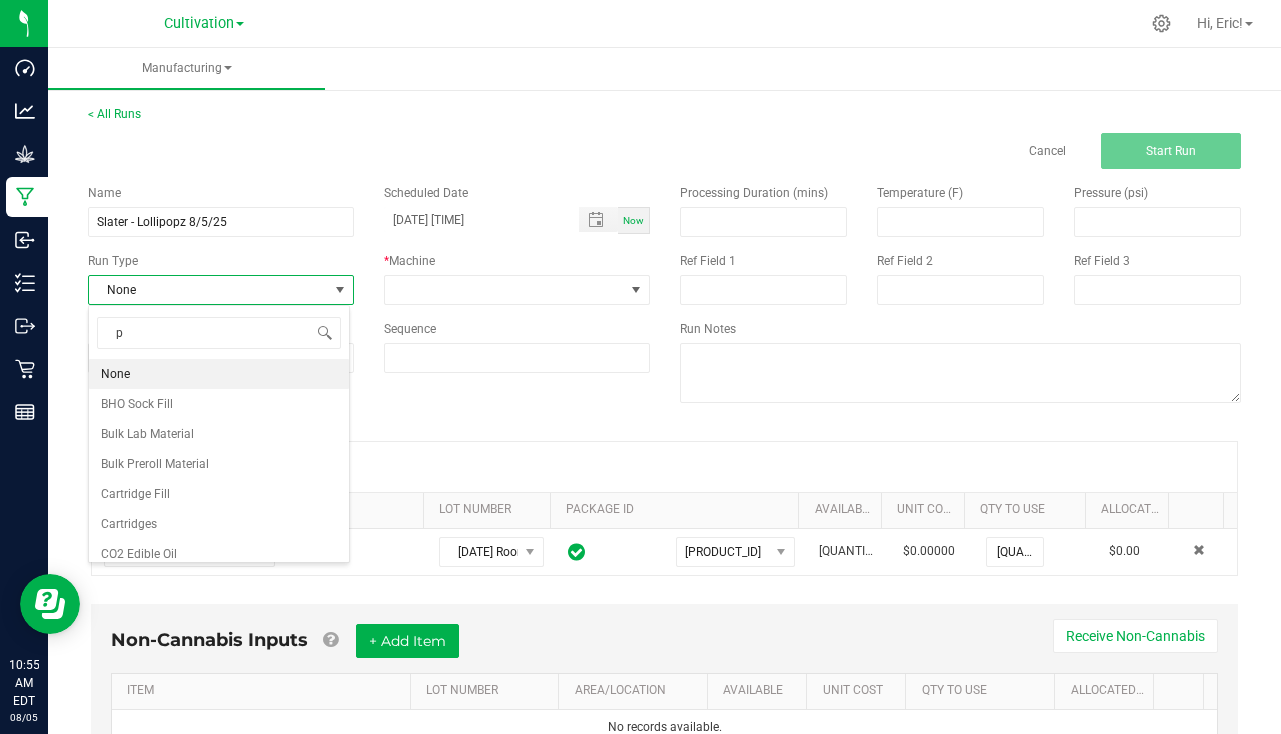 type on "pa" 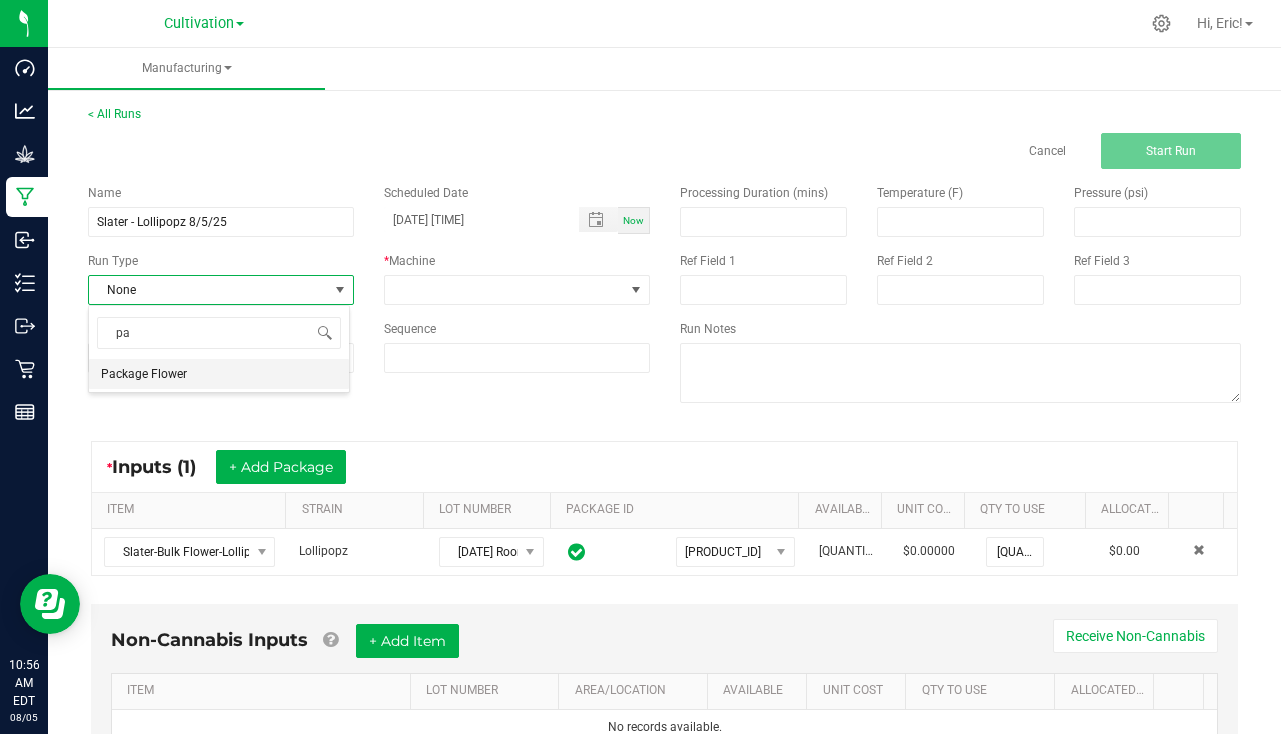 click on "Package Flower" at bounding box center (219, 374) 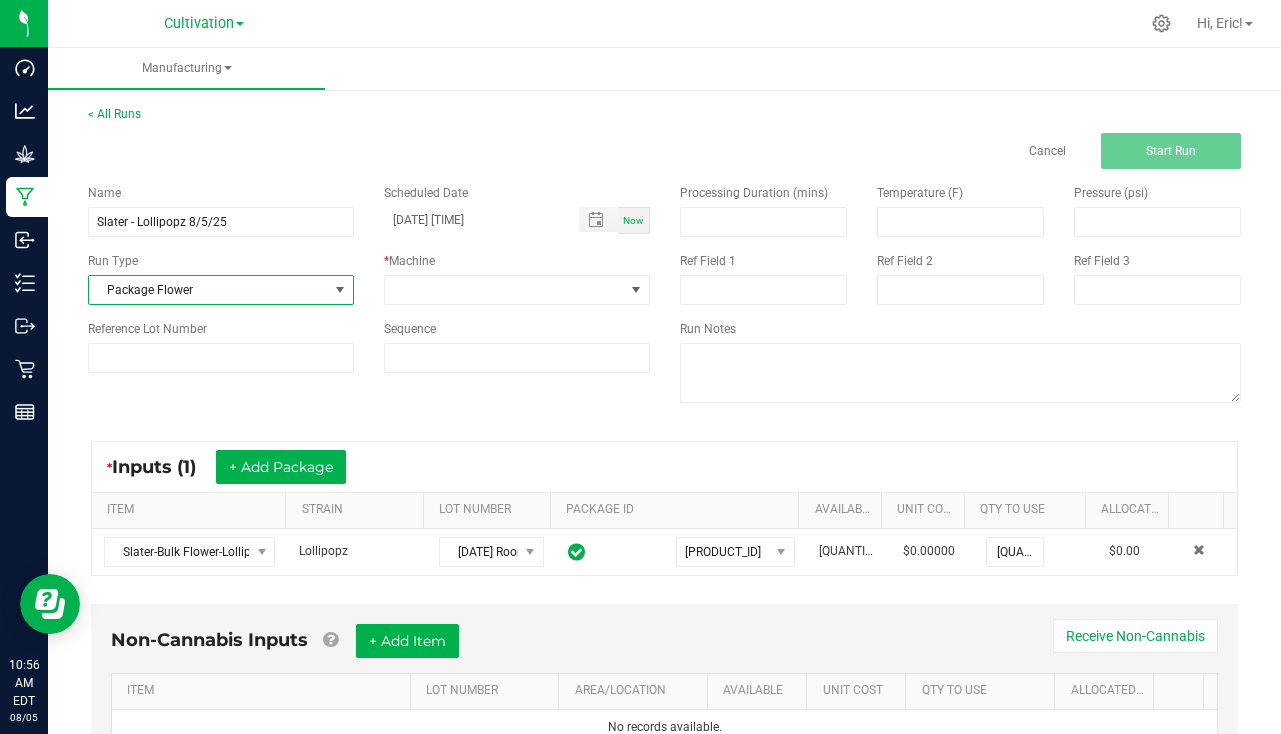 click on "*   Machine" at bounding box center (517, 261) 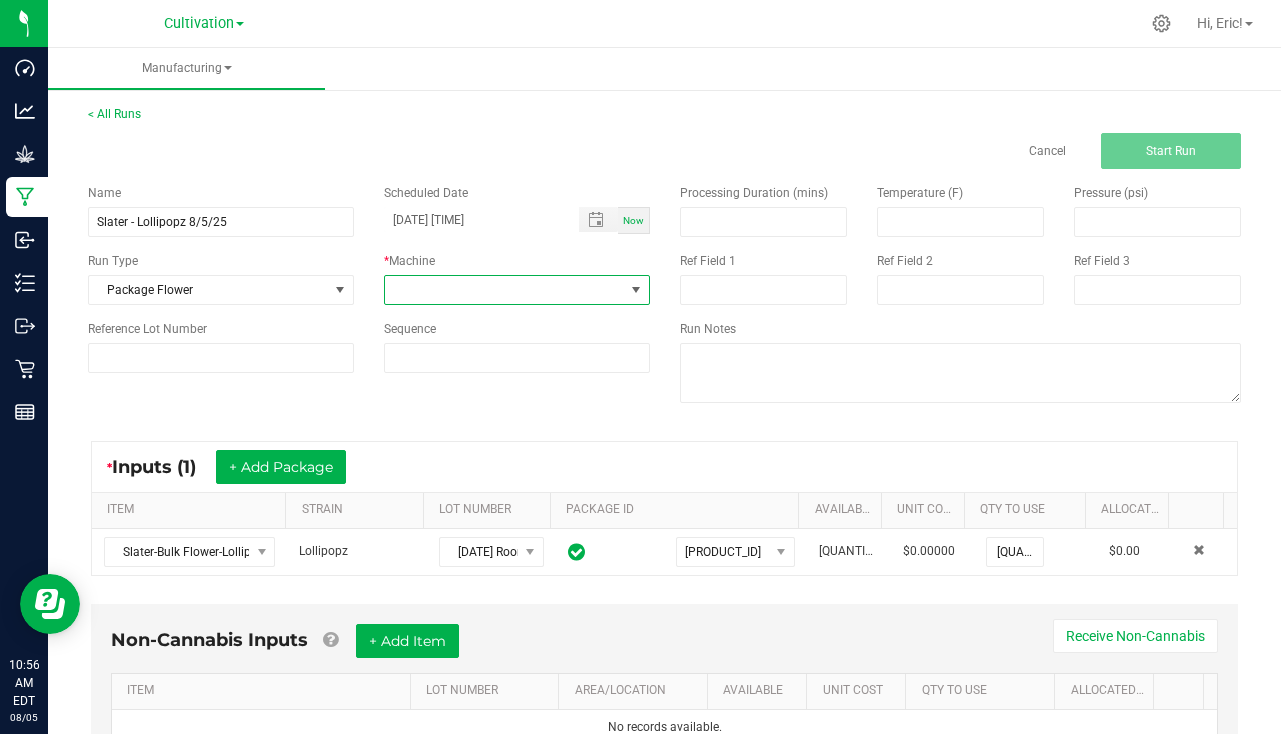 drag, startPoint x: 484, startPoint y: 279, endPoint x: 484, endPoint y: 290, distance: 11 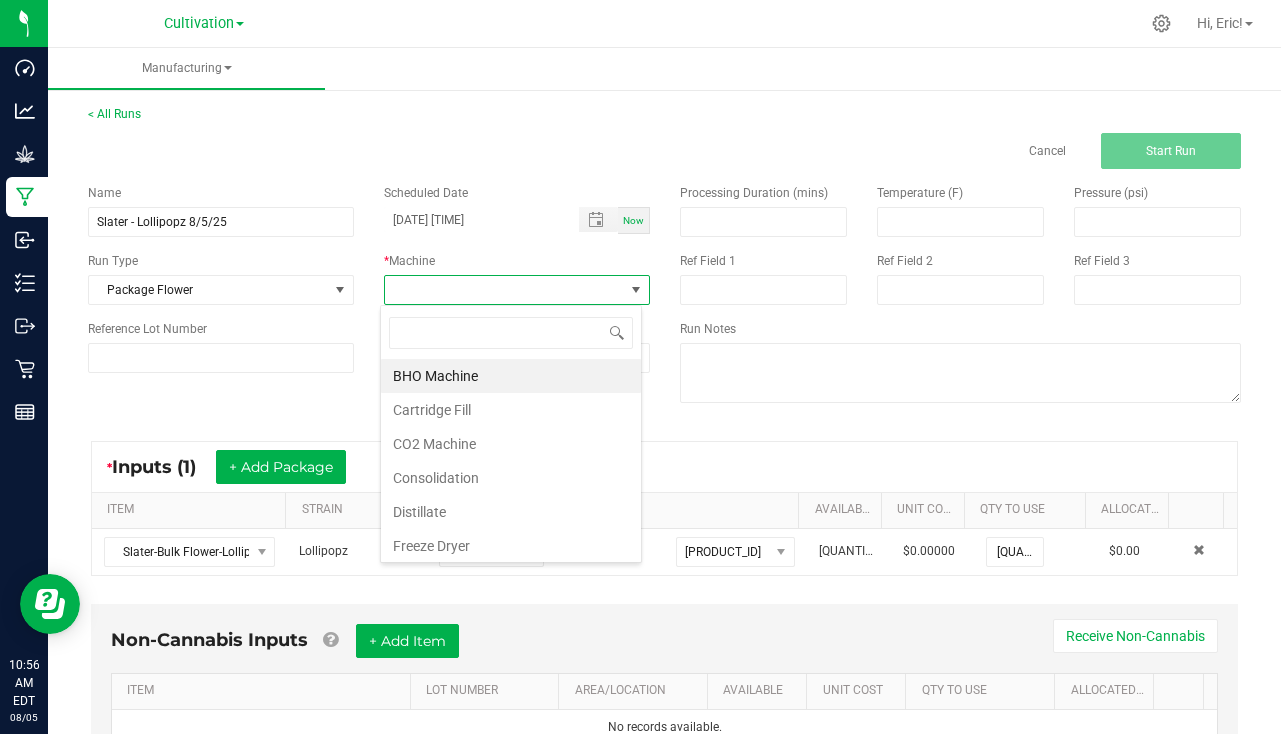 scroll, scrollTop: 99970, scrollLeft: 99738, axis: both 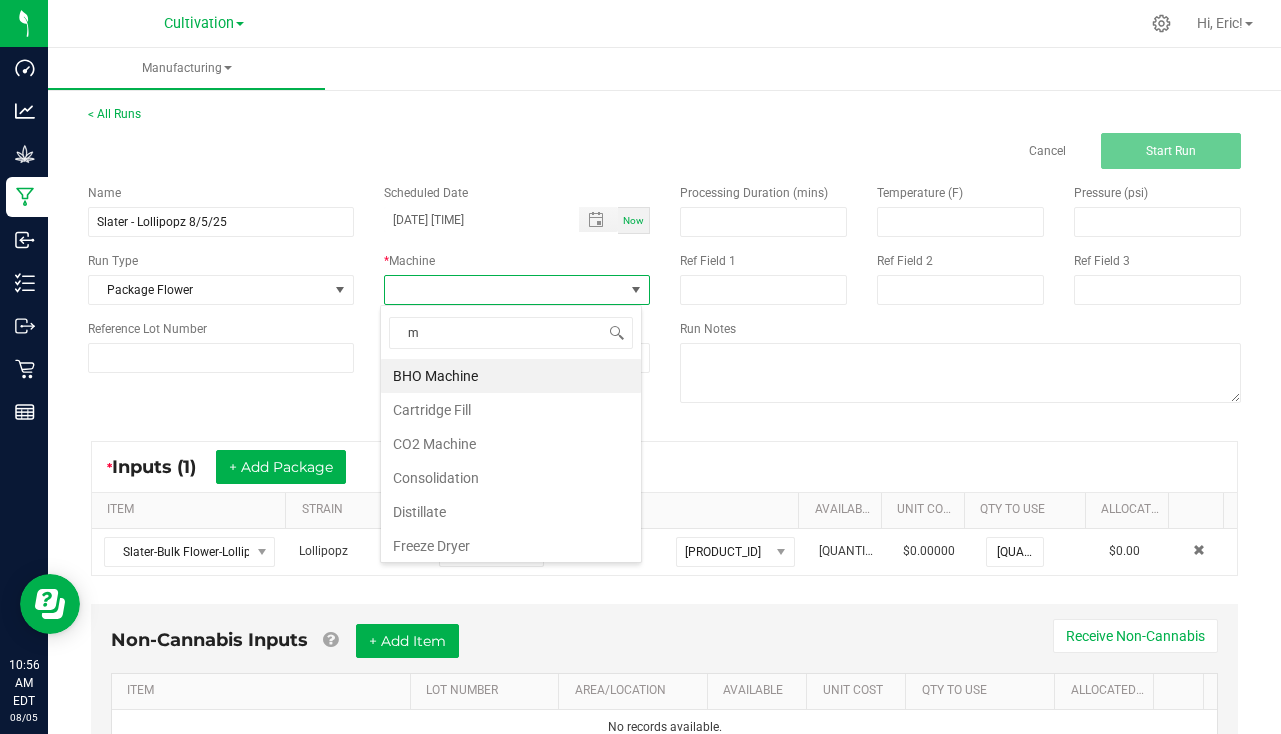 type on "ma" 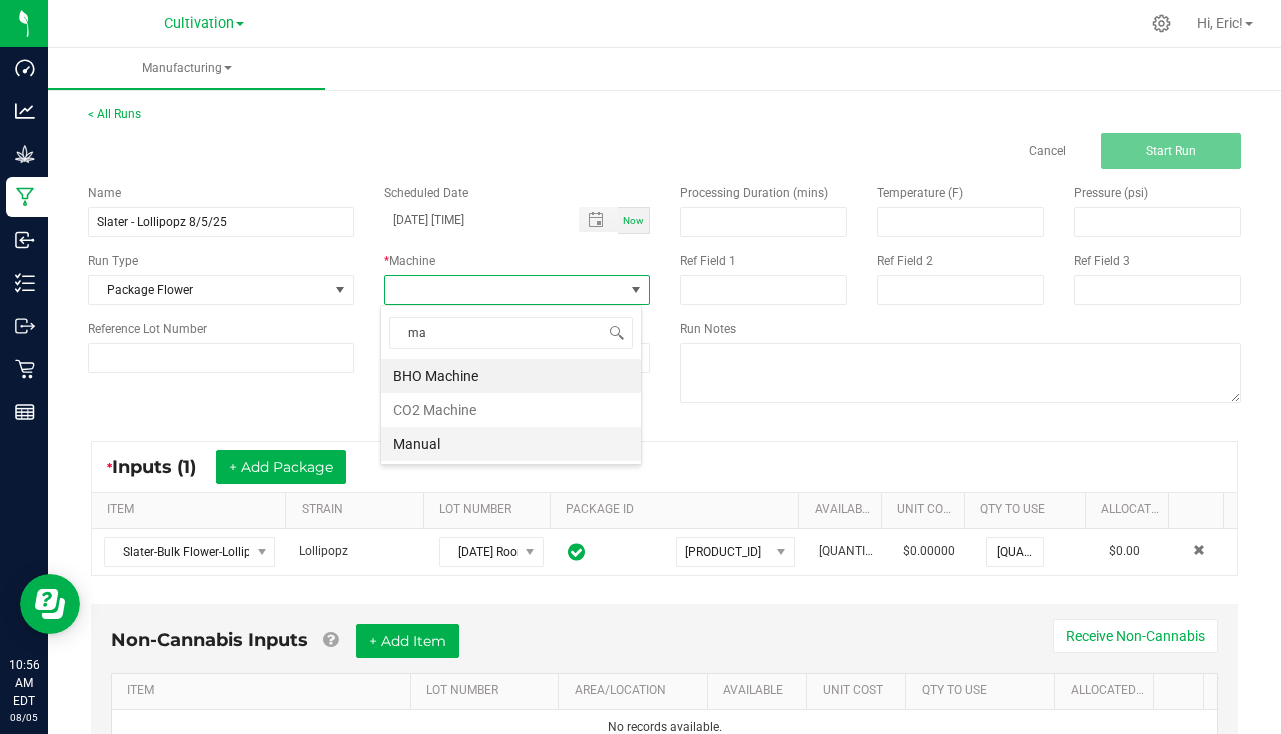 click on "Manual" at bounding box center [511, 444] 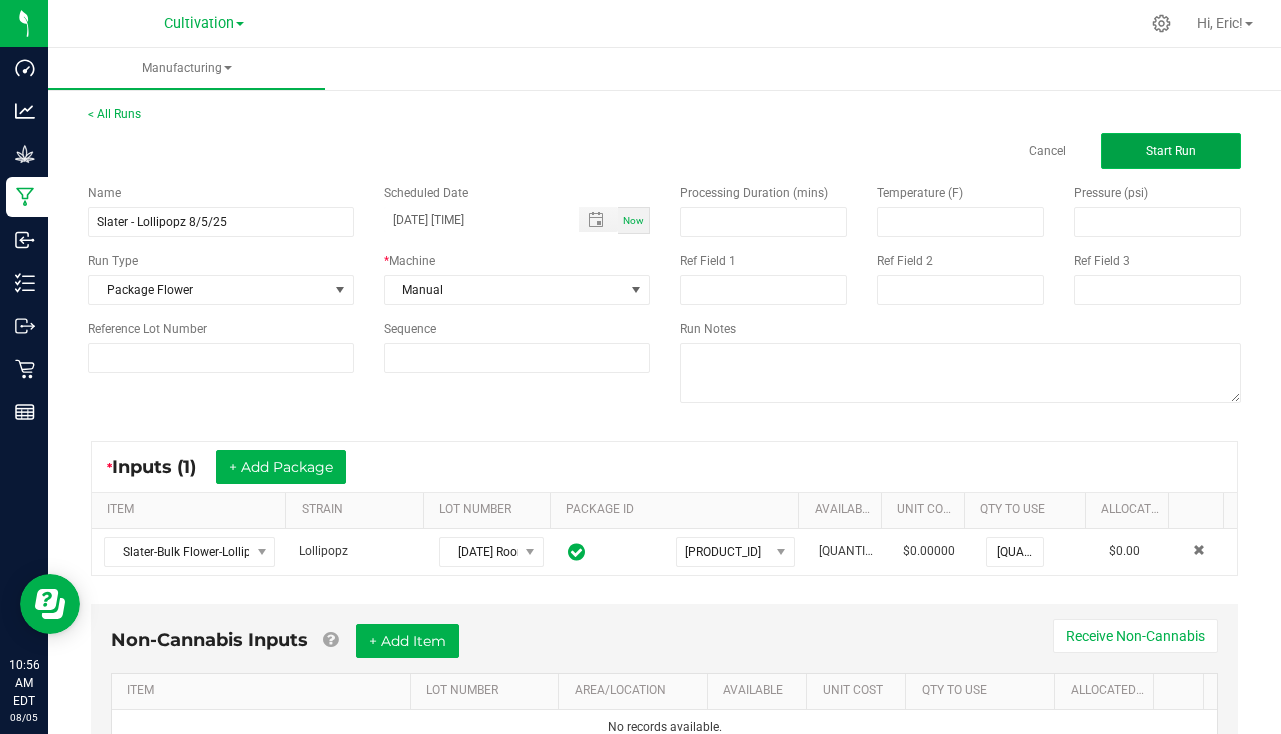 click on "Start Run" 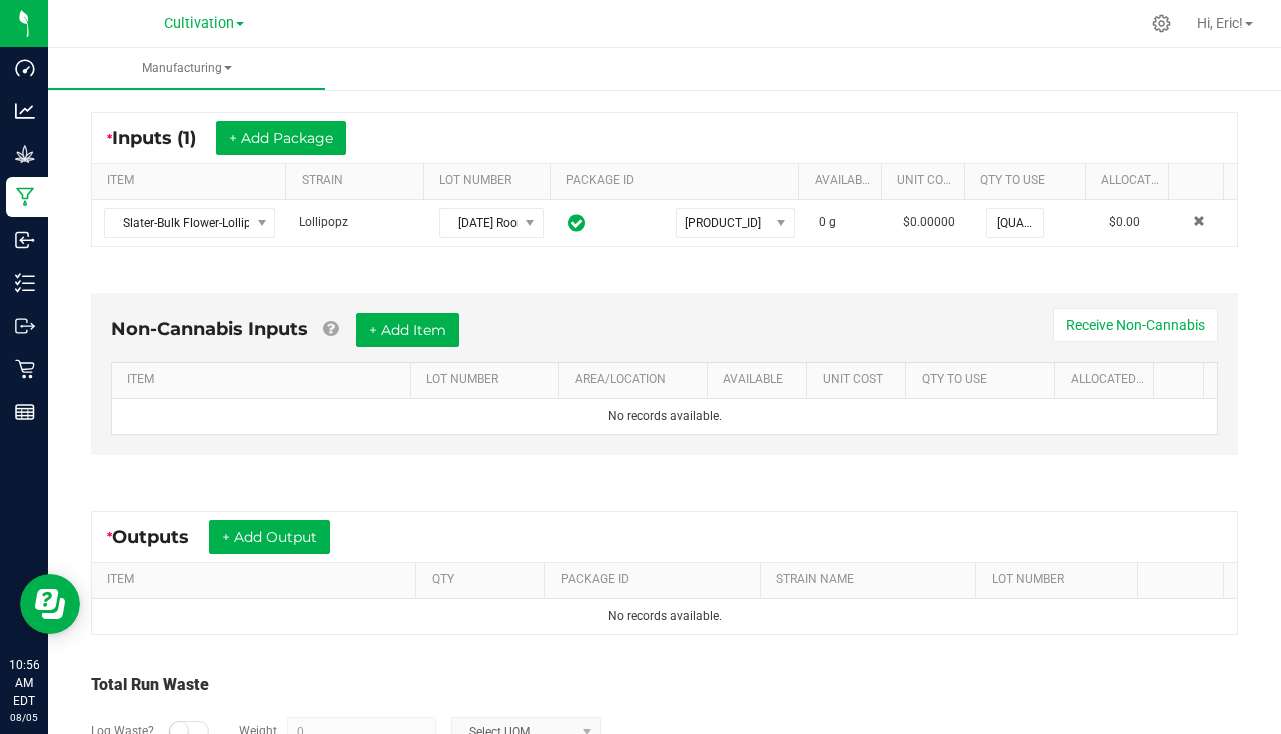 scroll, scrollTop: 484, scrollLeft: 0, axis: vertical 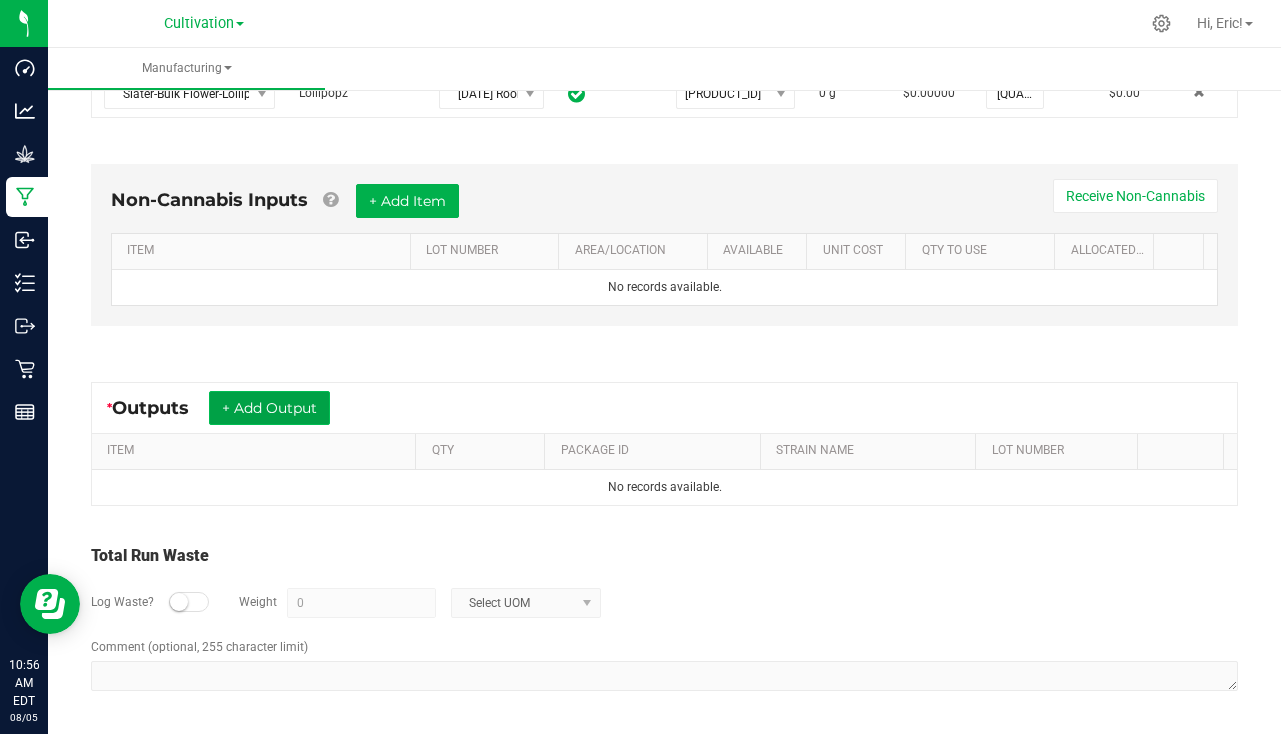 click on "+ Add Output" at bounding box center (269, 408) 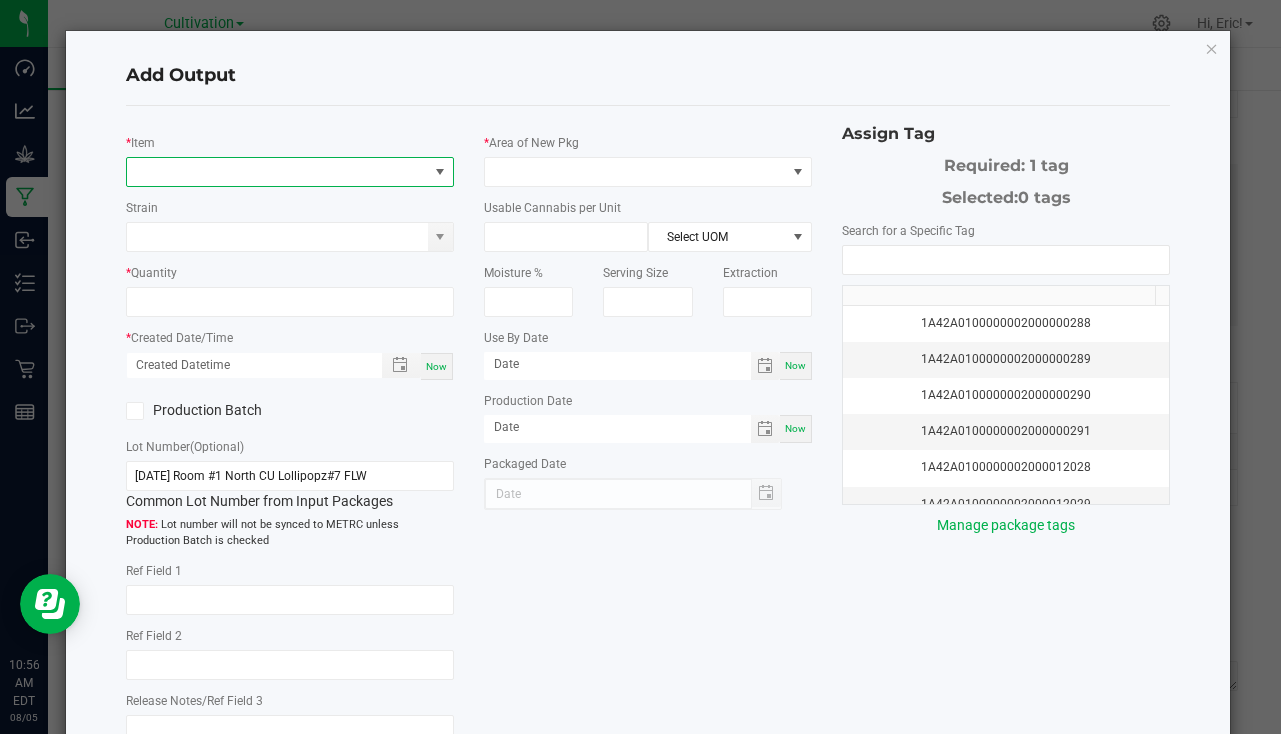 click at bounding box center (277, 172) 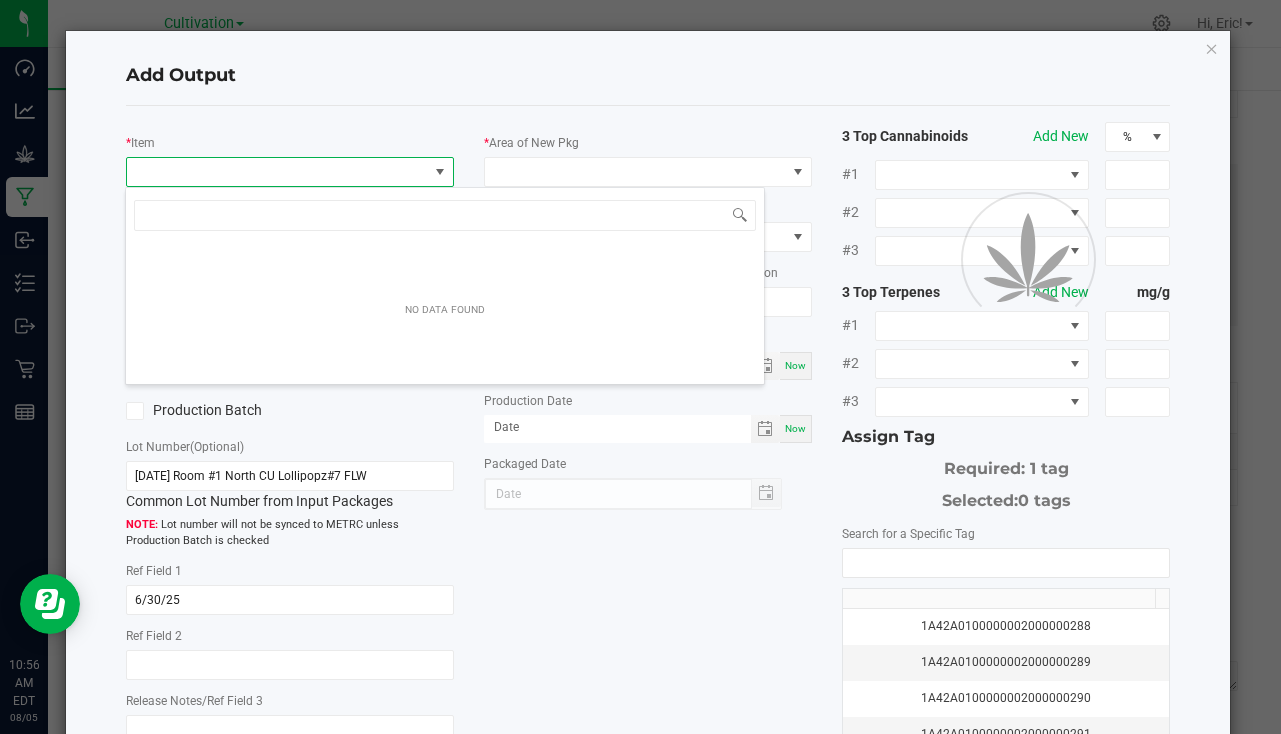 scroll, scrollTop: 99970, scrollLeft: 99676, axis: both 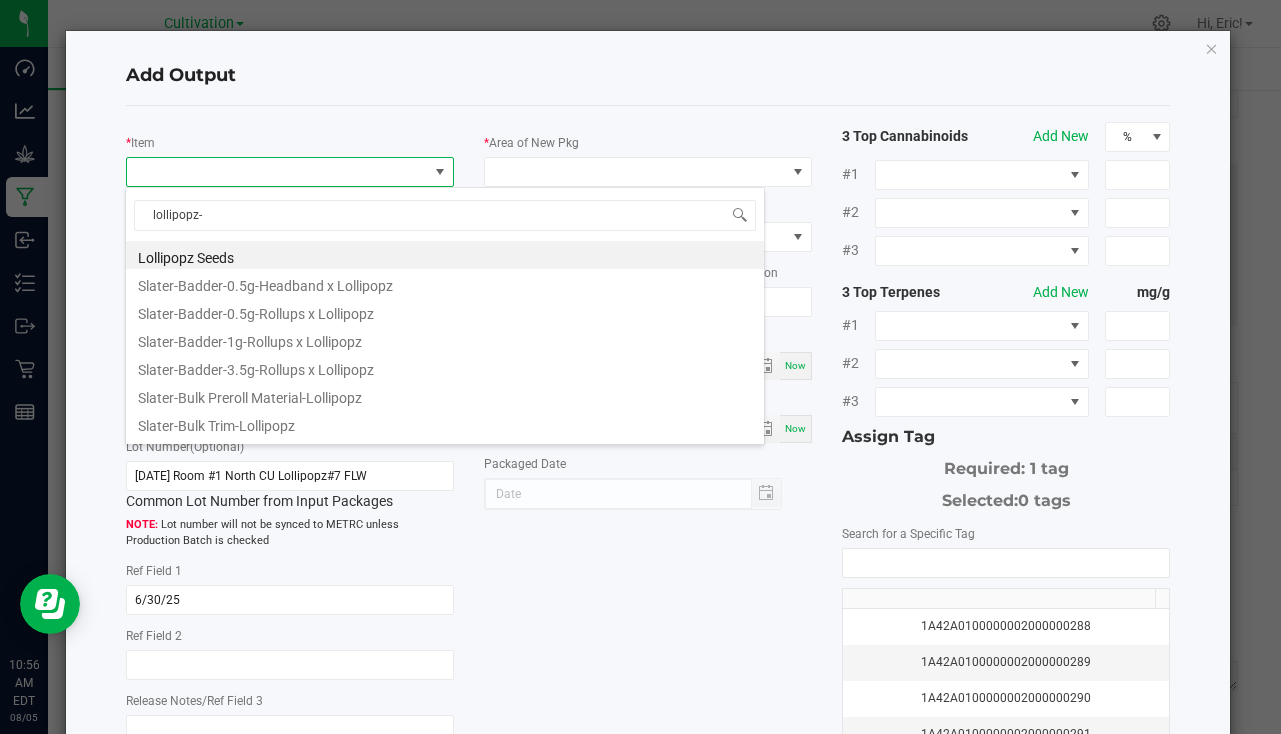 type on "lollipopz-1" 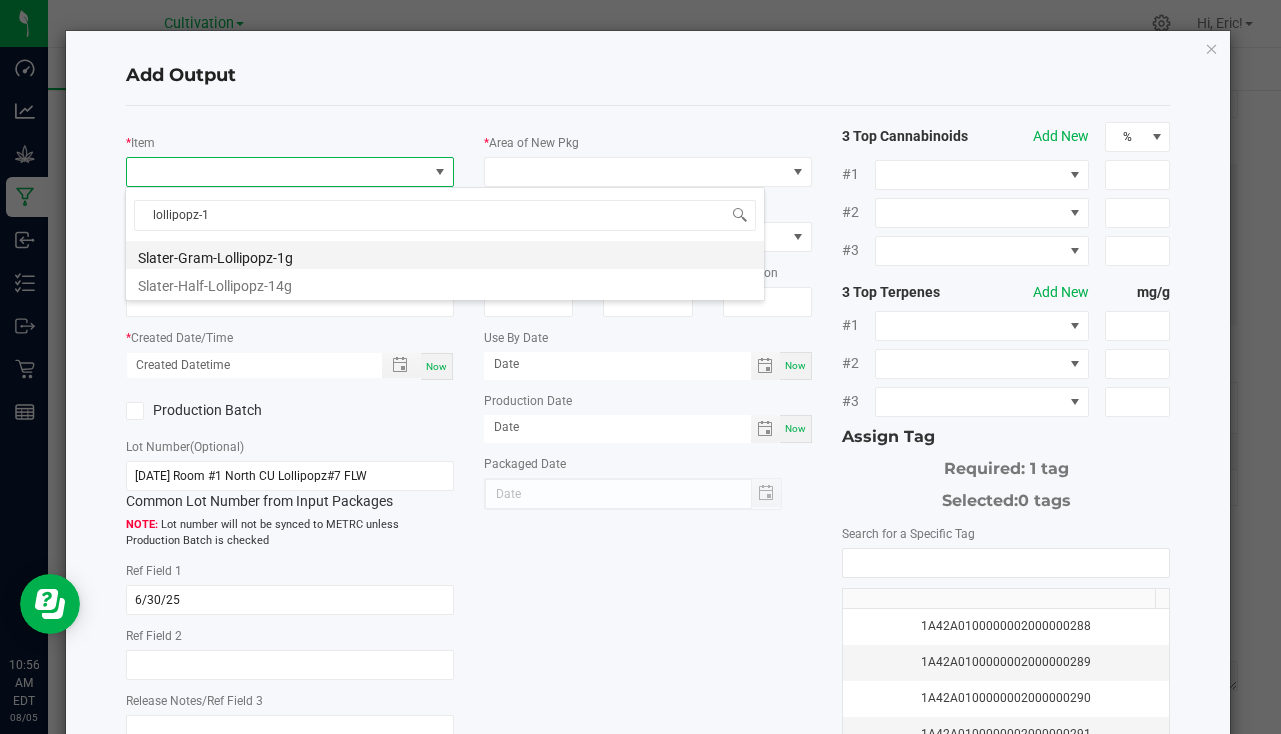 click on "Slater-Gram-Lollipopz-1g" at bounding box center (445, 255) 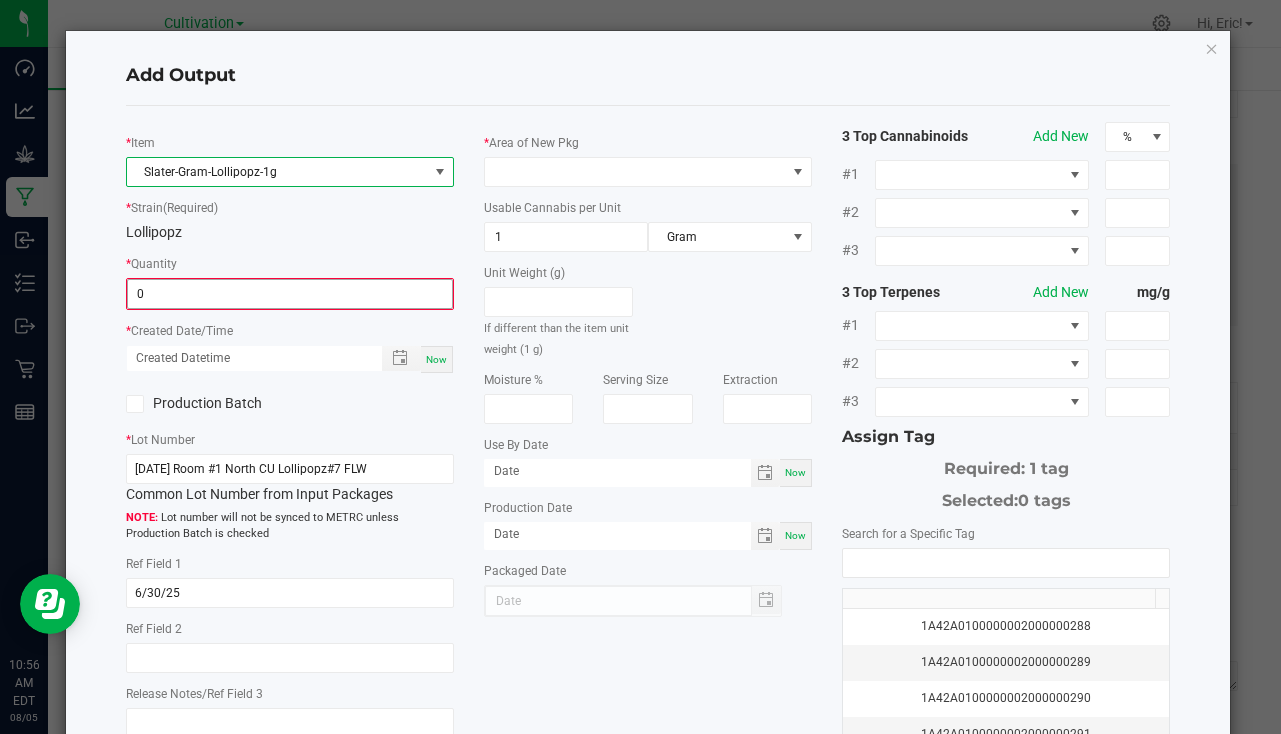 click on "0" at bounding box center (290, 294) 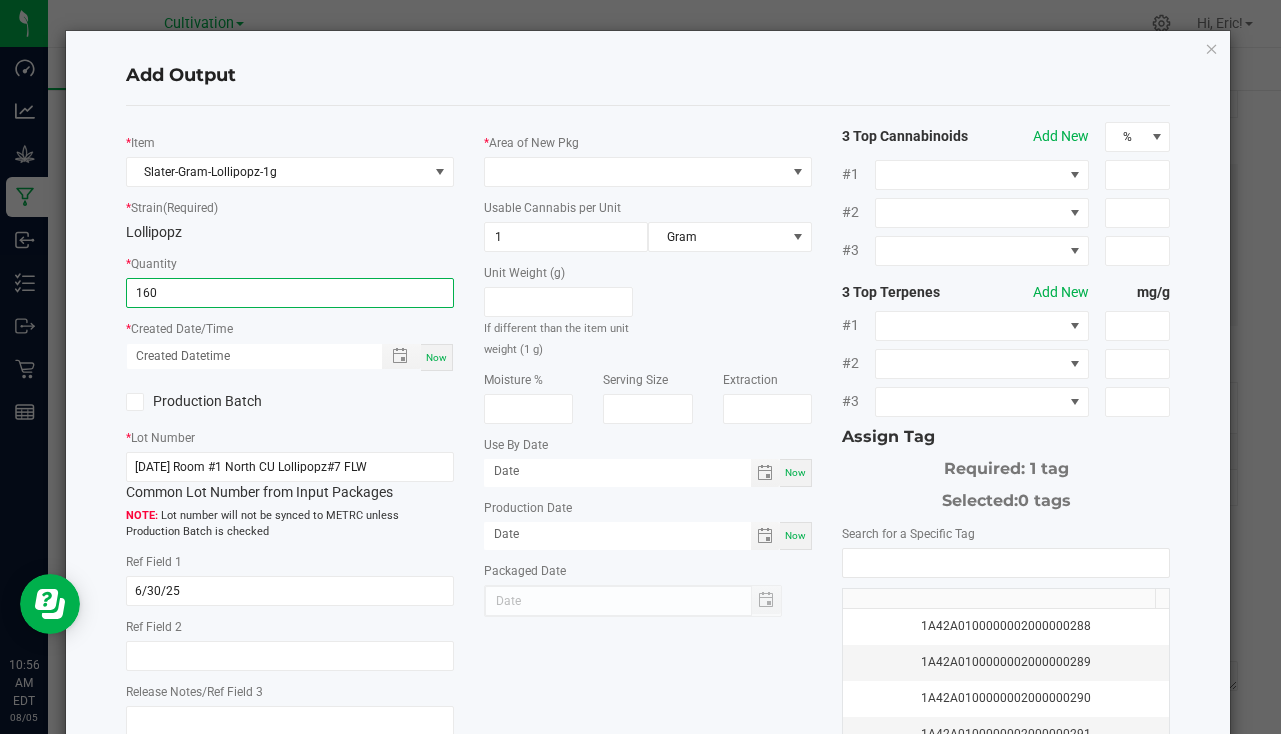 type on "160 ea" 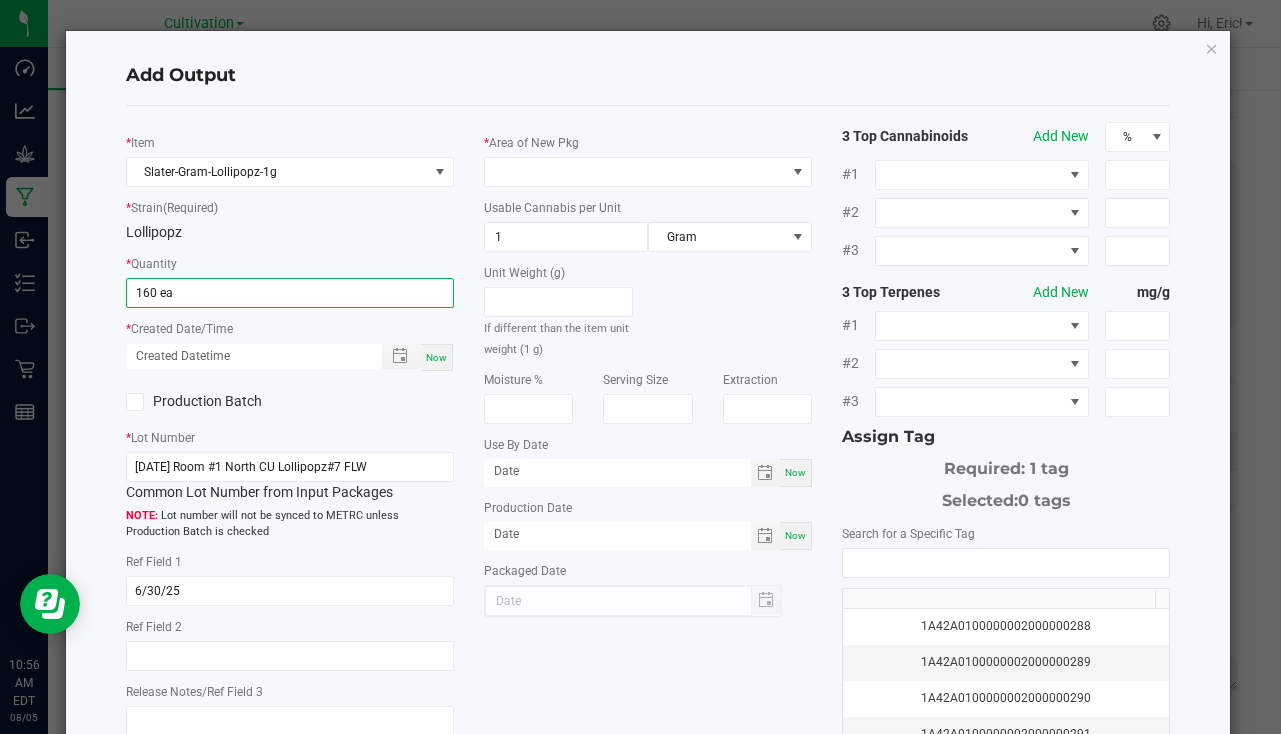 click on "Now" at bounding box center [436, 357] 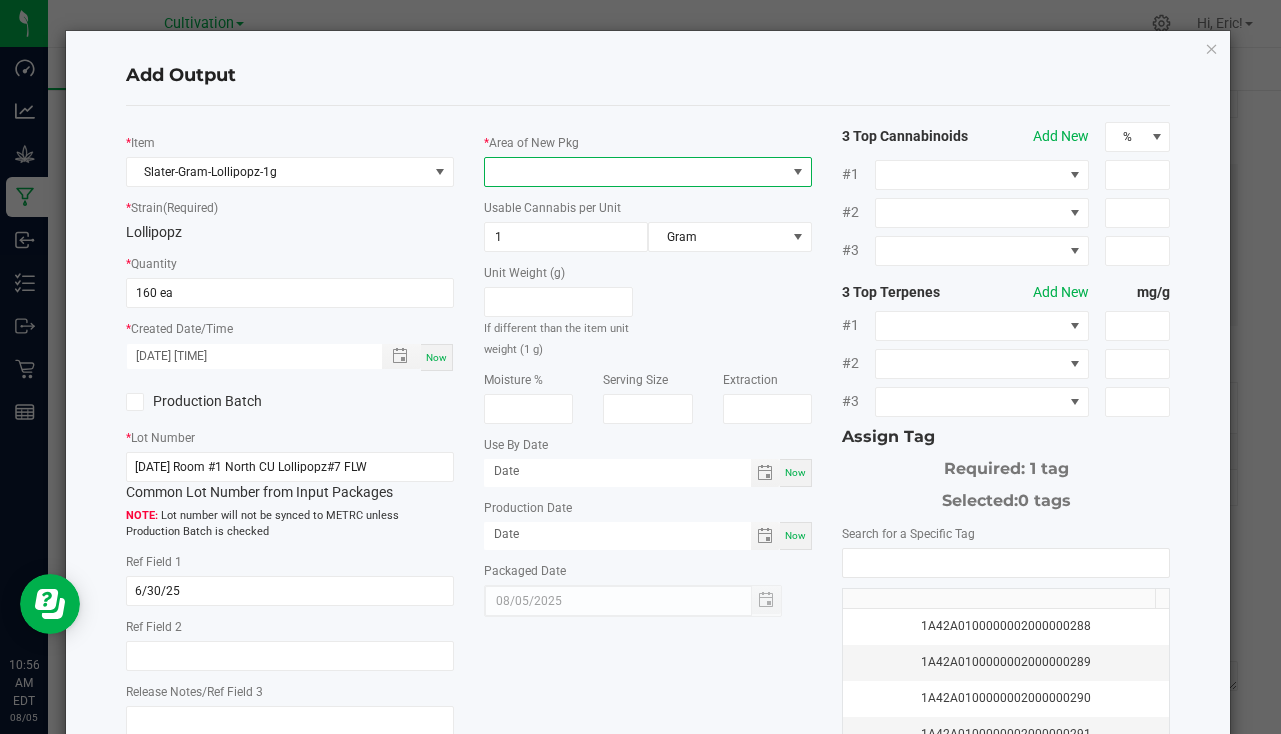 click at bounding box center [635, 172] 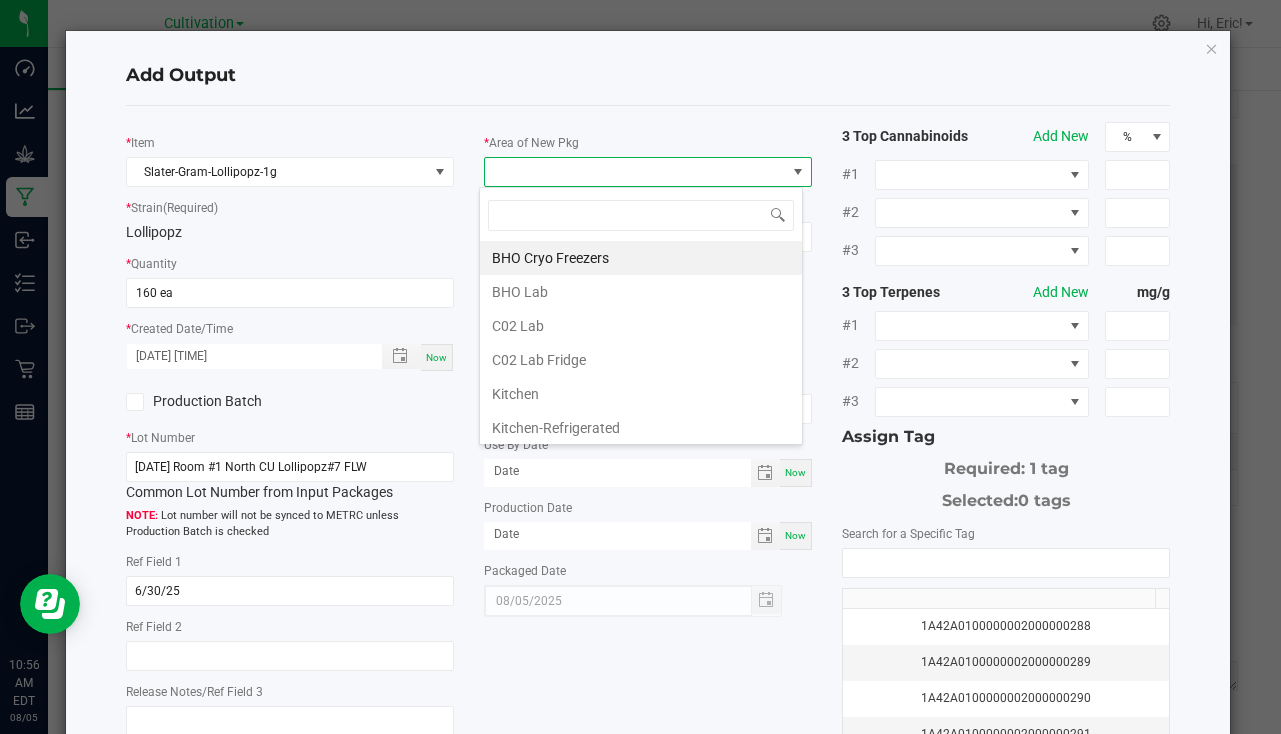 scroll, scrollTop: 99970, scrollLeft: 99676, axis: both 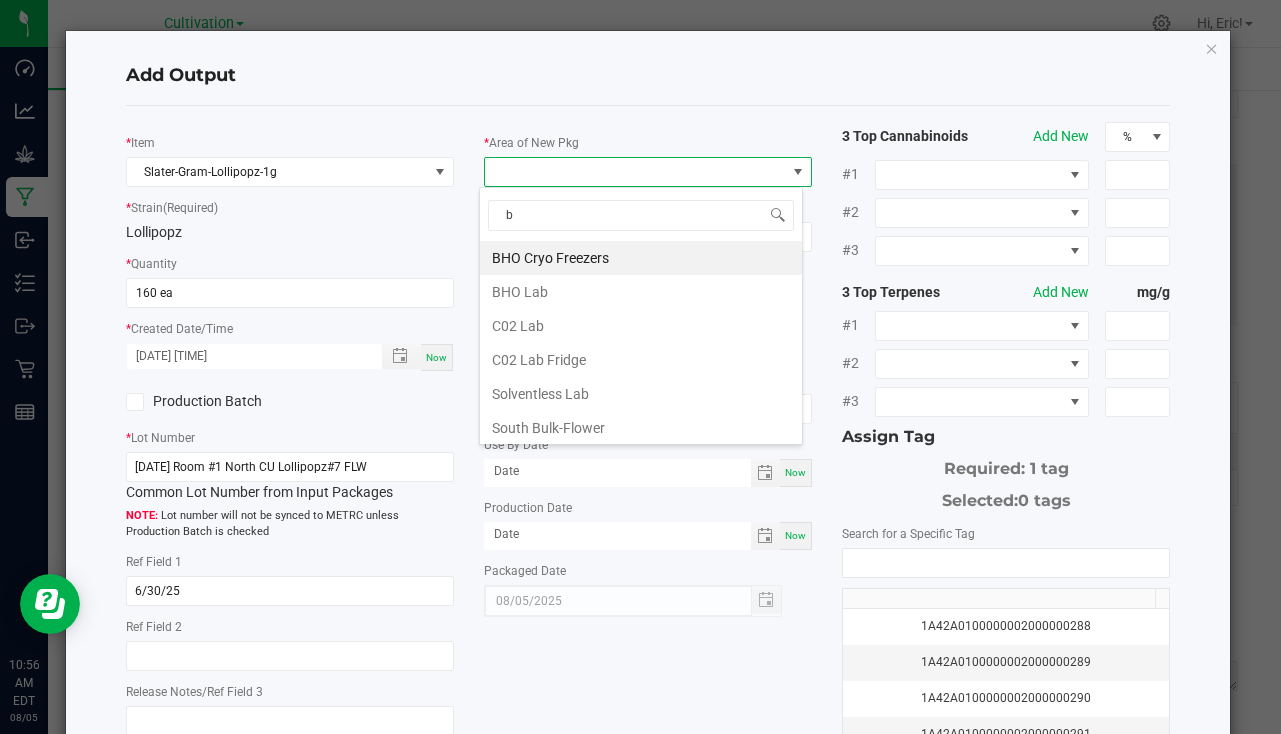 type on "bu" 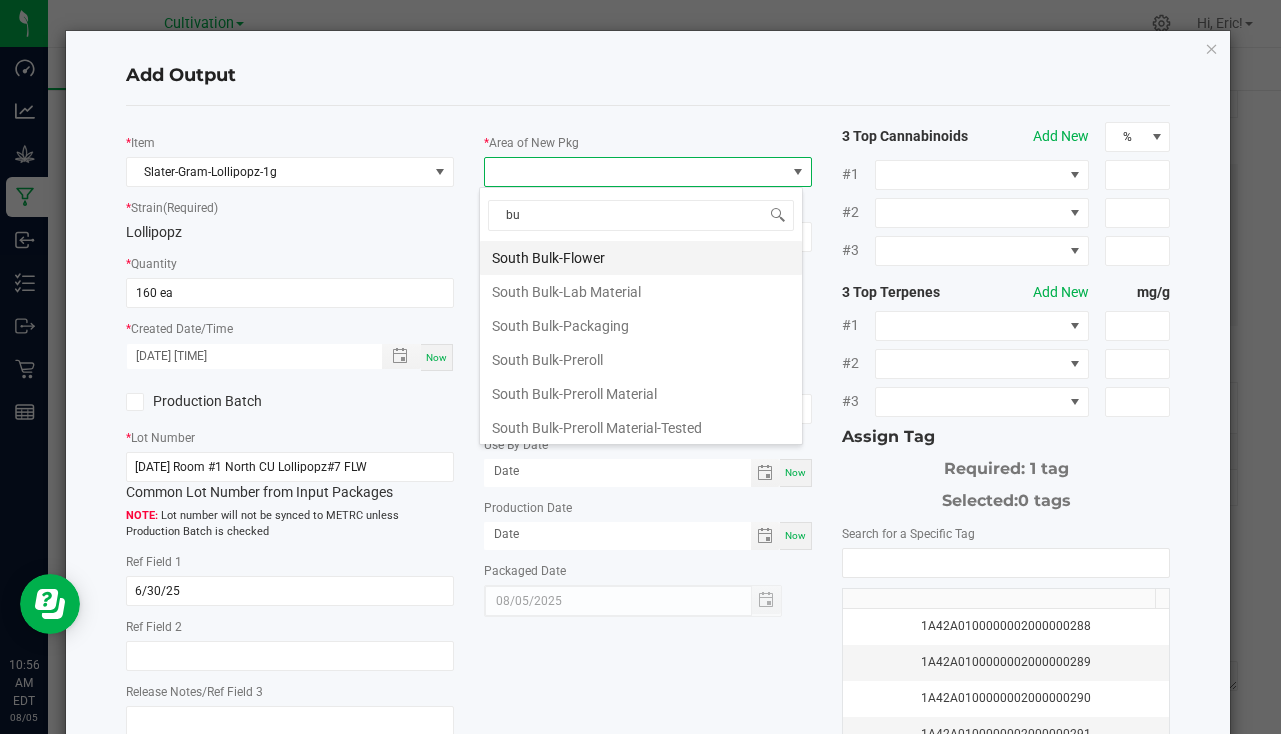 click on "South Bulk-Flower" at bounding box center [641, 258] 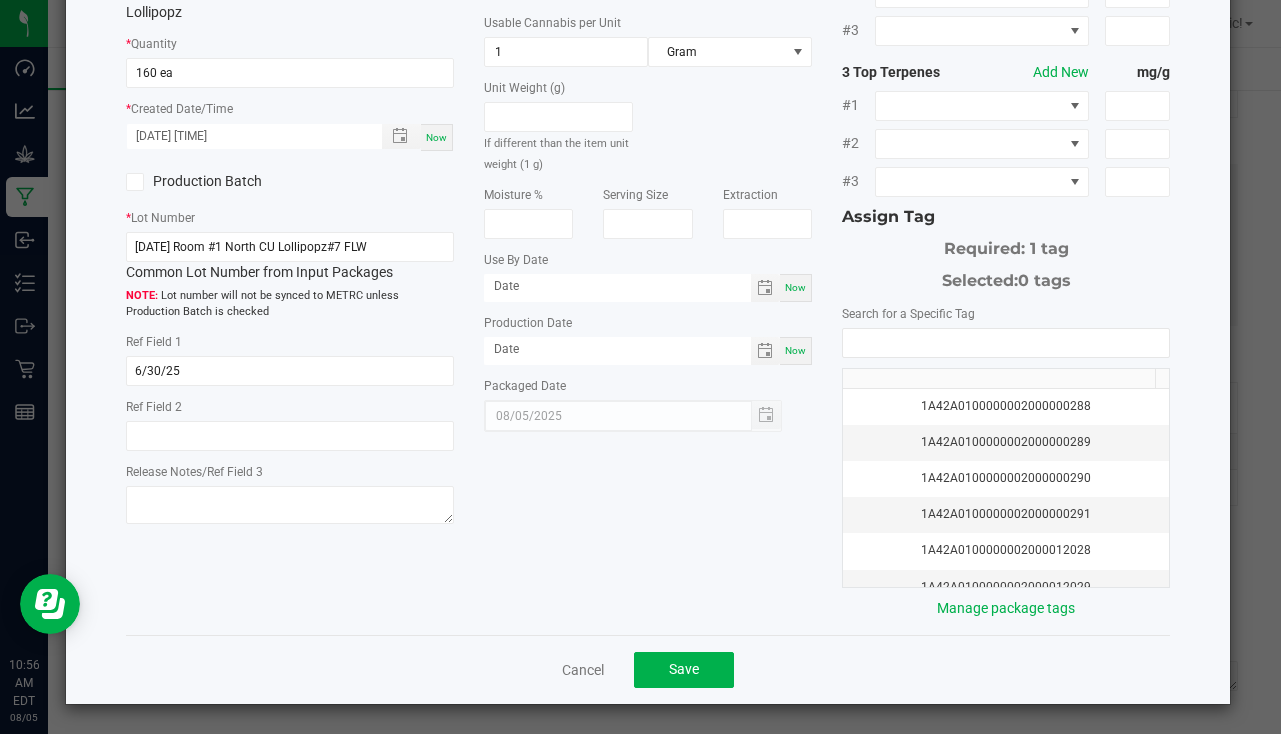 scroll, scrollTop: 221, scrollLeft: 0, axis: vertical 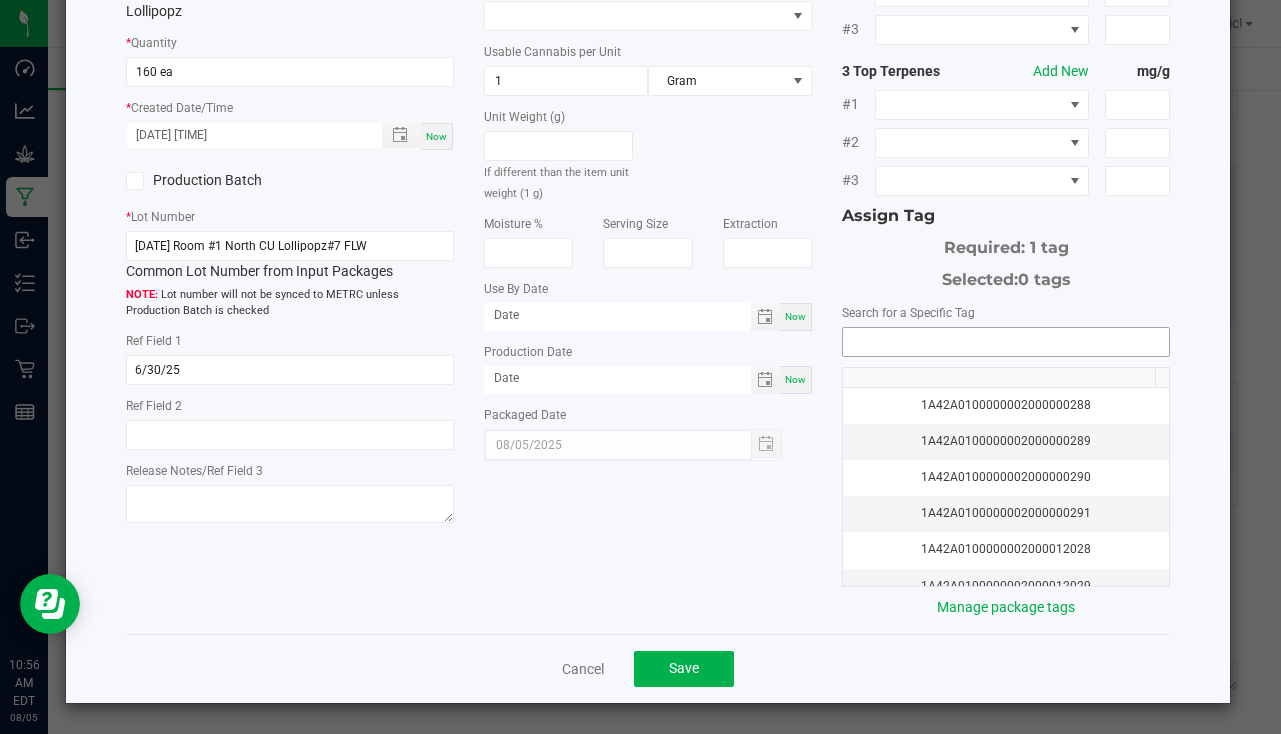 click at bounding box center (1006, 342) 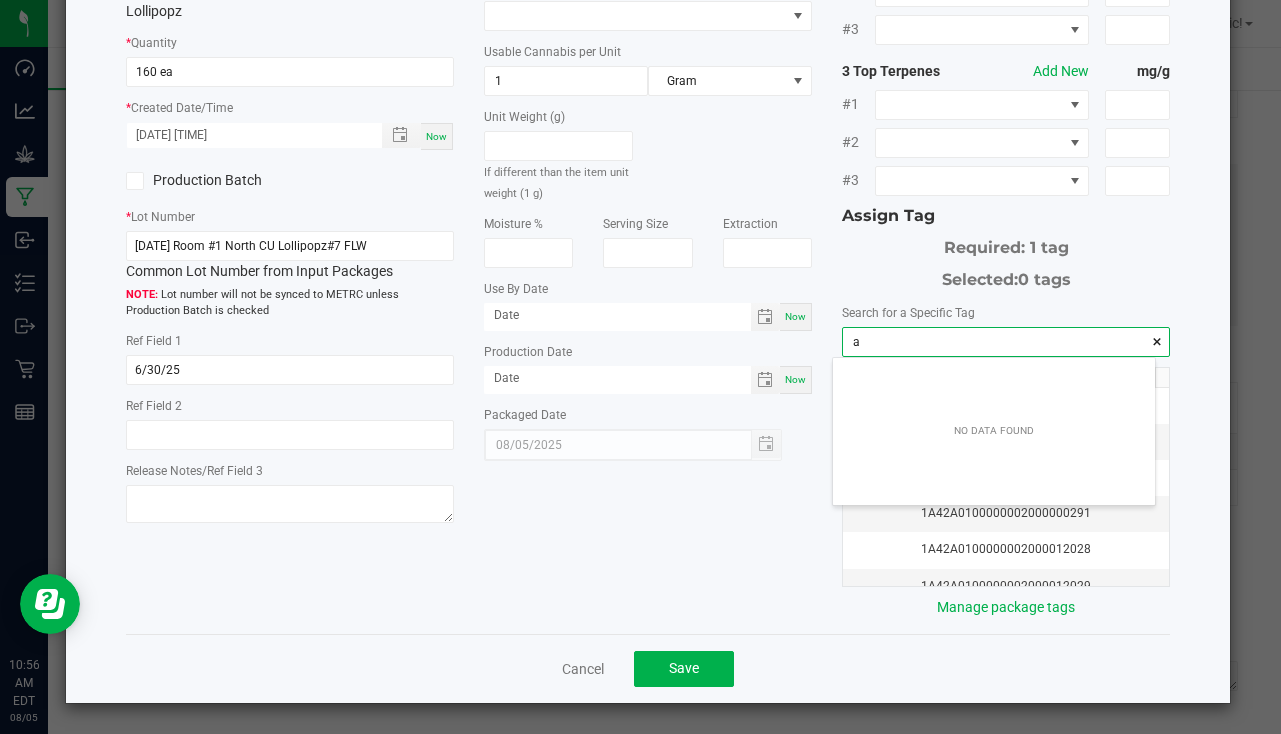 scroll, scrollTop: 99972, scrollLeft: 99678, axis: both 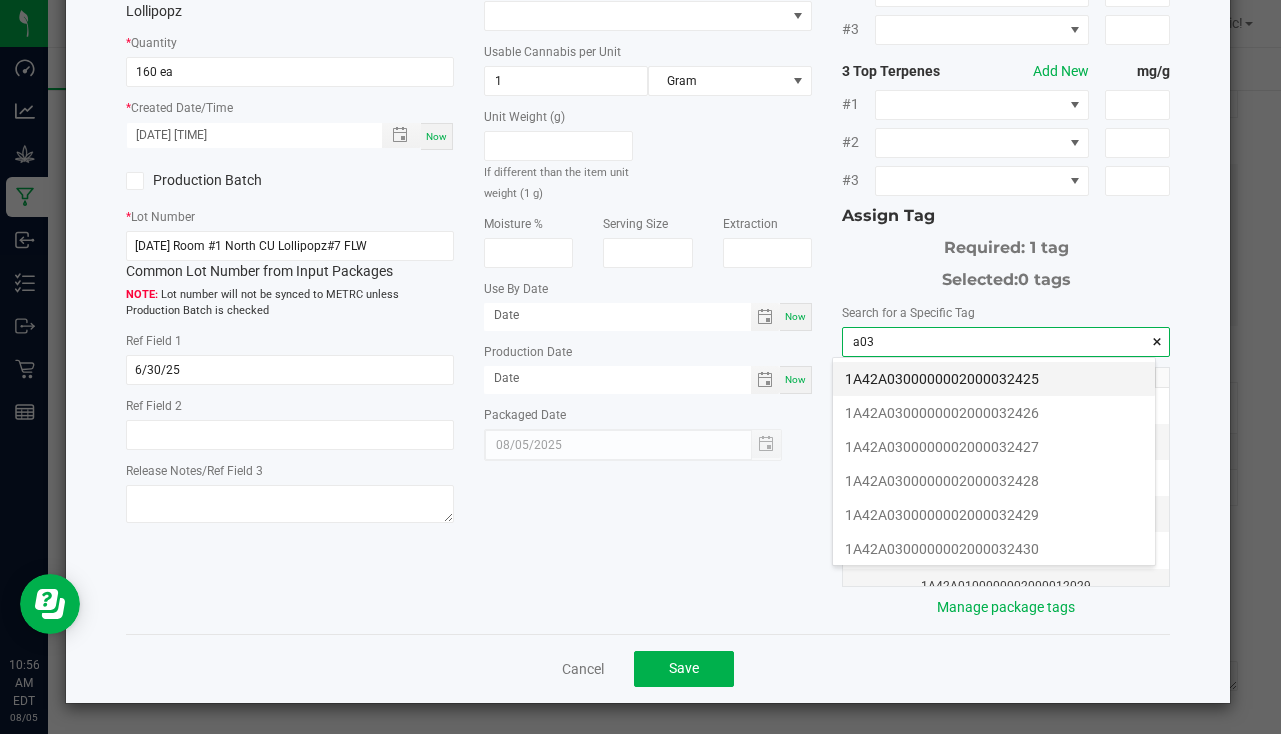 click on "1A42A0300000002000032425" at bounding box center (994, 379) 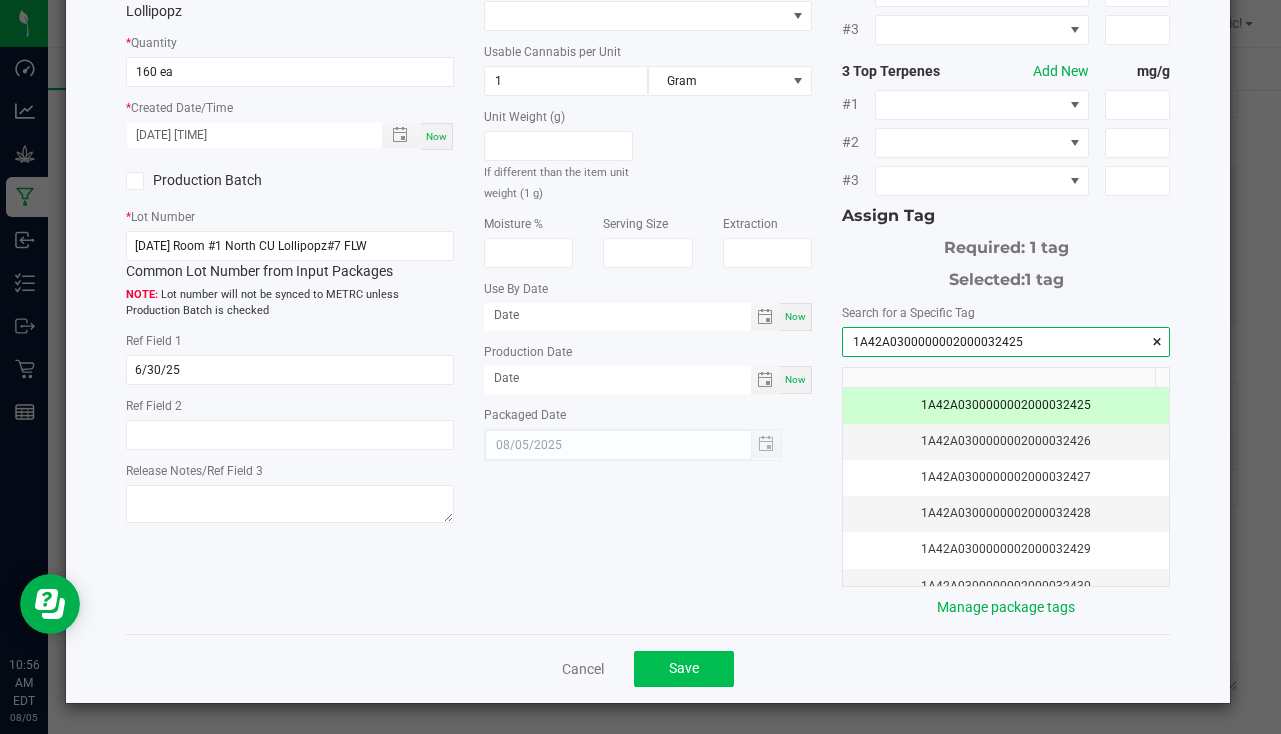 type on "1A42A0300000002000032425" 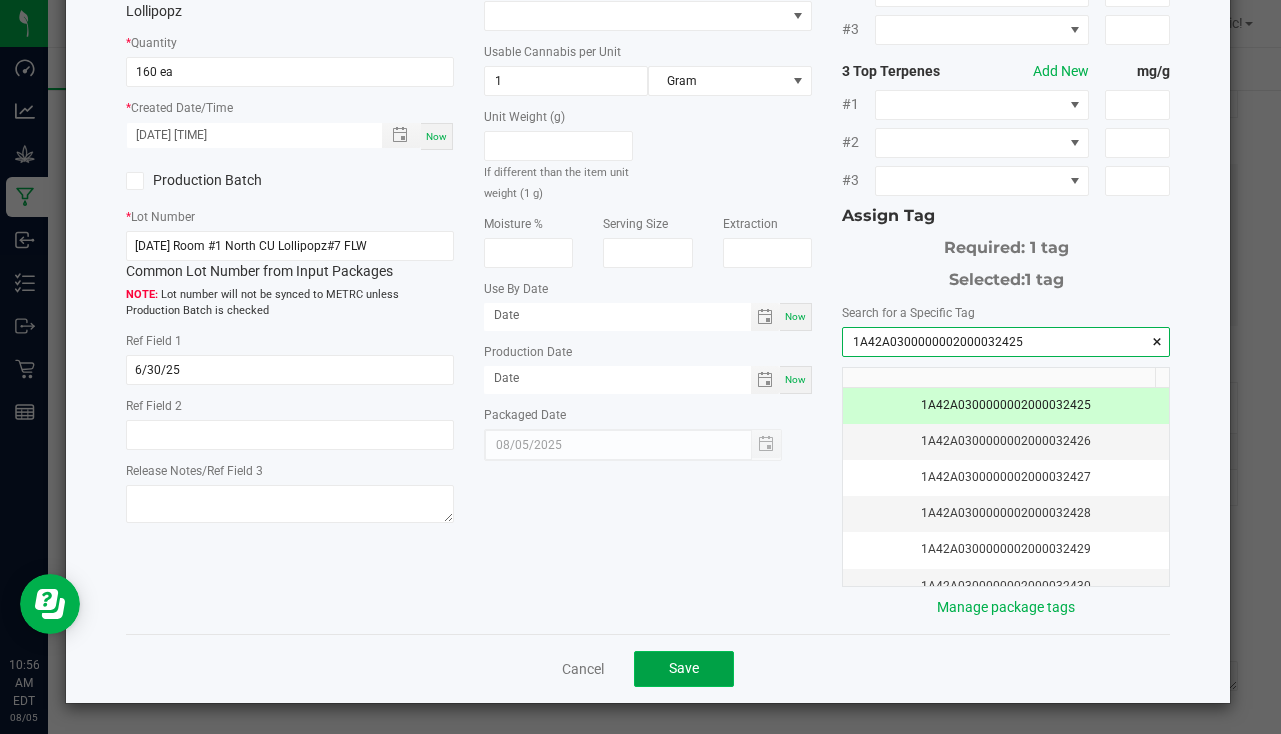 click on "Save" 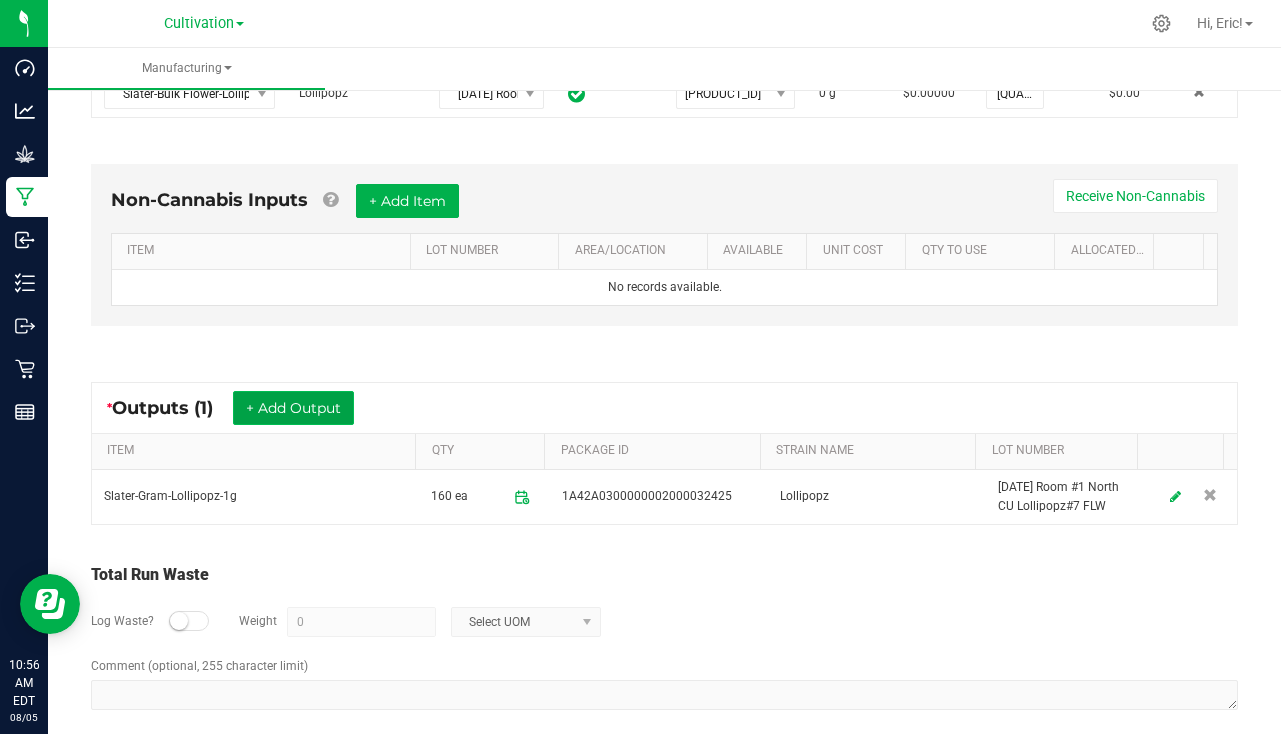 click on "+ Add Output" at bounding box center (293, 408) 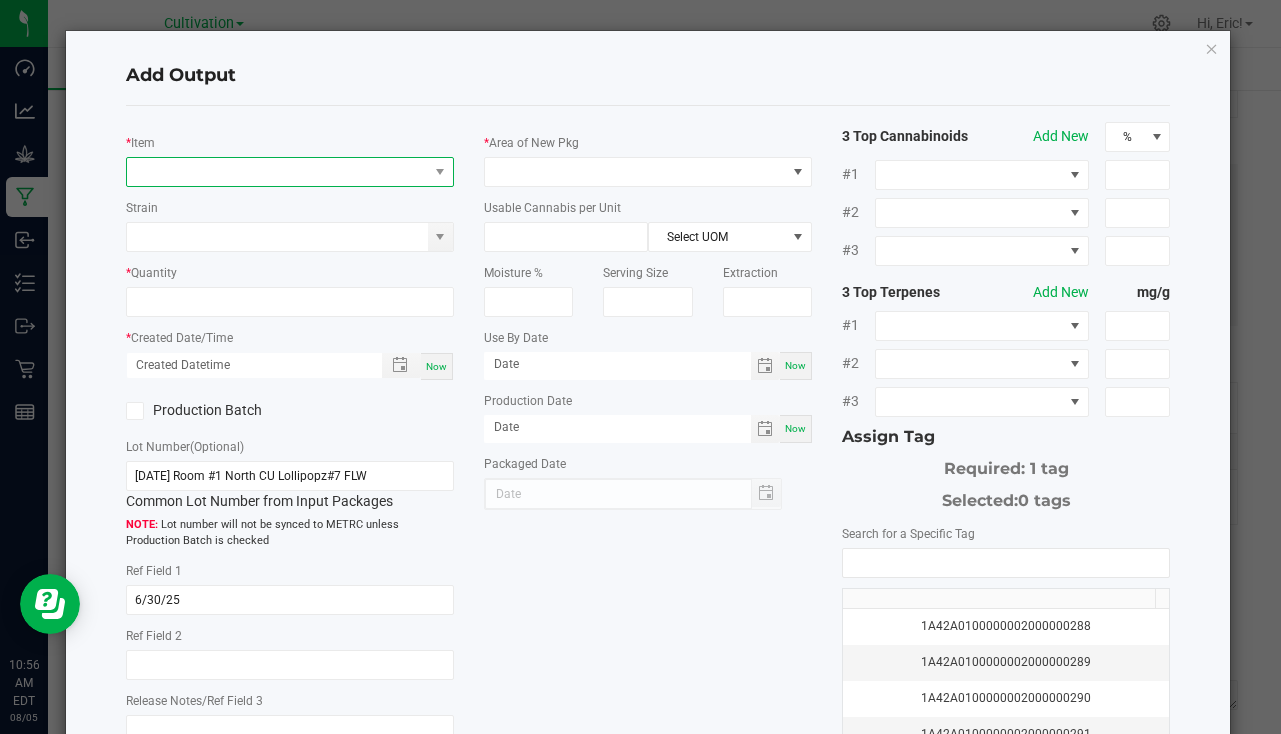 click at bounding box center [277, 172] 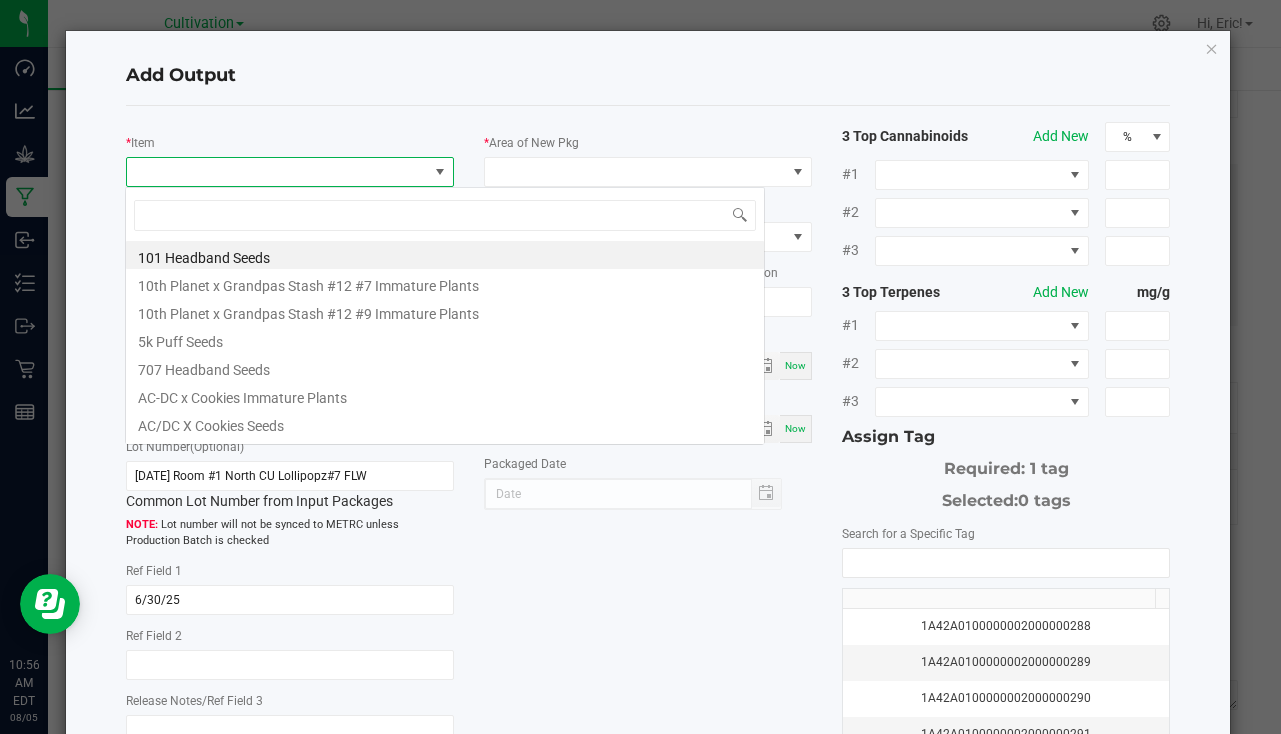 scroll, scrollTop: 99970, scrollLeft: 99676, axis: both 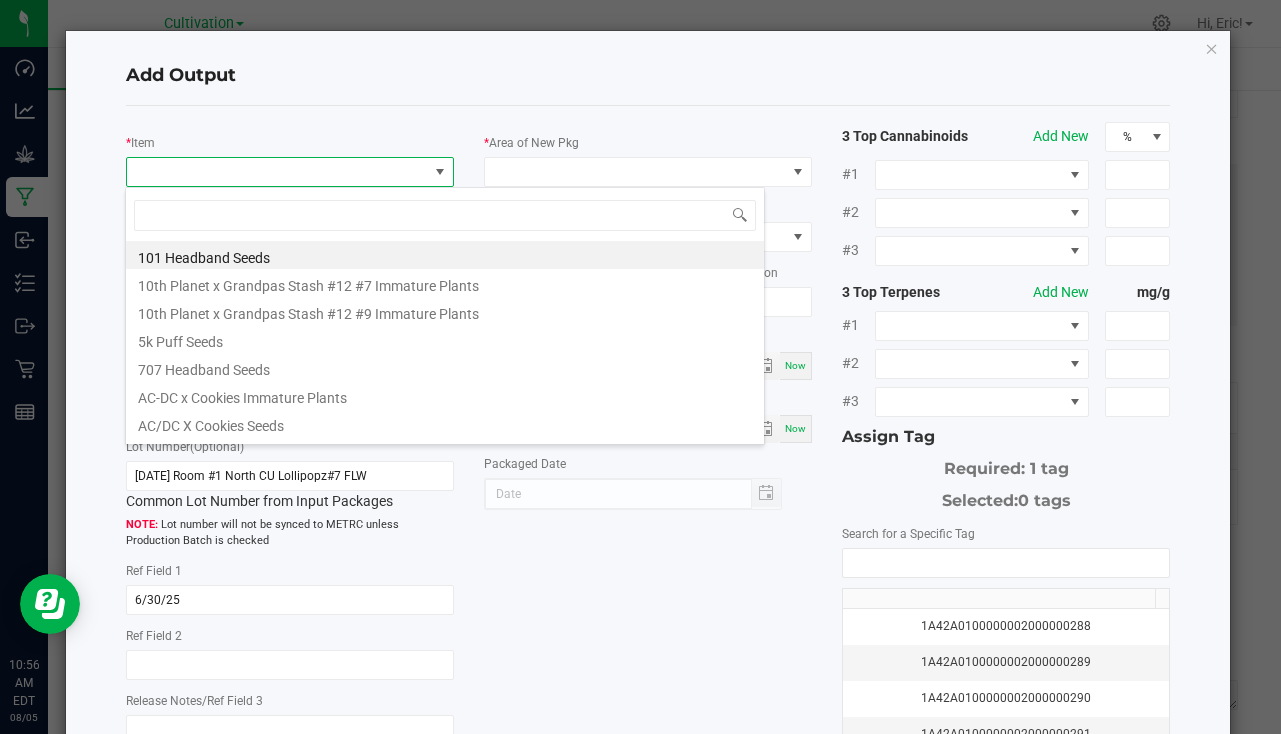 type on "b" 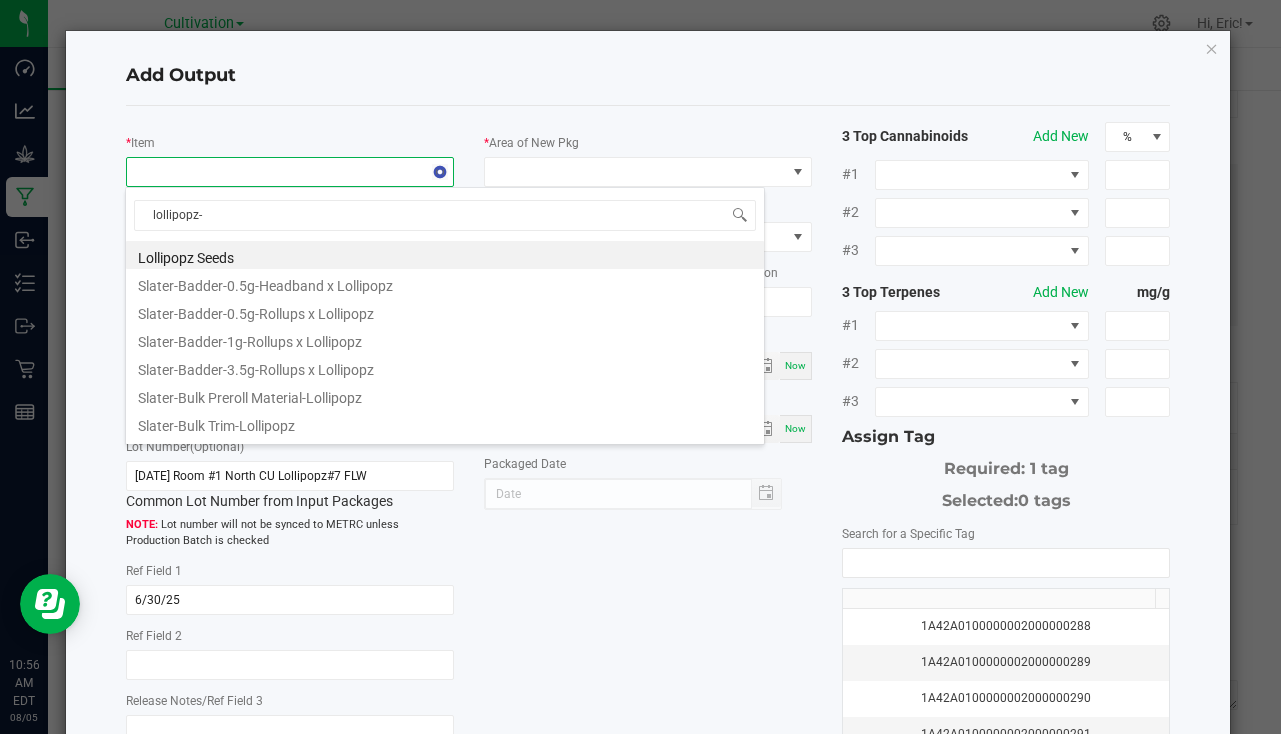 type on "lollipopz-3" 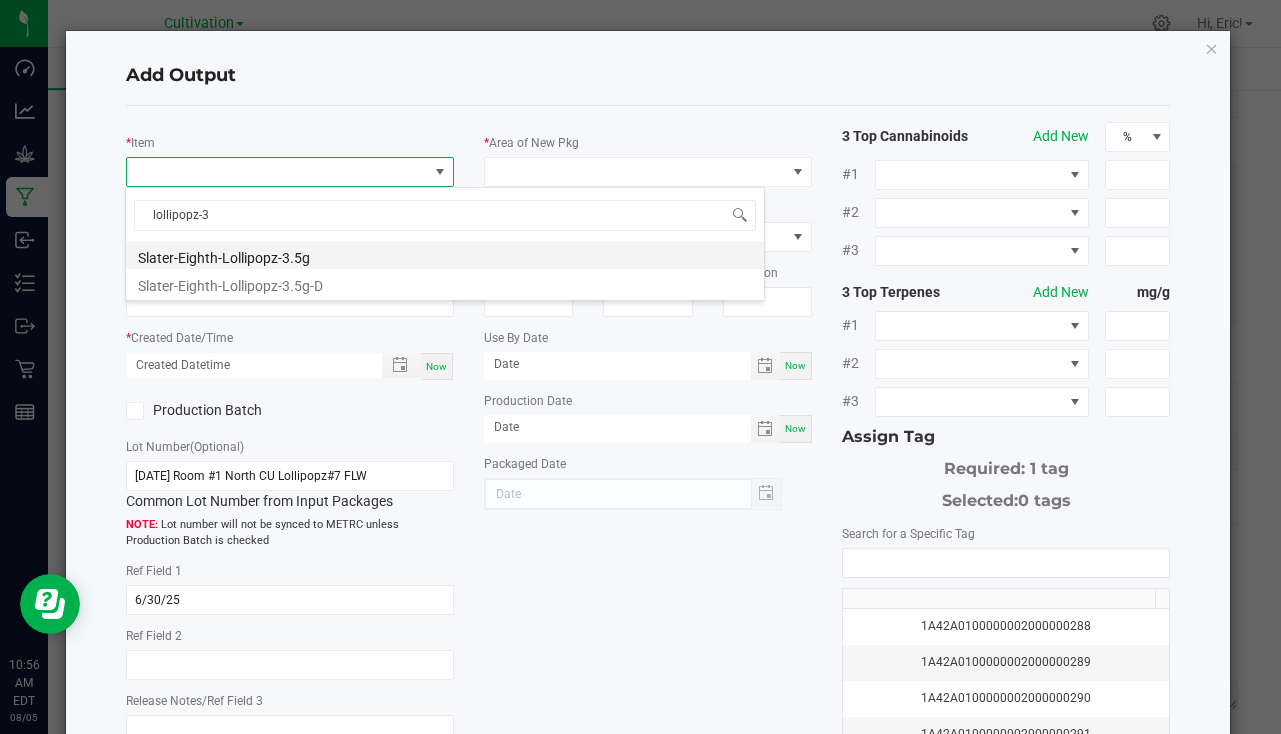 click on "Slater-Eighth-Lollipopz-3.5g" at bounding box center (445, 255) 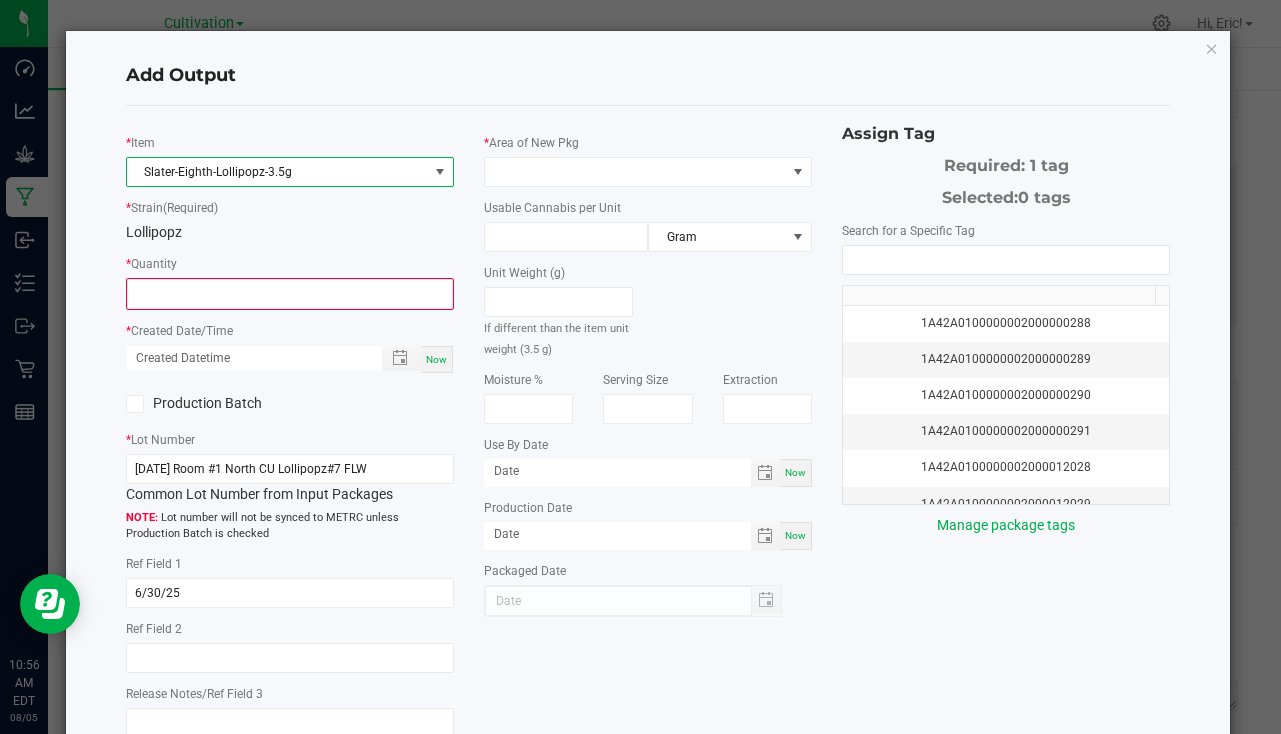 type on "0 ea" 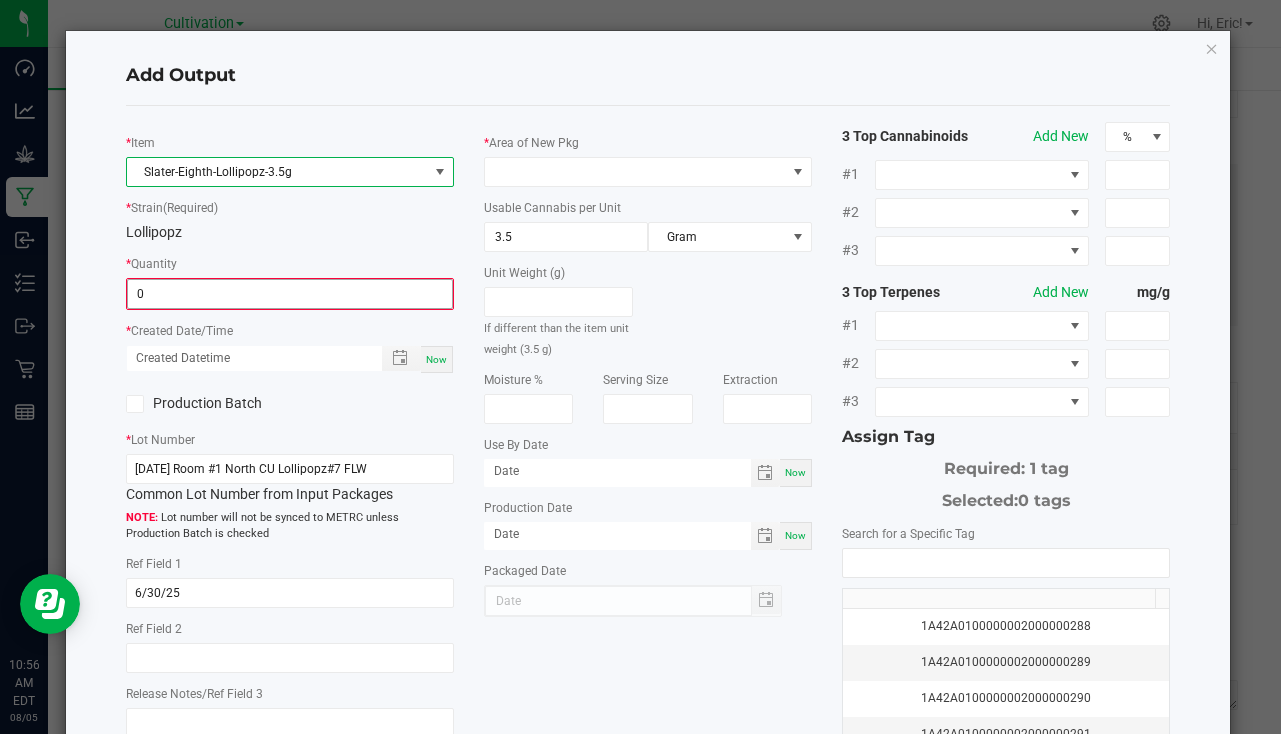 click on "0" at bounding box center (290, 294) 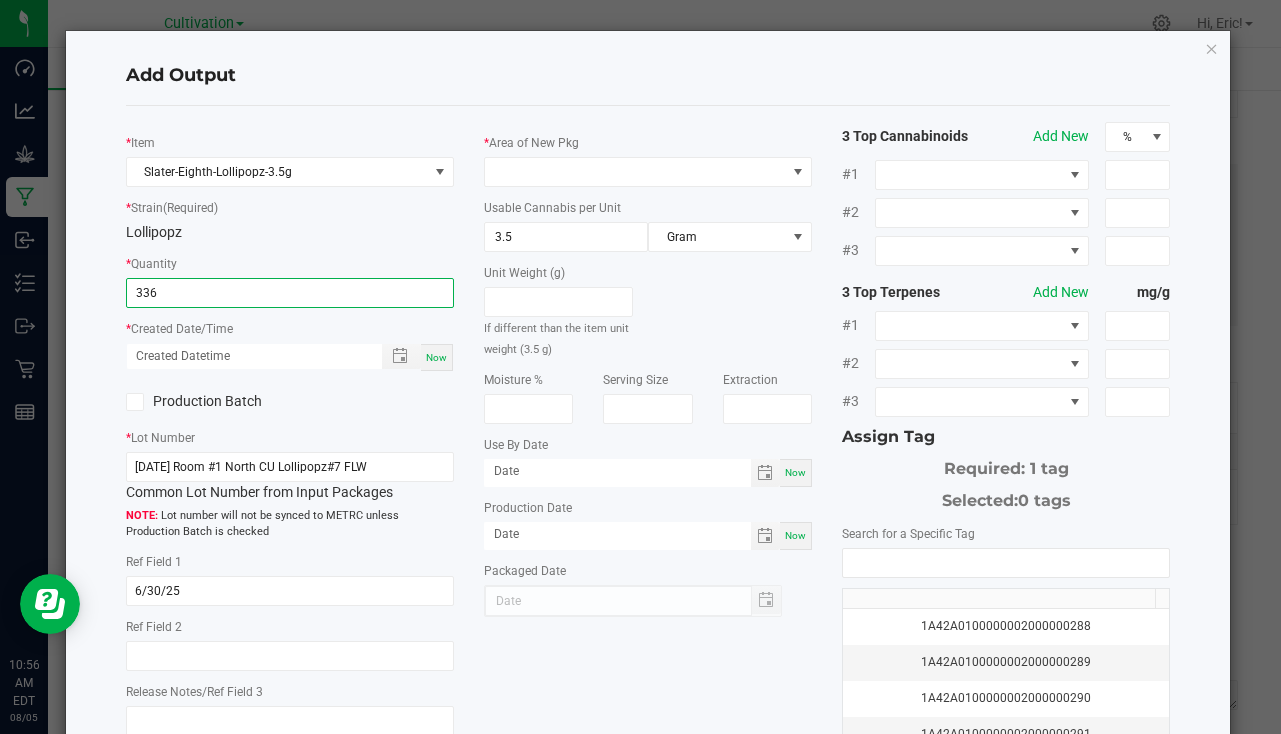 type on "336 ea" 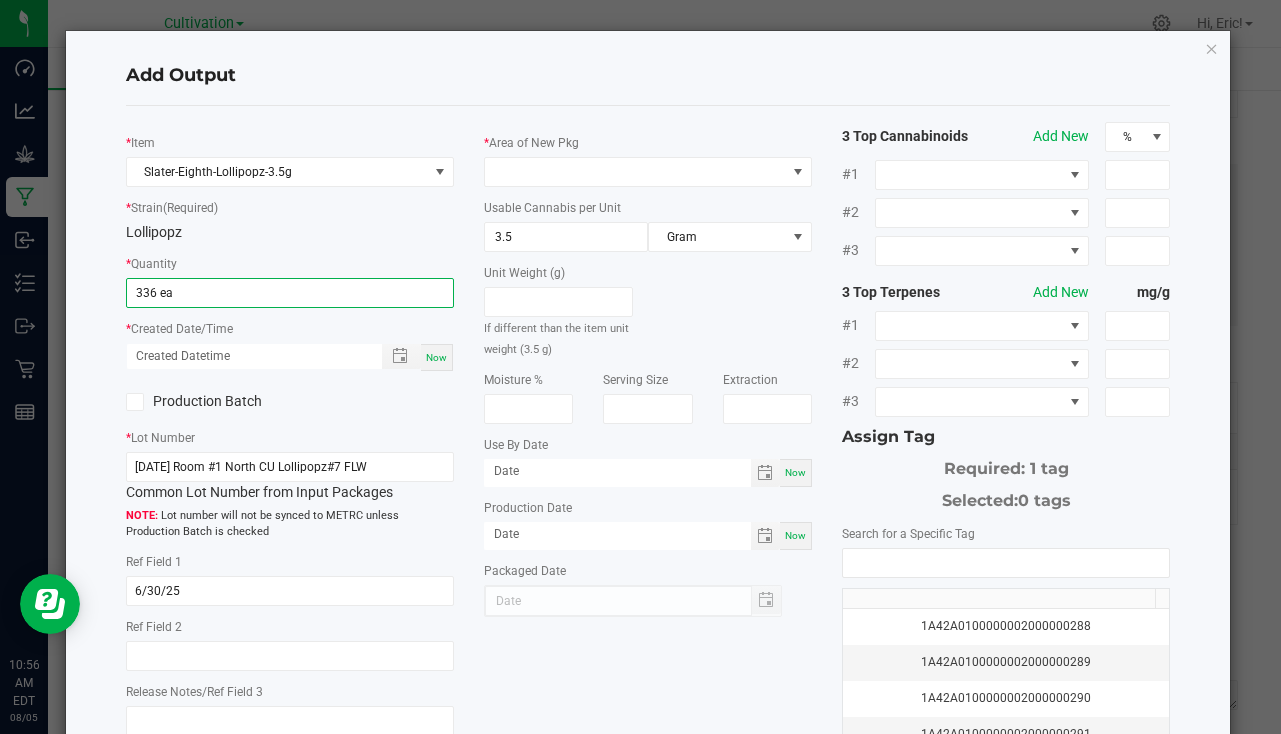 click on "Now" 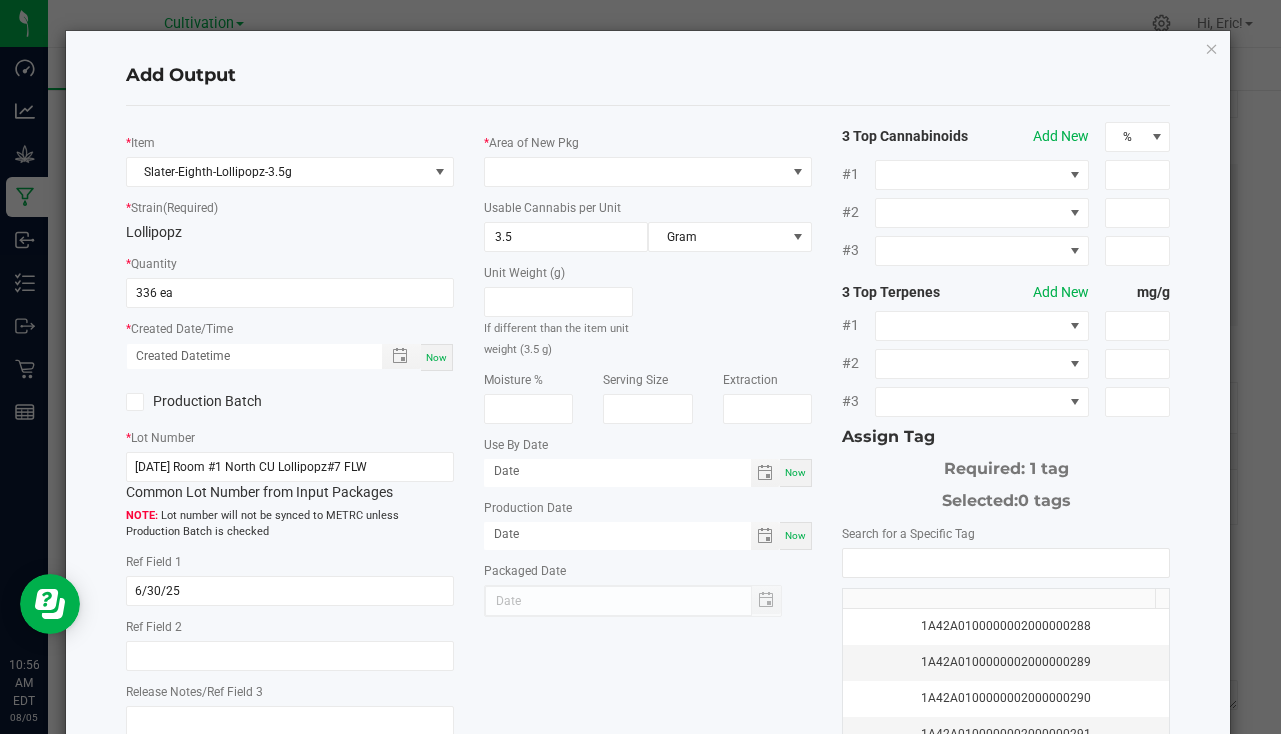click on "Now" at bounding box center [436, 357] 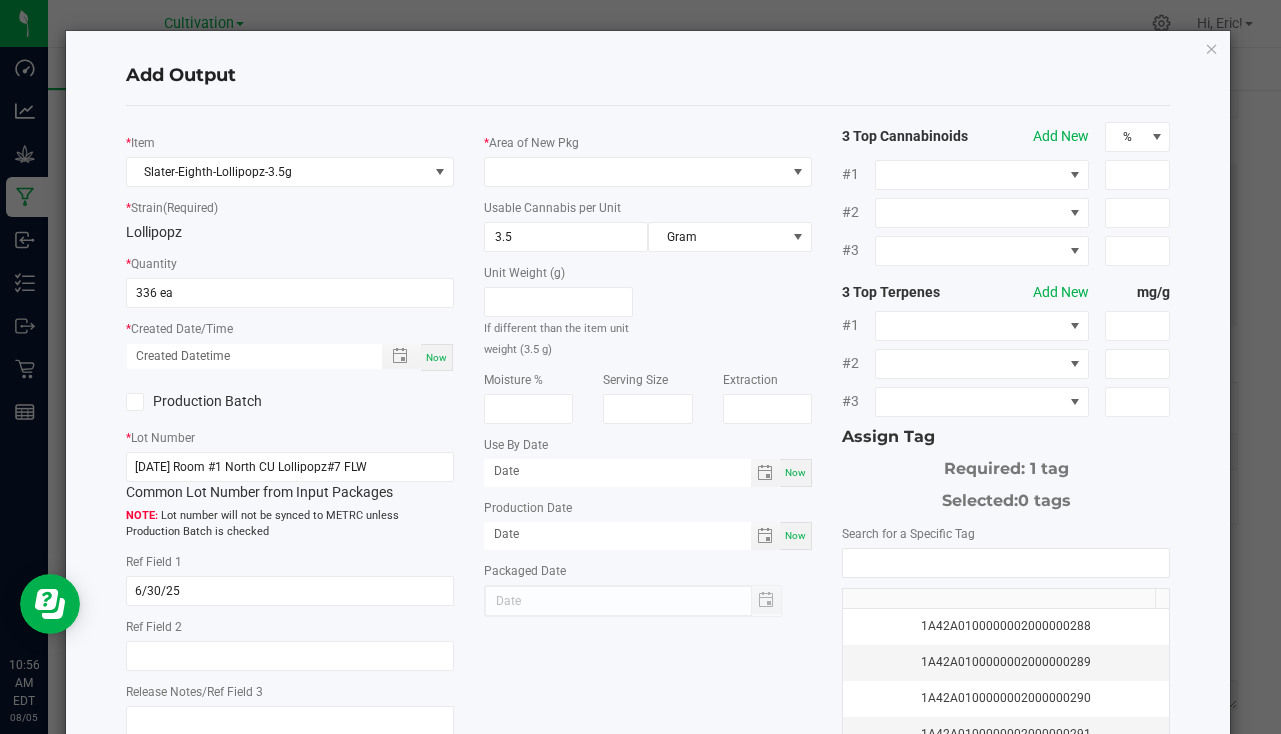 type on "08/05/2025 10:56 AM" 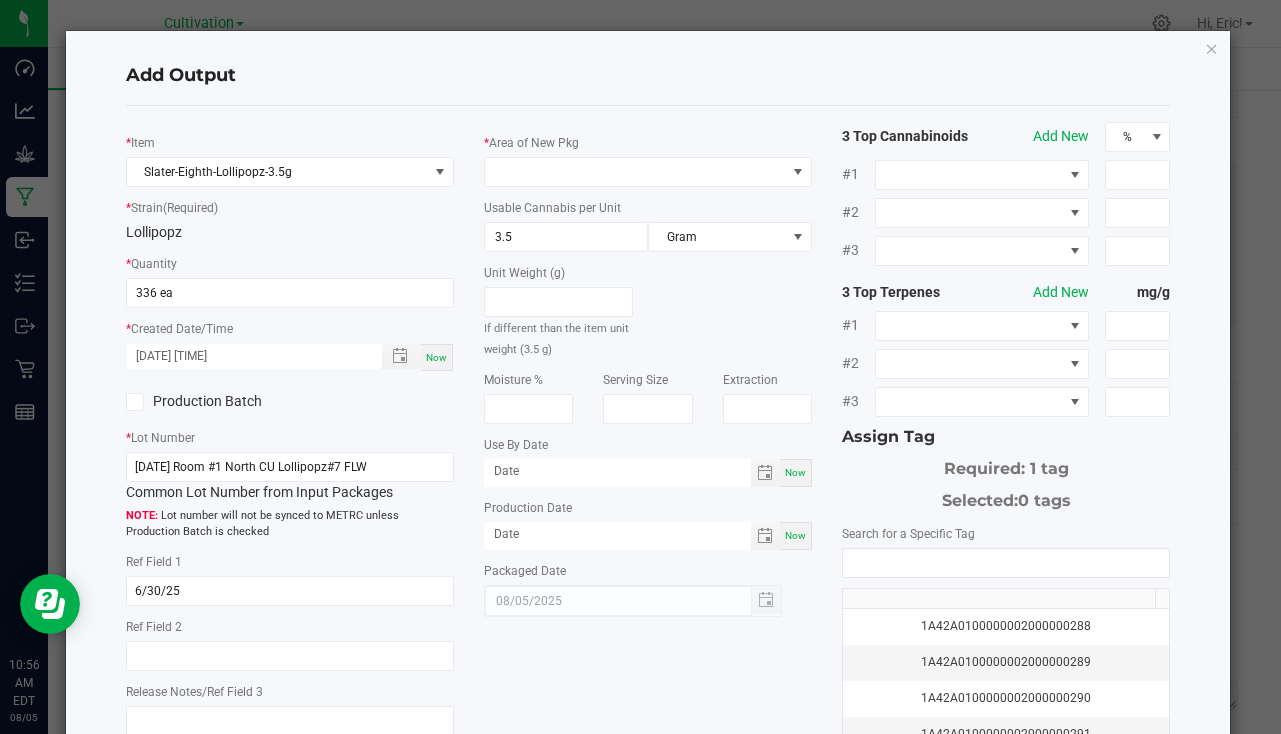 click on "*   Area of New Pkg   Usable Cannabis per Unit  3.5 Gram  Unit Weight (g)   If different than the item unit weight (3.5 g)   Moisture %   Serving Size   Extraction   Use By Date  Now  Production Date  Now  Packaged Date  08/05/2025" 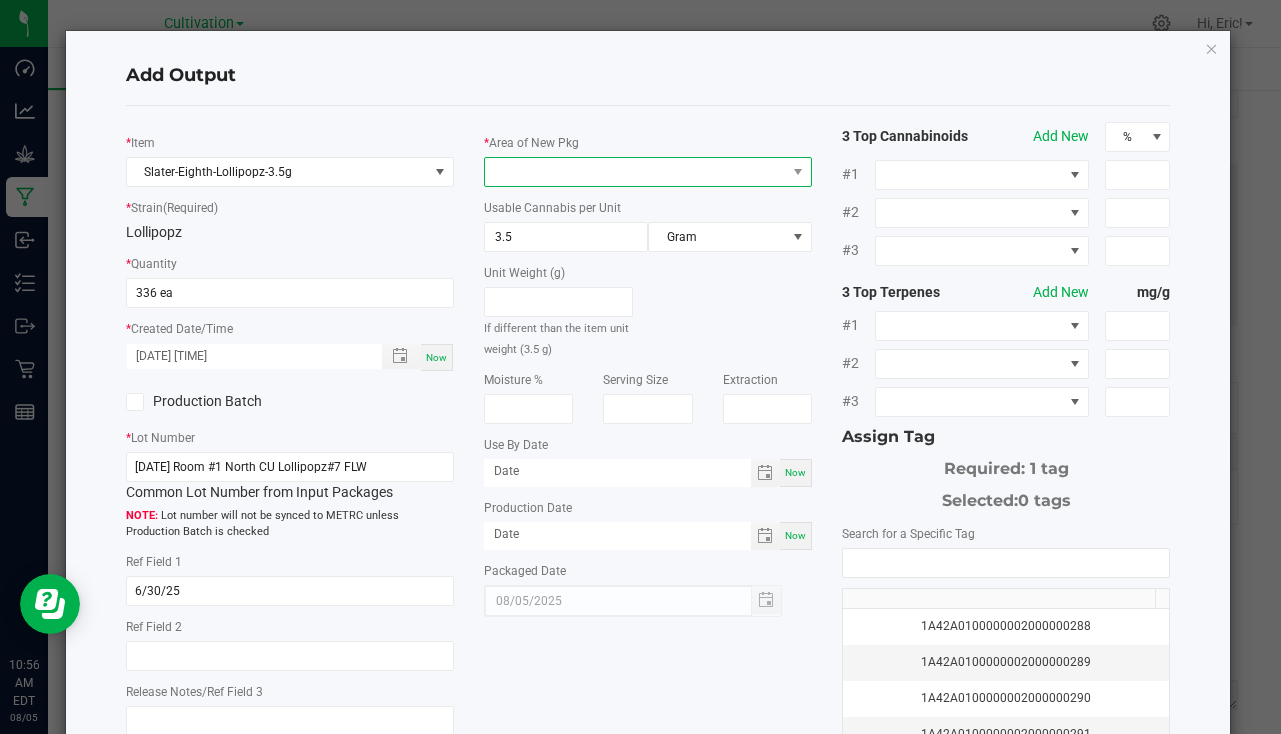 click at bounding box center (635, 172) 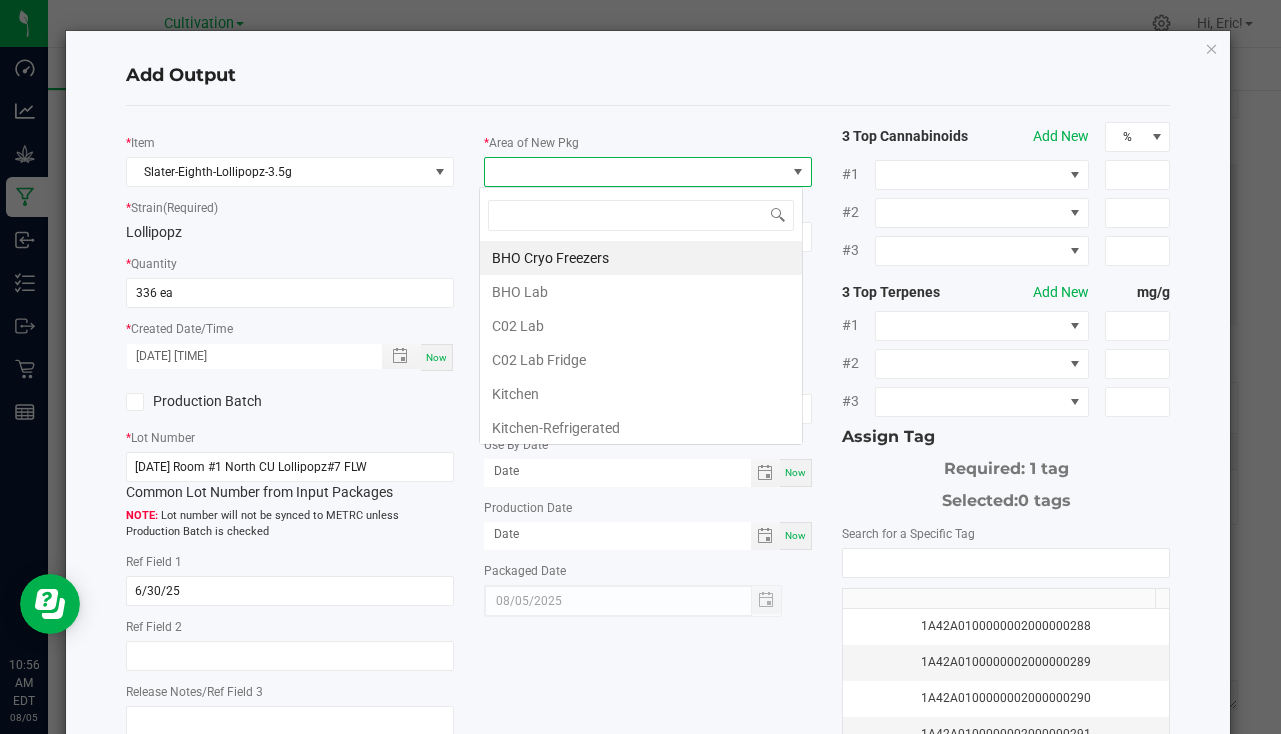 scroll, scrollTop: 99970, scrollLeft: 99676, axis: both 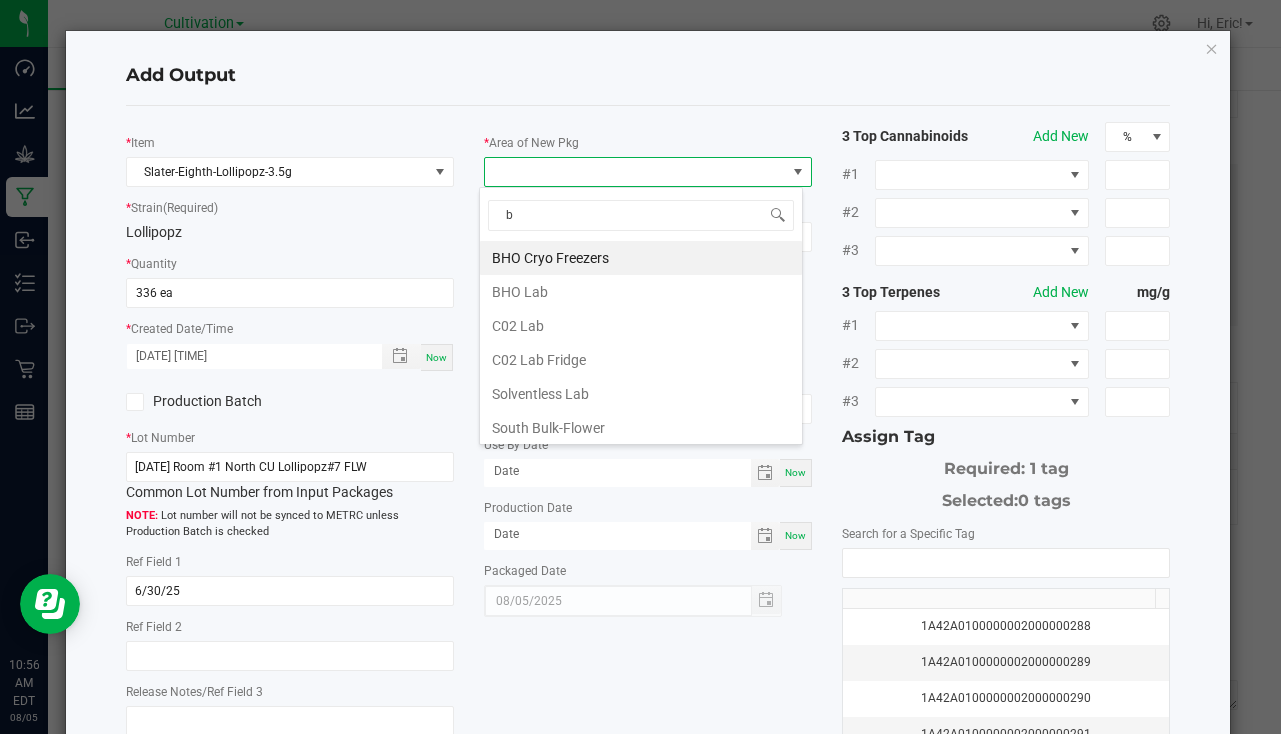 type on "bu" 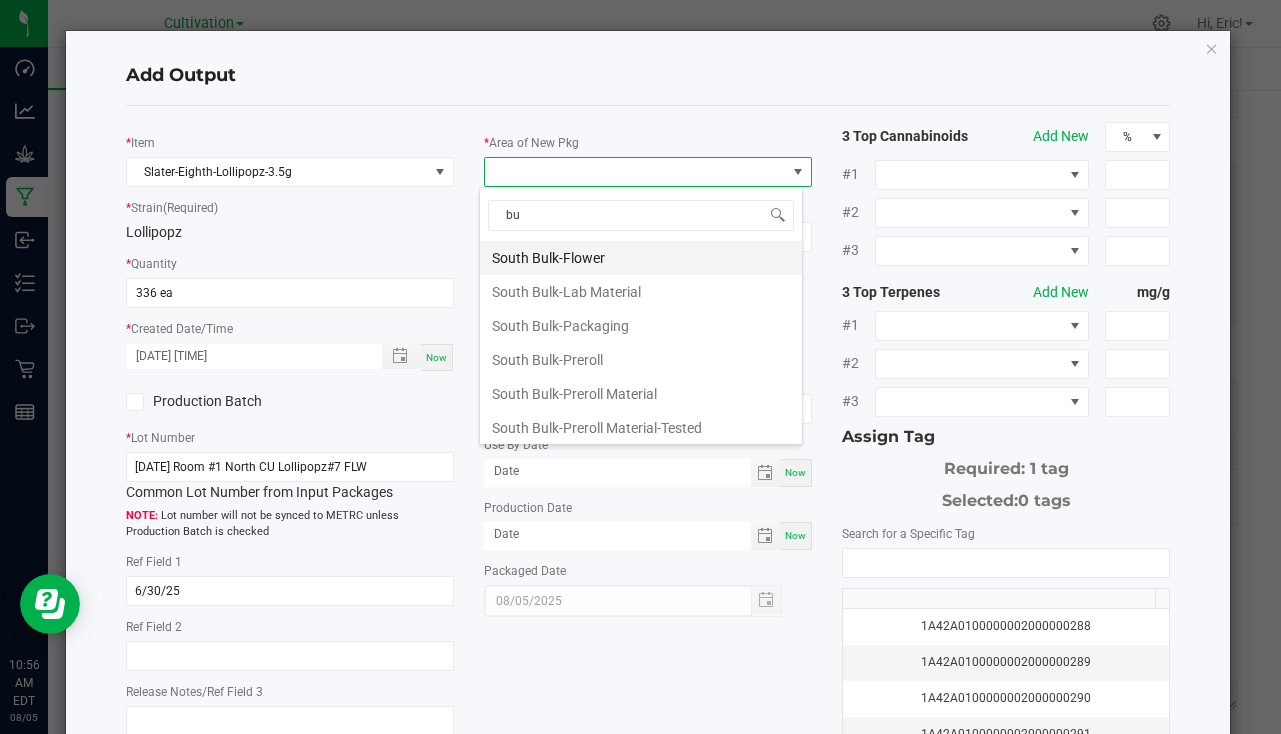 click on "South Bulk-Flower" at bounding box center (641, 258) 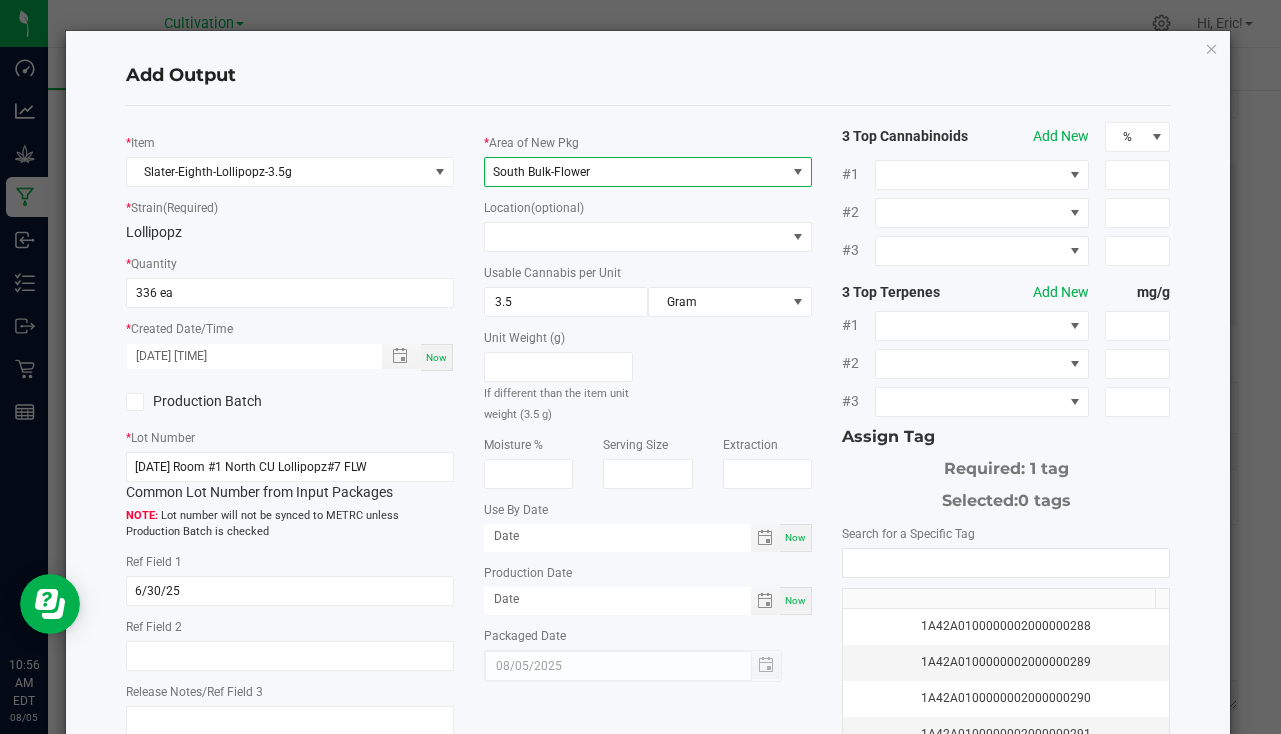 scroll, scrollTop: 221, scrollLeft: 0, axis: vertical 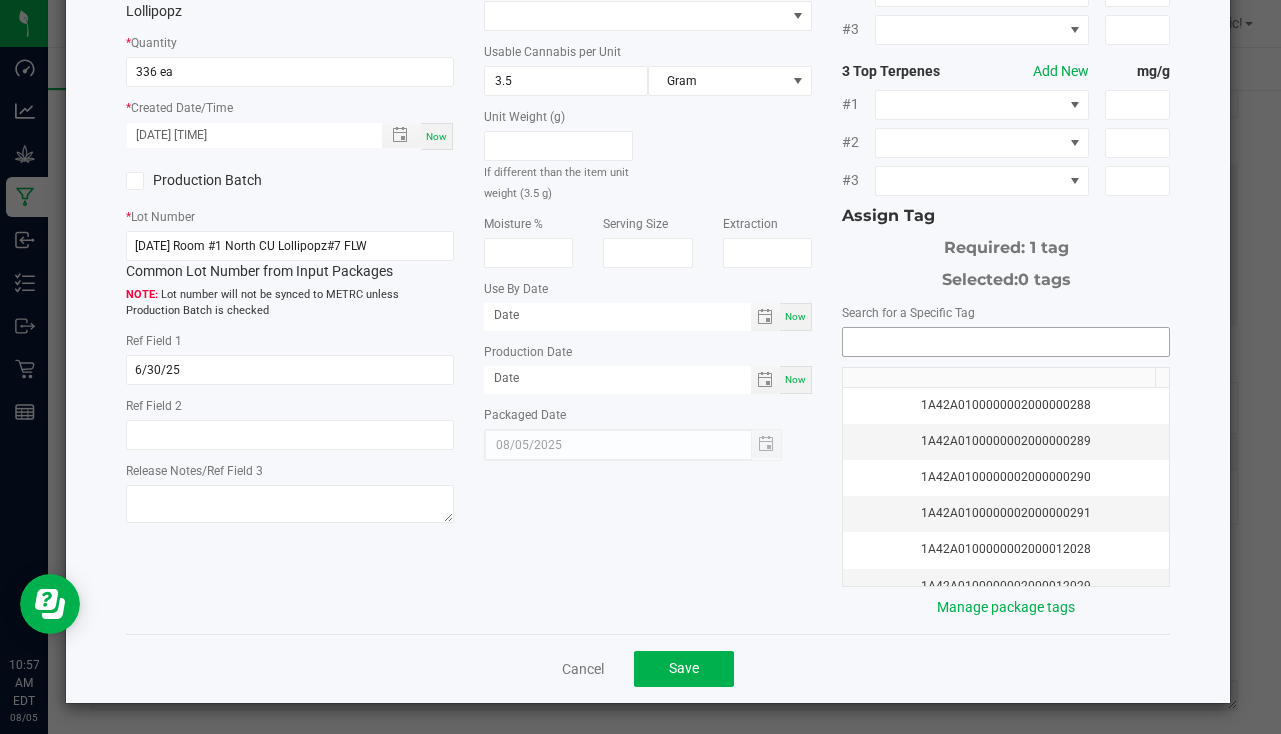 click at bounding box center [1006, 342] 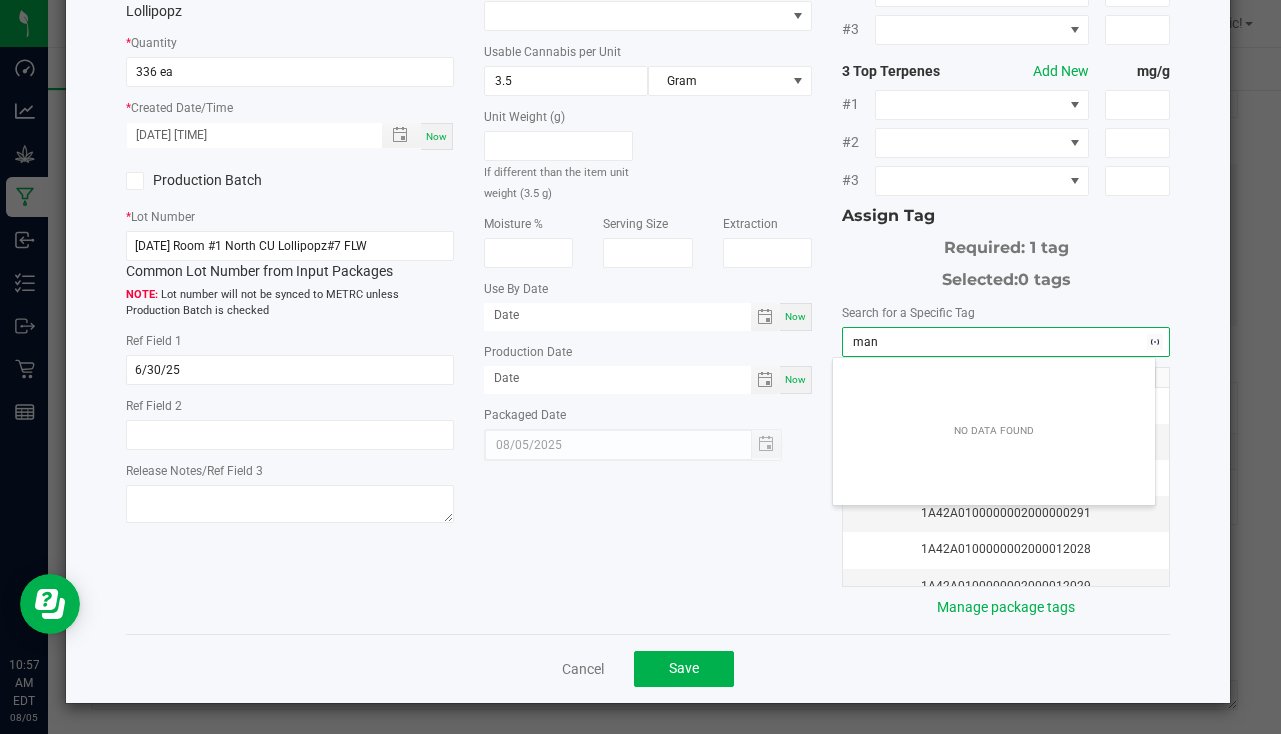 scroll, scrollTop: 99972, scrollLeft: 99678, axis: both 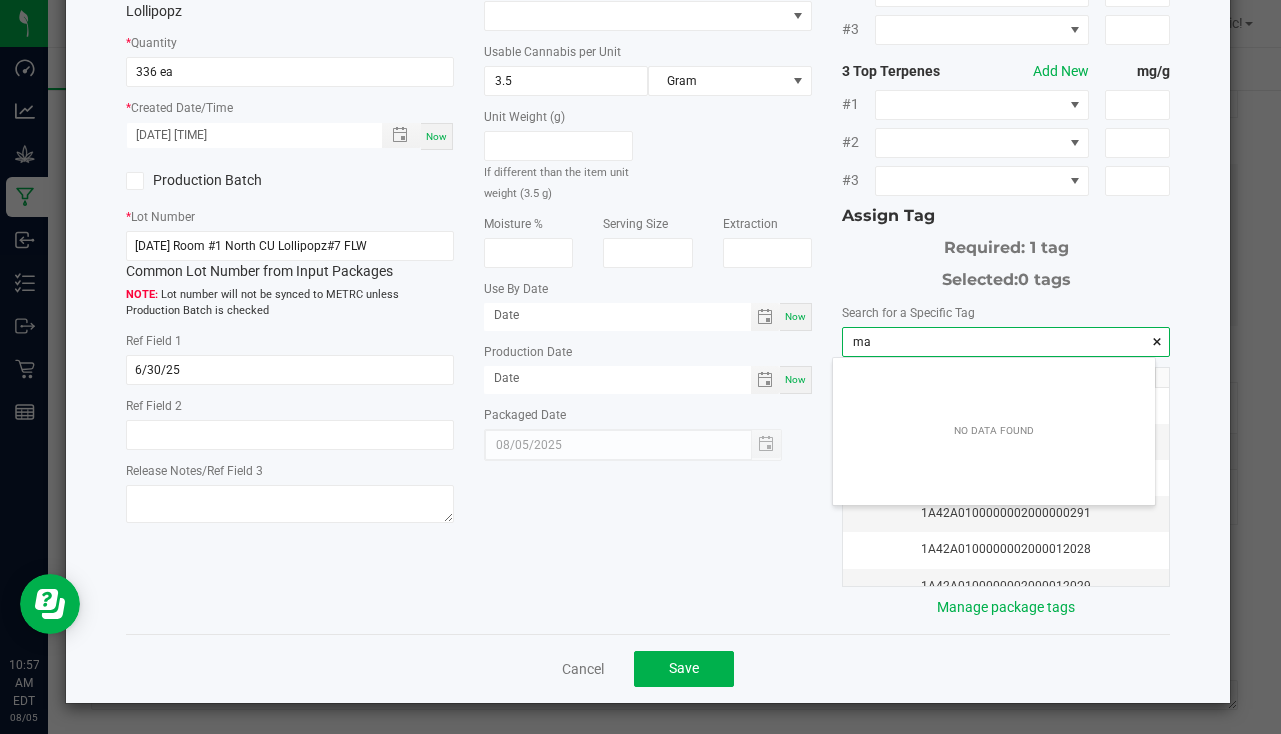 type on "m" 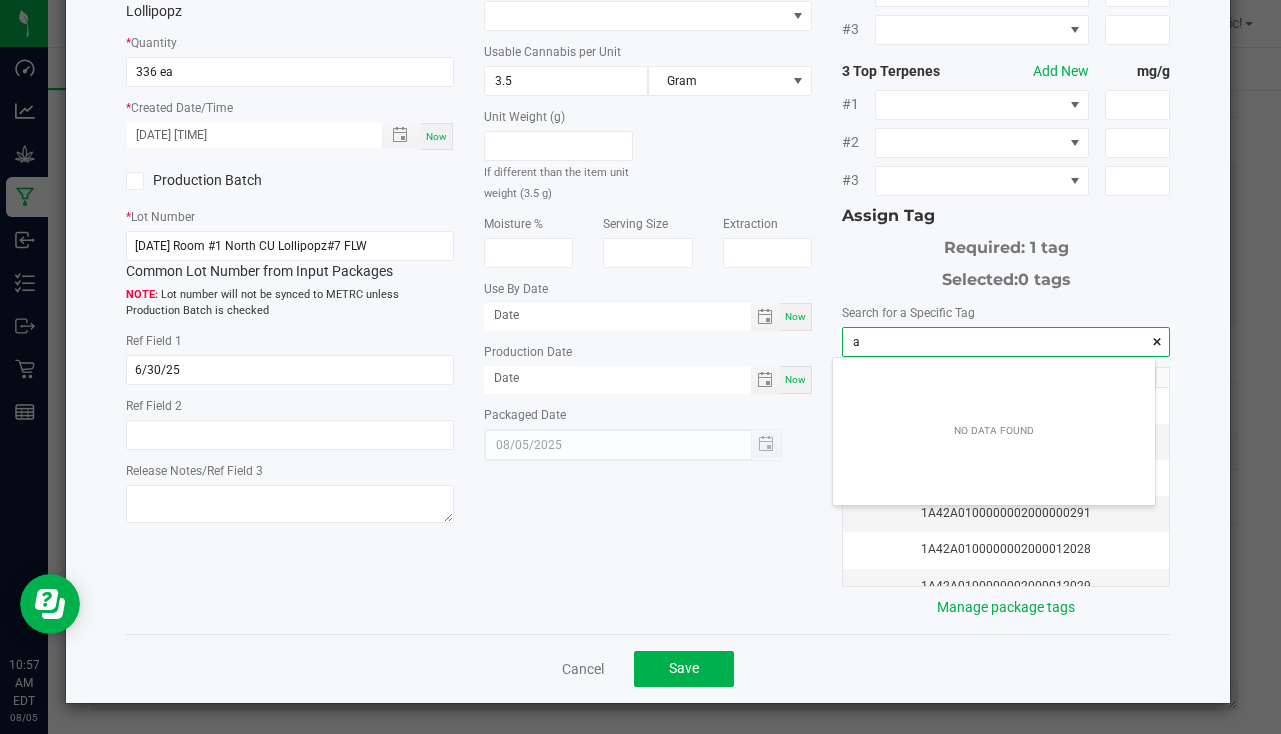 scroll, scrollTop: 99972, scrollLeft: 99678, axis: both 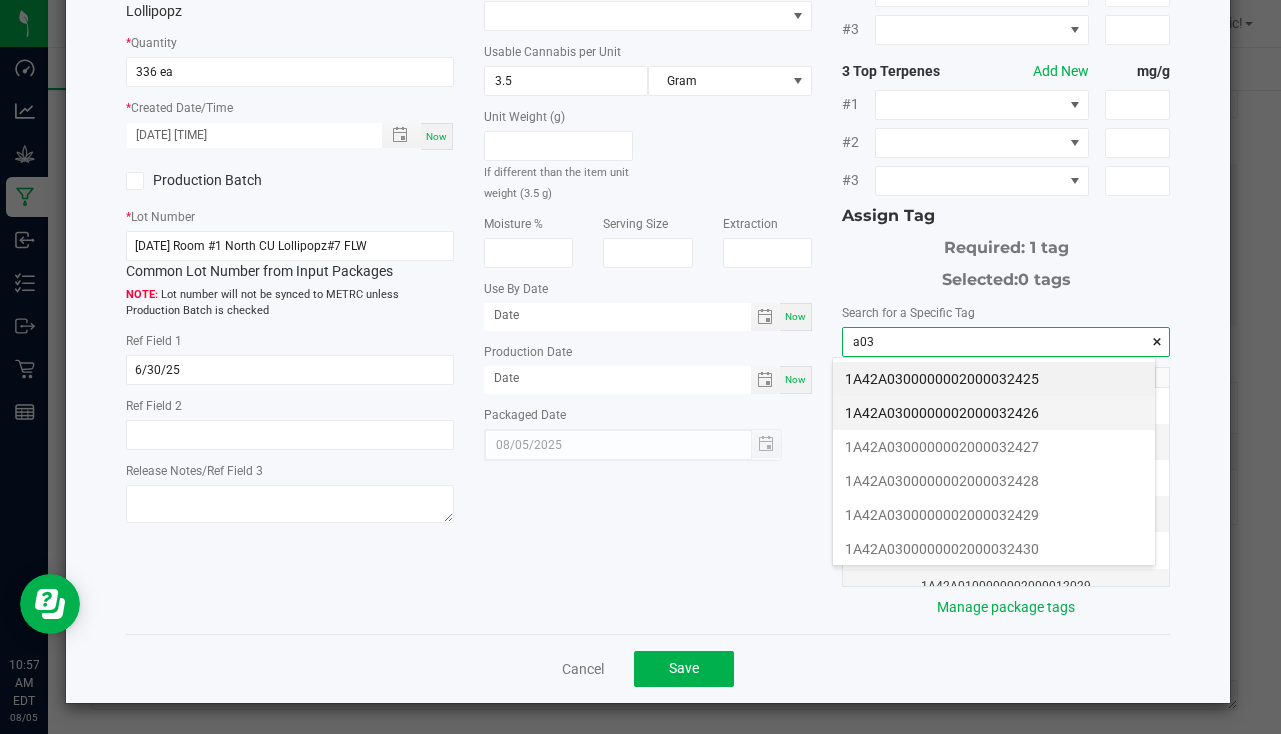 click on "1A42A0300000002000032426" at bounding box center (994, 413) 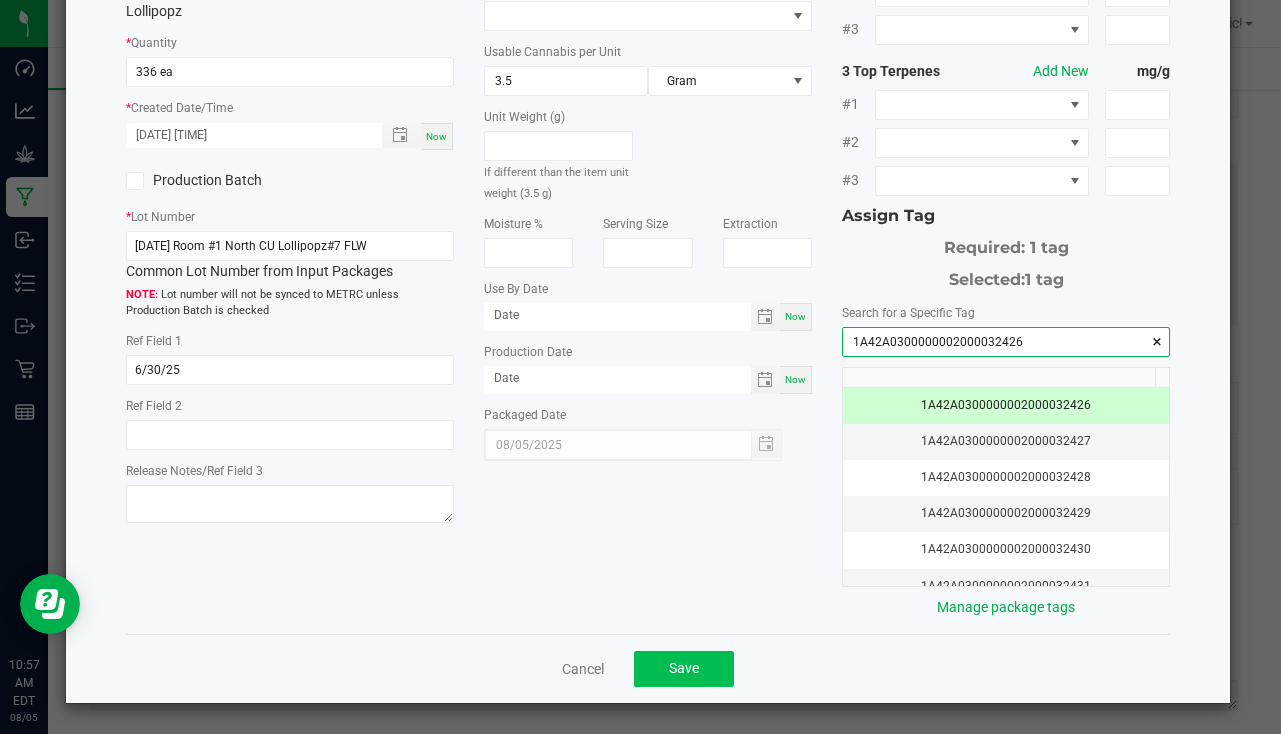 type on "1A42A0300000002000032426" 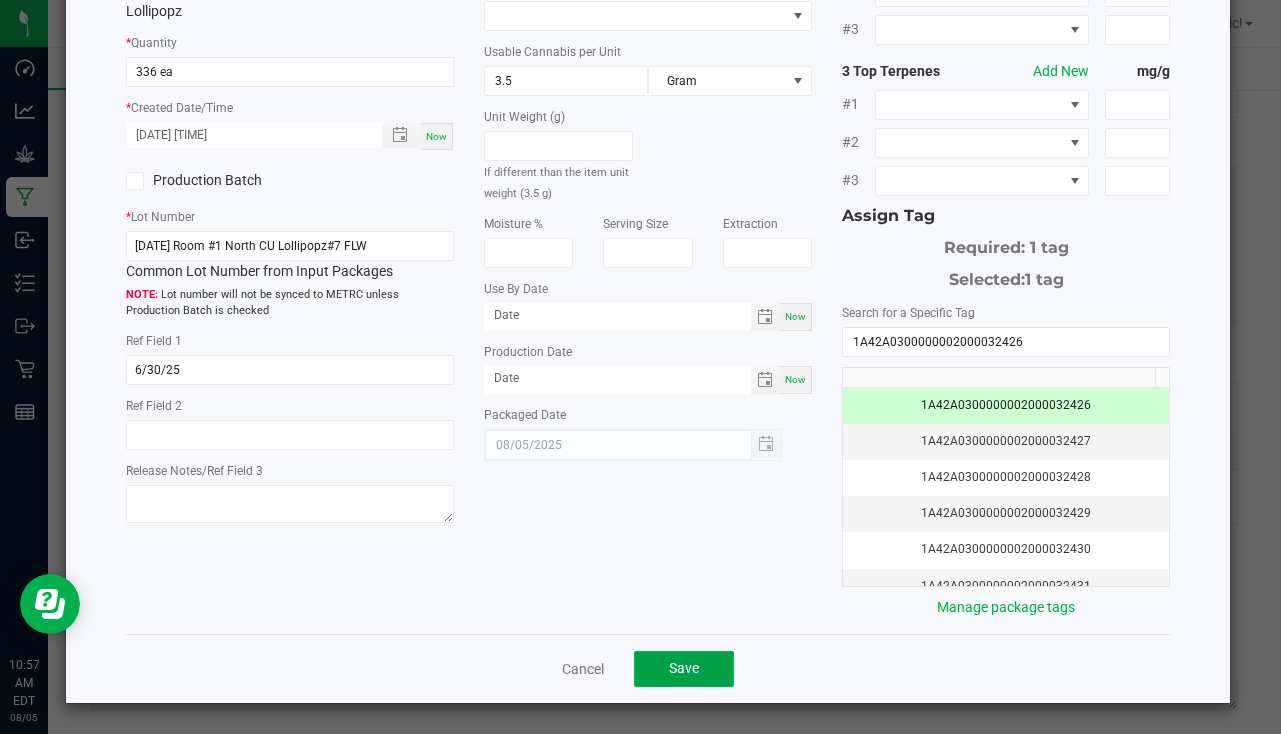 click on "Save" 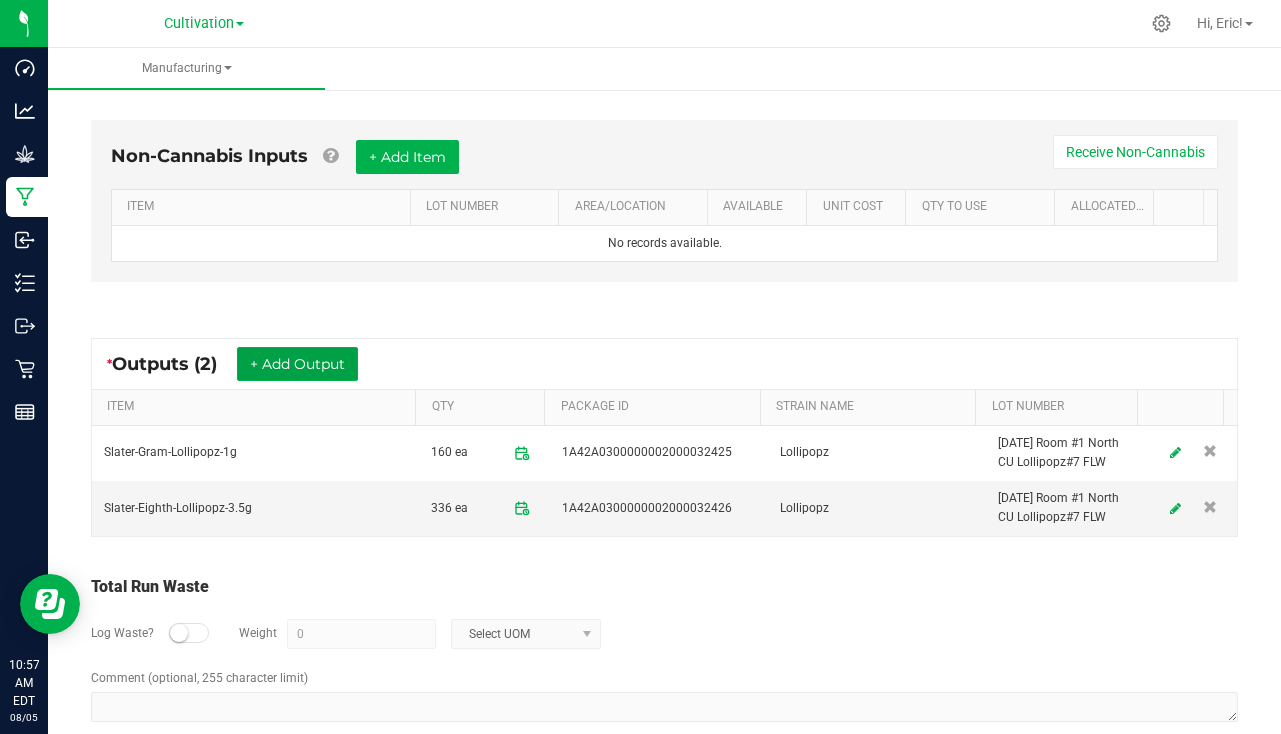 scroll, scrollTop: 558, scrollLeft: 0, axis: vertical 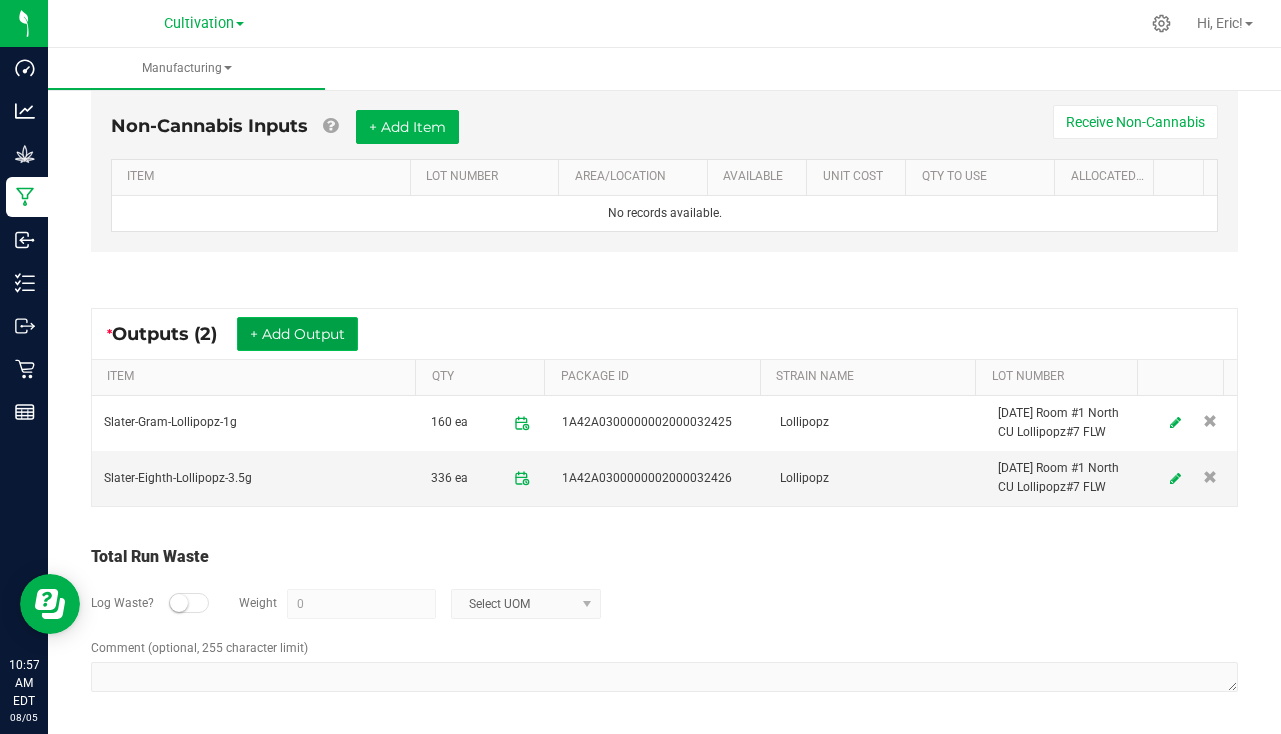 click on "+ Add Output" at bounding box center (297, 334) 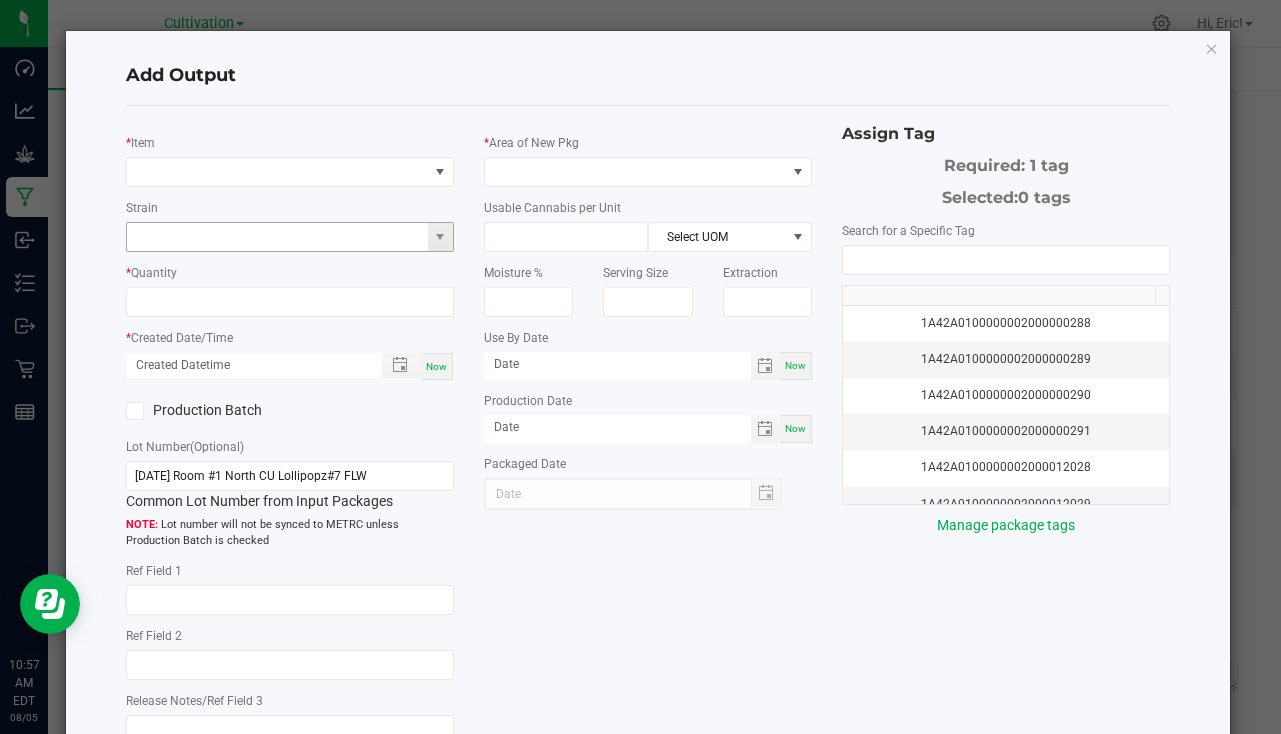 type on "6/30/25" 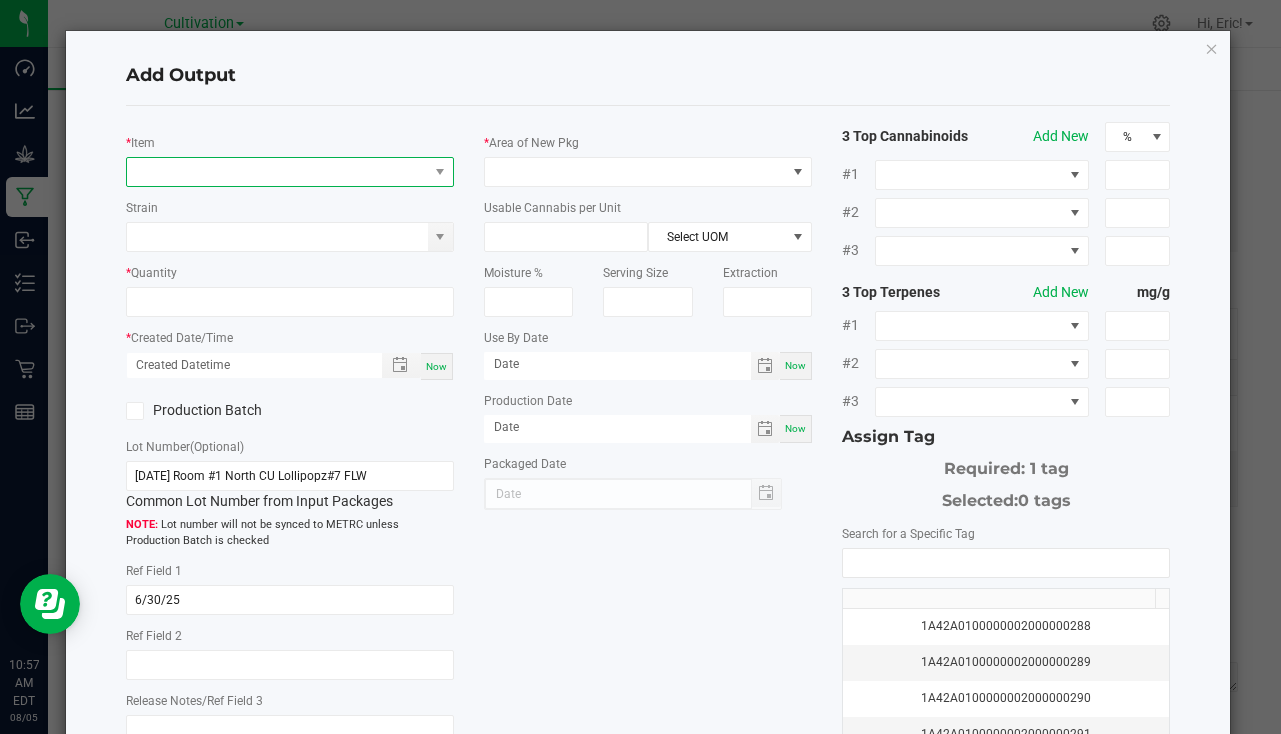 click at bounding box center (290, 172) 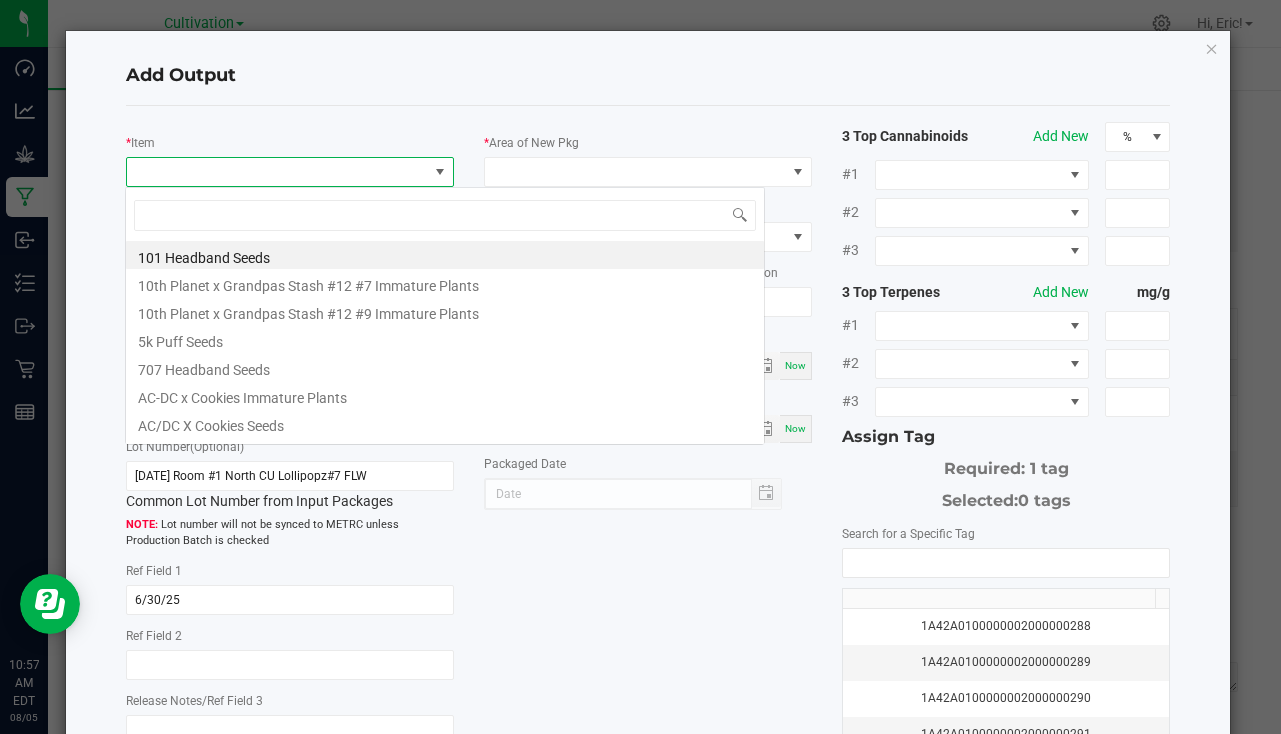 scroll, scrollTop: 99970, scrollLeft: 99676, axis: both 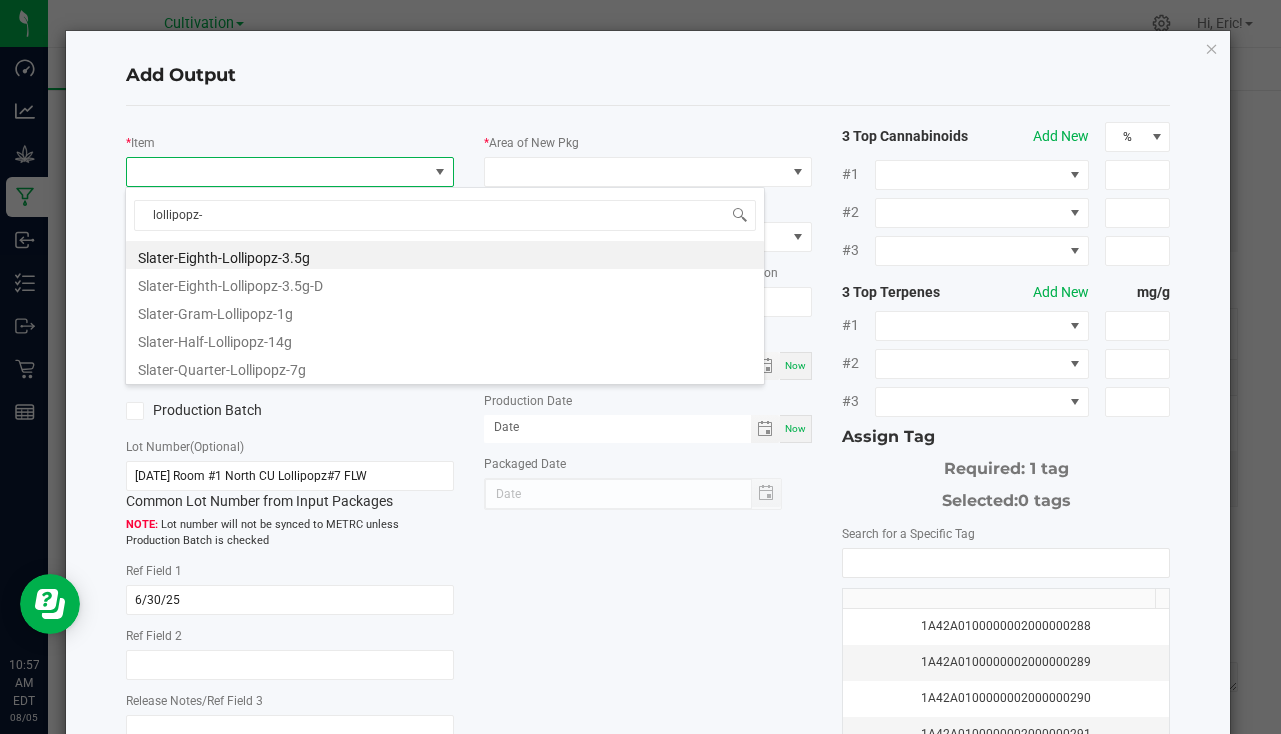 type on "lollipopz-3" 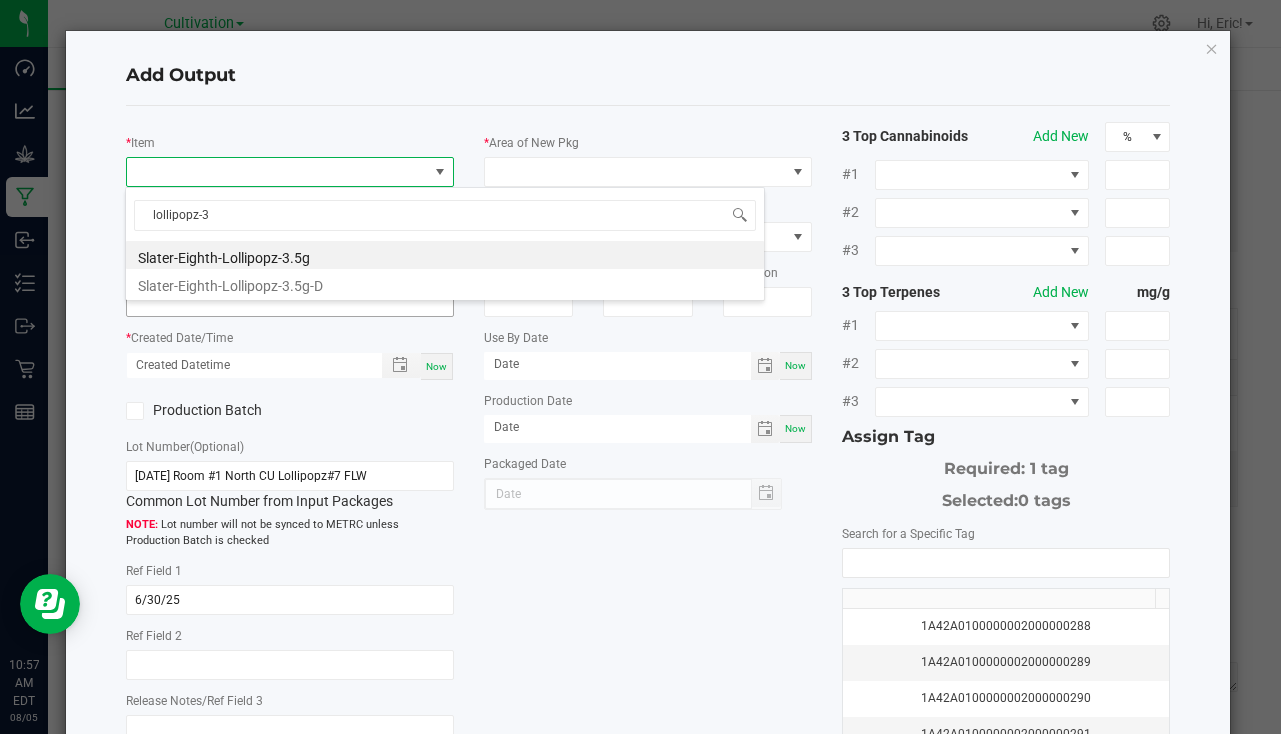 click on "Slater-Eighth-Lollipopz-3.5g-D" at bounding box center [445, 283] 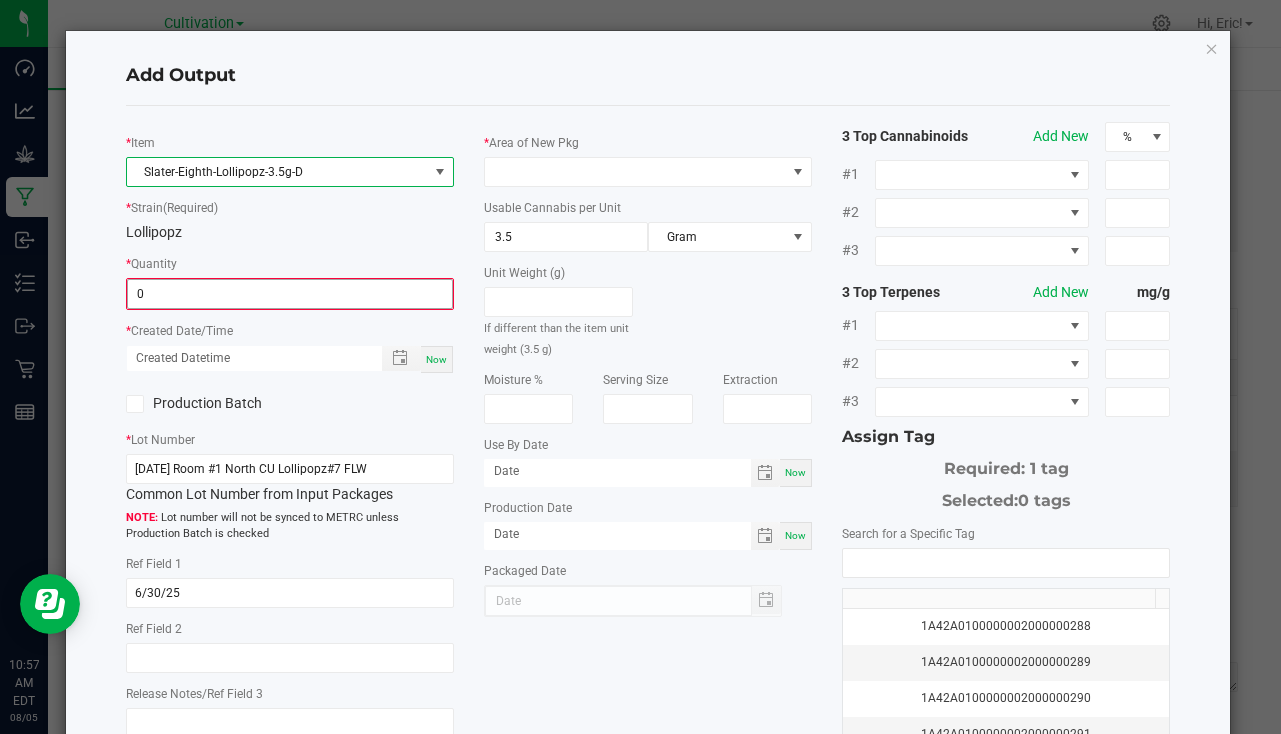 click on "0" at bounding box center [290, 294] 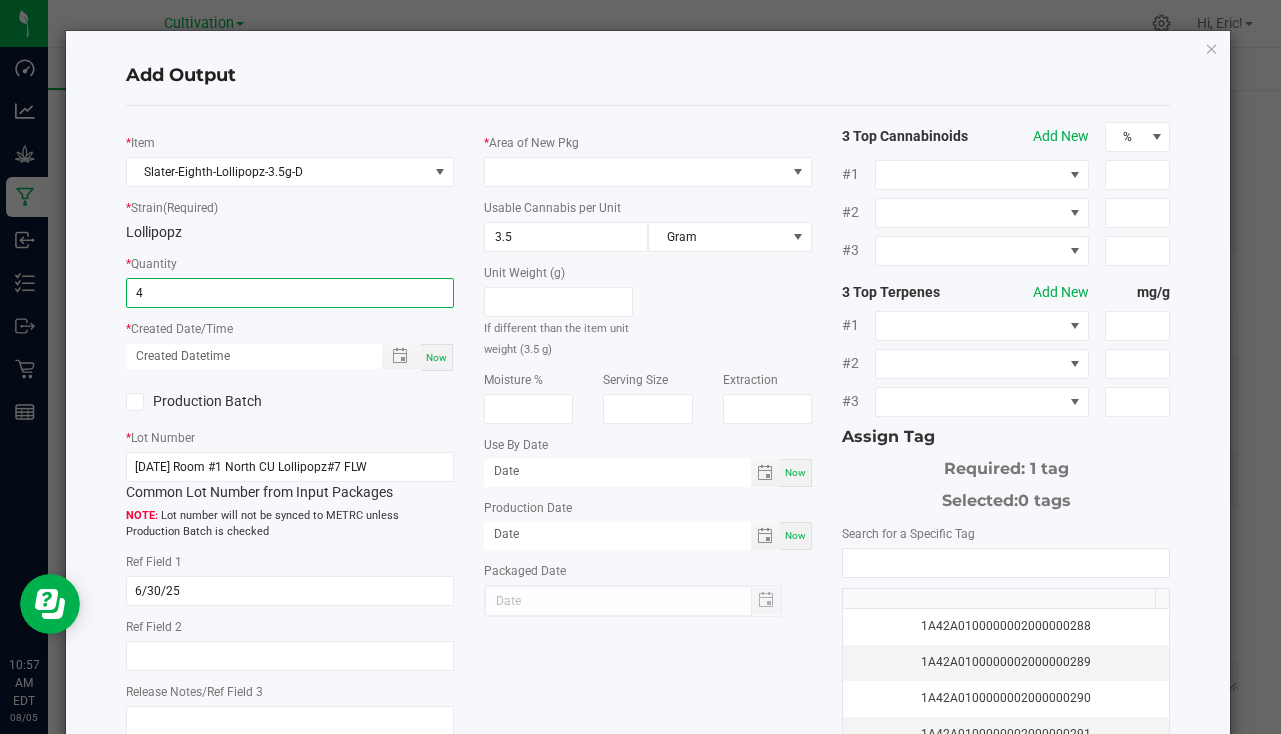 type on "4 ea" 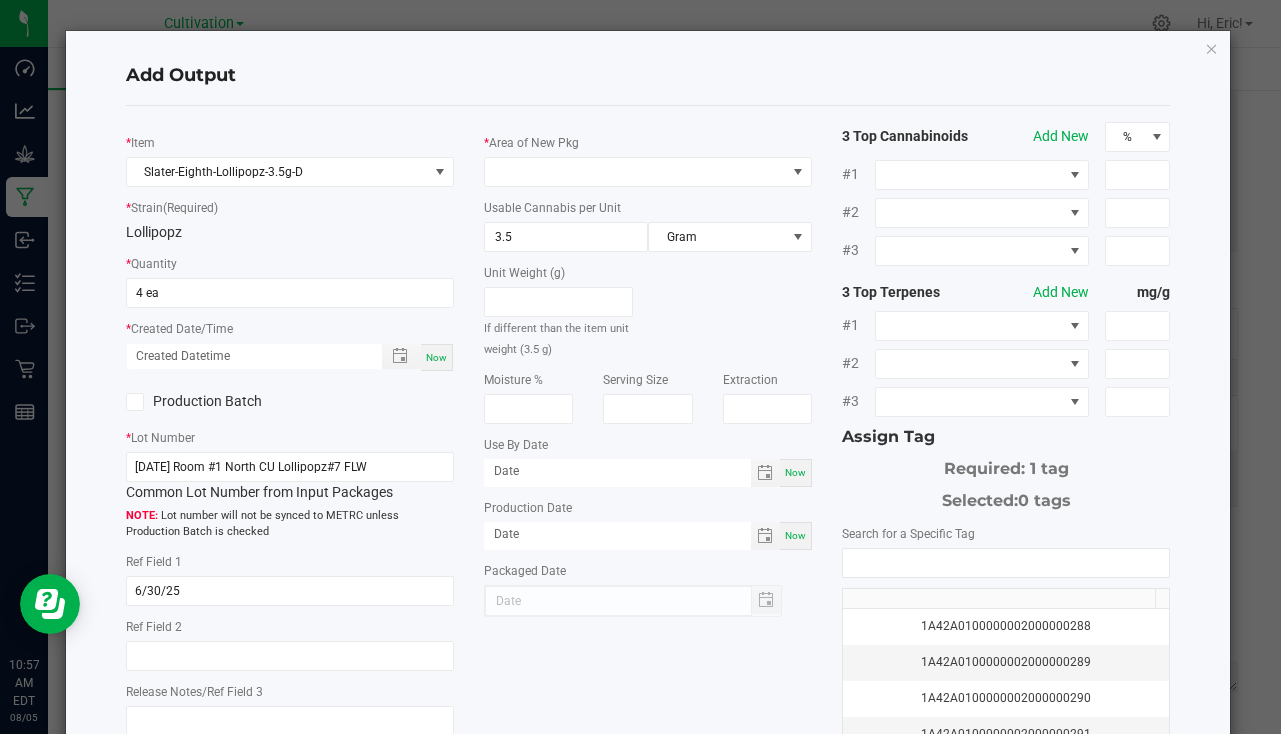 click on "Now" at bounding box center (437, 357) 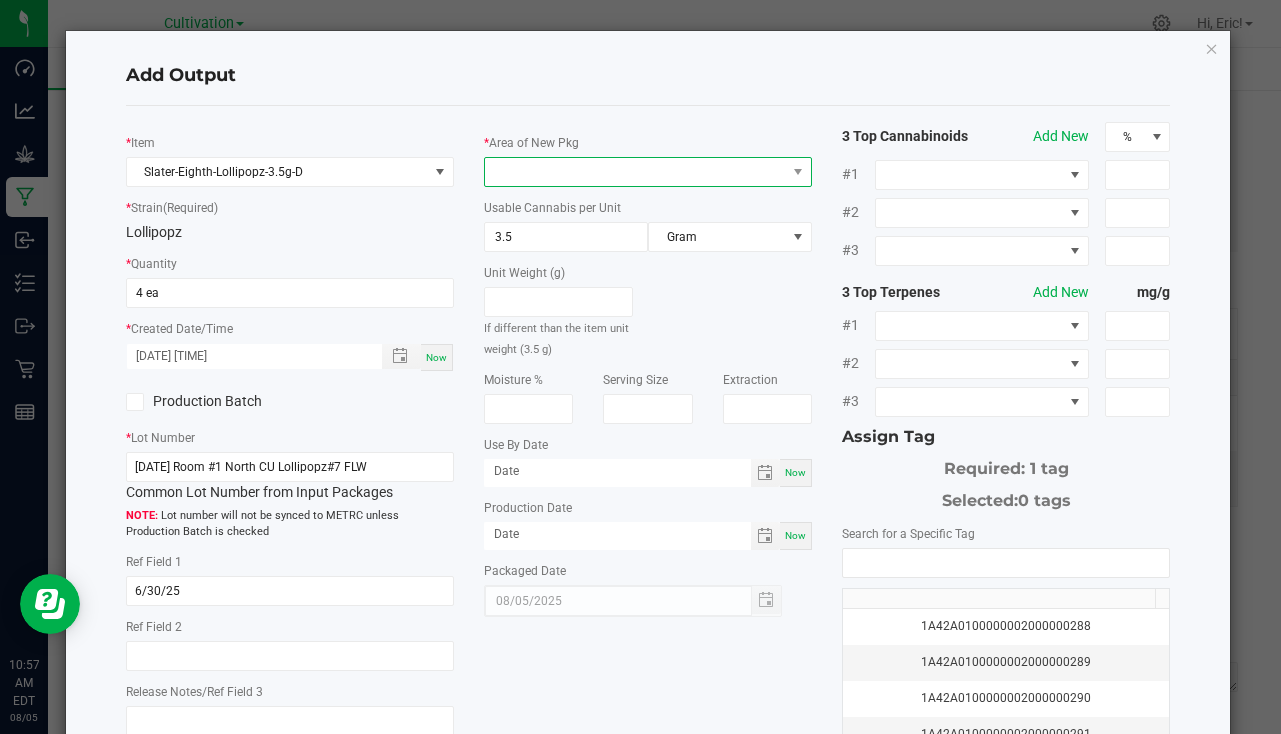 click at bounding box center (635, 172) 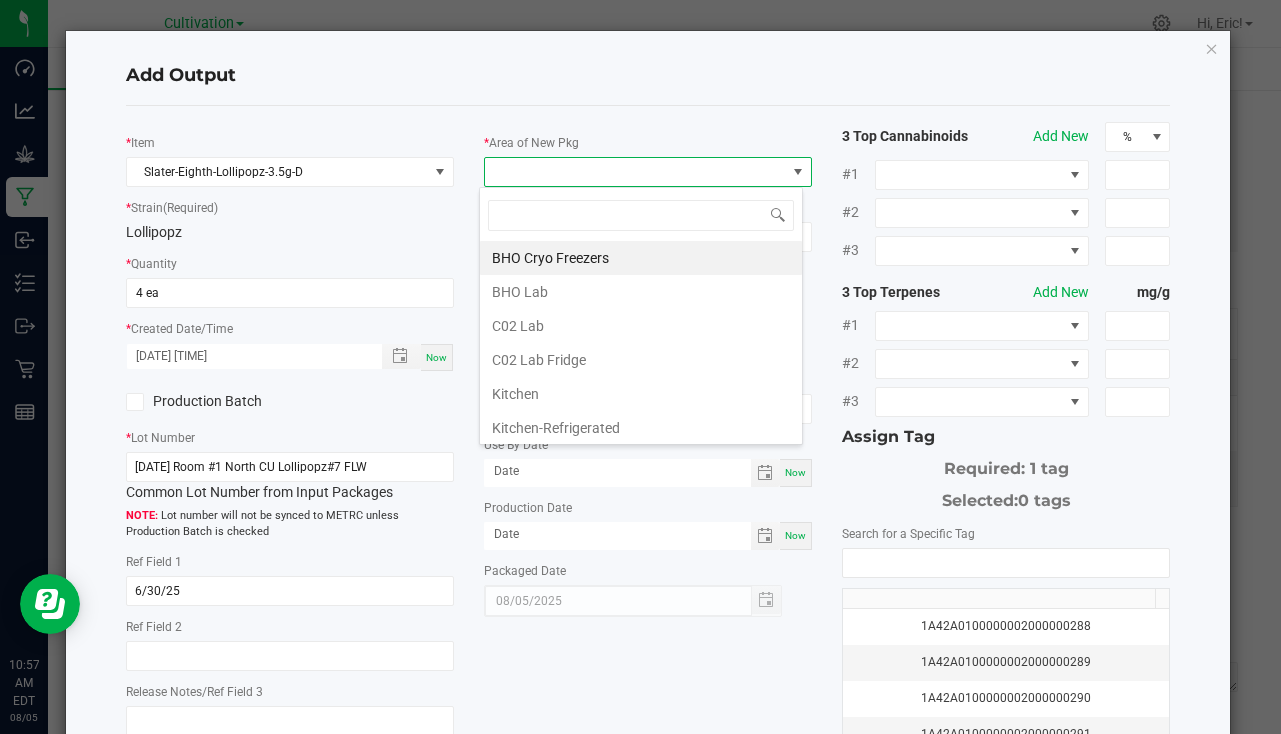scroll, scrollTop: 99970, scrollLeft: 99676, axis: both 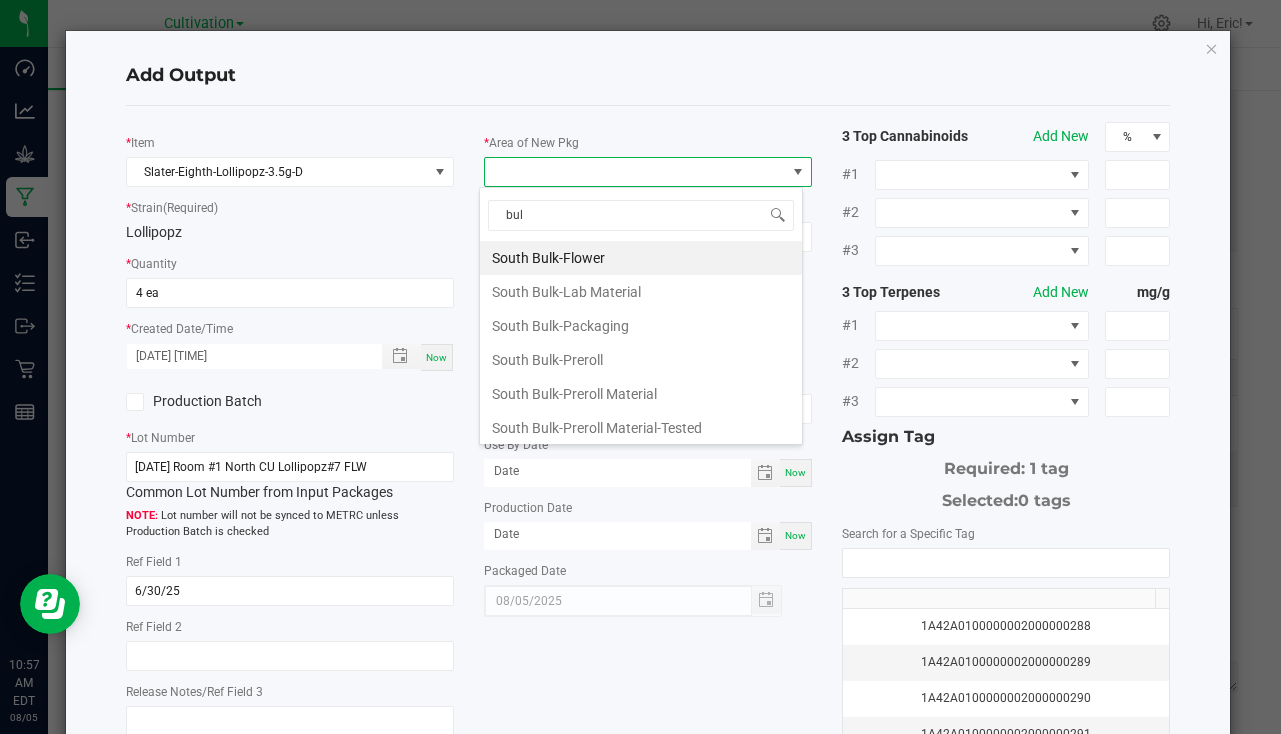 type on "bulk" 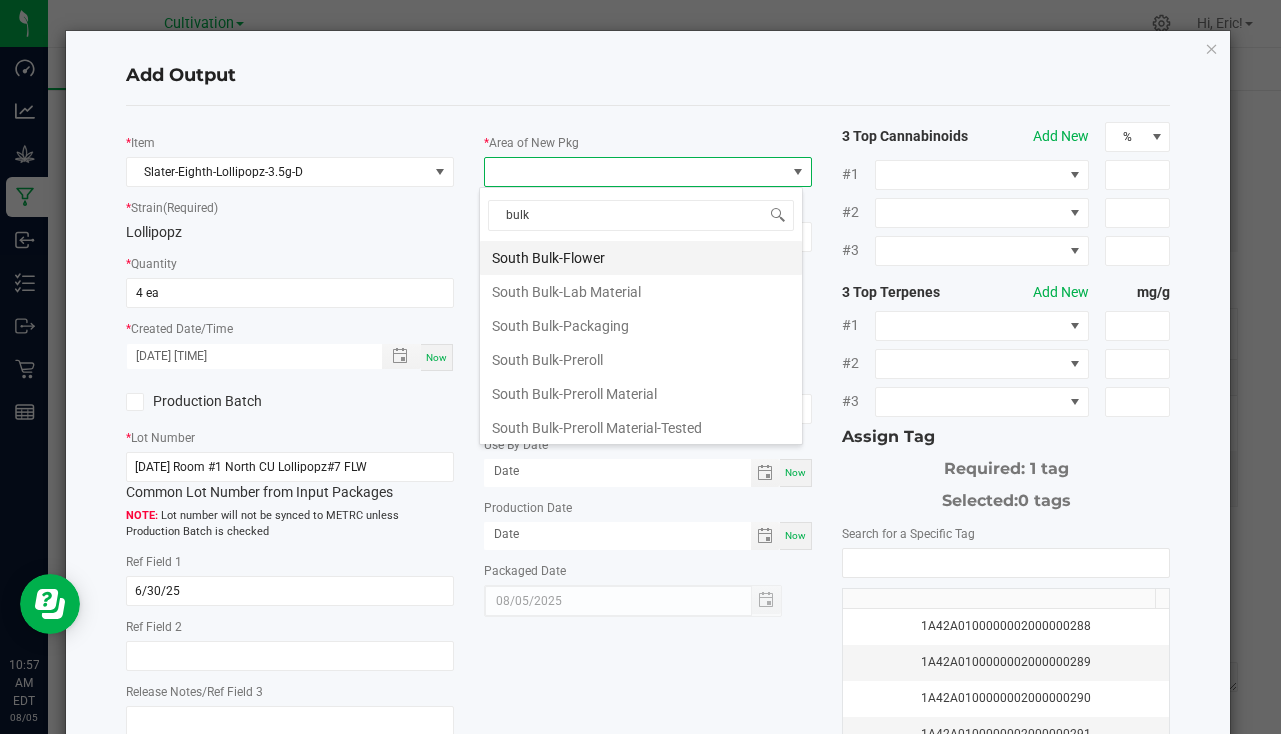 click on "South Bulk-Flower" at bounding box center (641, 258) 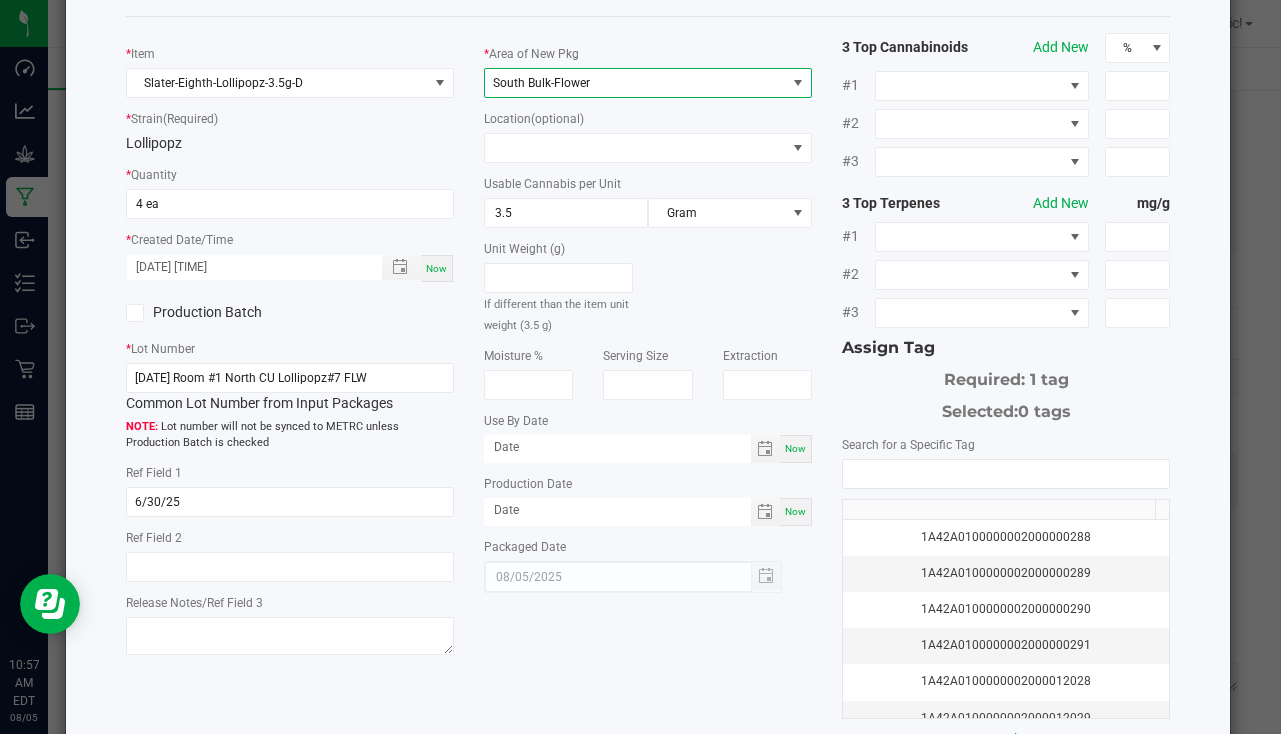 scroll, scrollTop: 221, scrollLeft: 0, axis: vertical 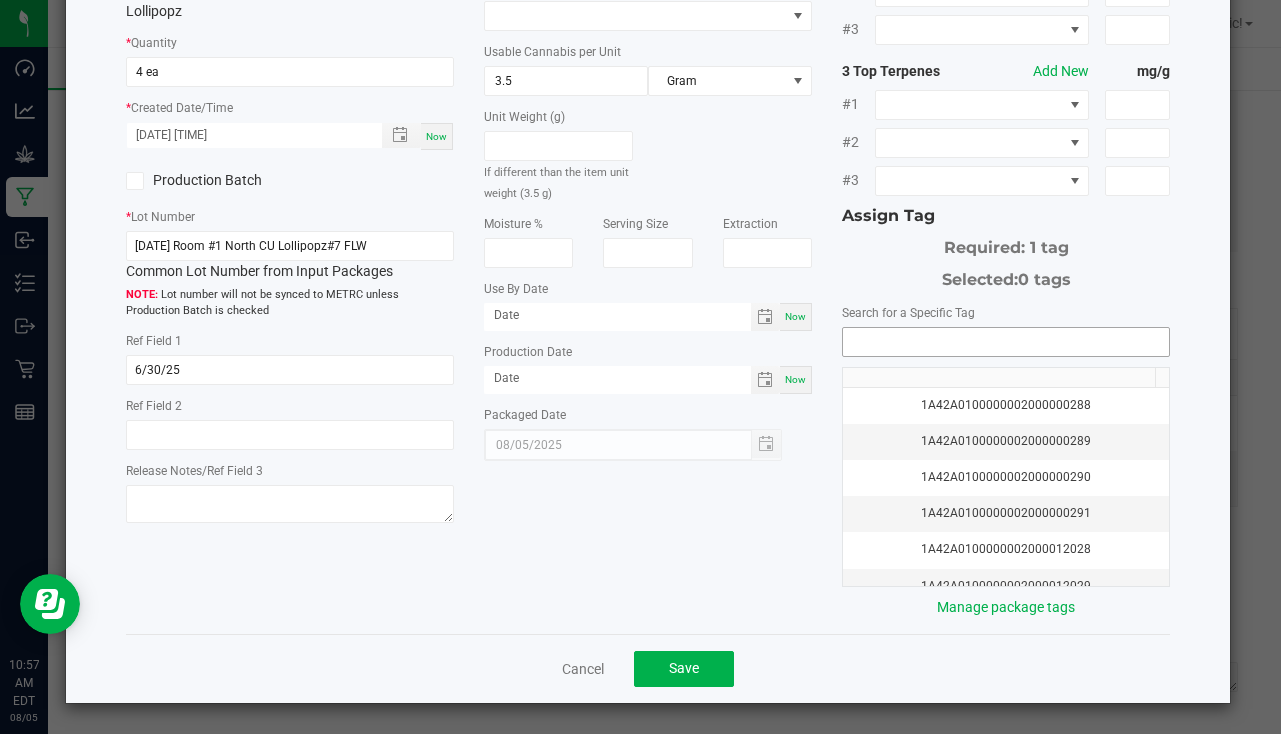 click at bounding box center (1006, 342) 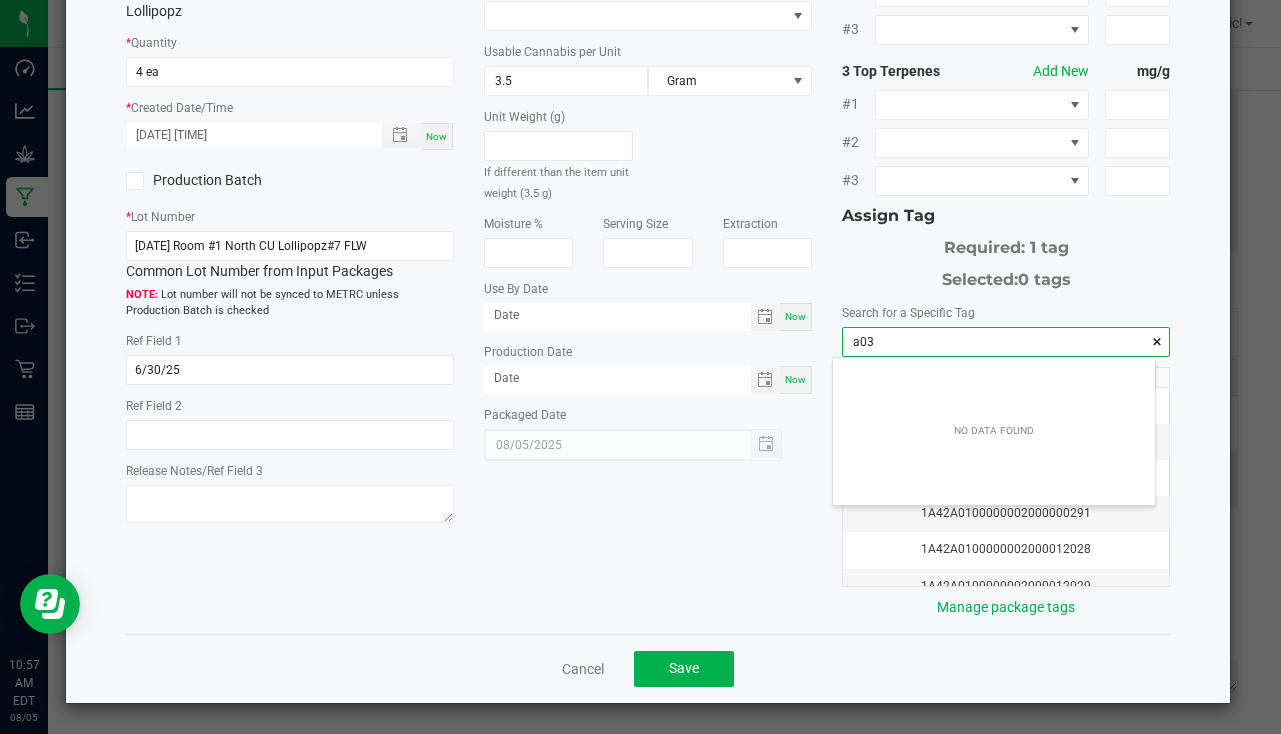 scroll, scrollTop: 99972, scrollLeft: 99678, axis: both 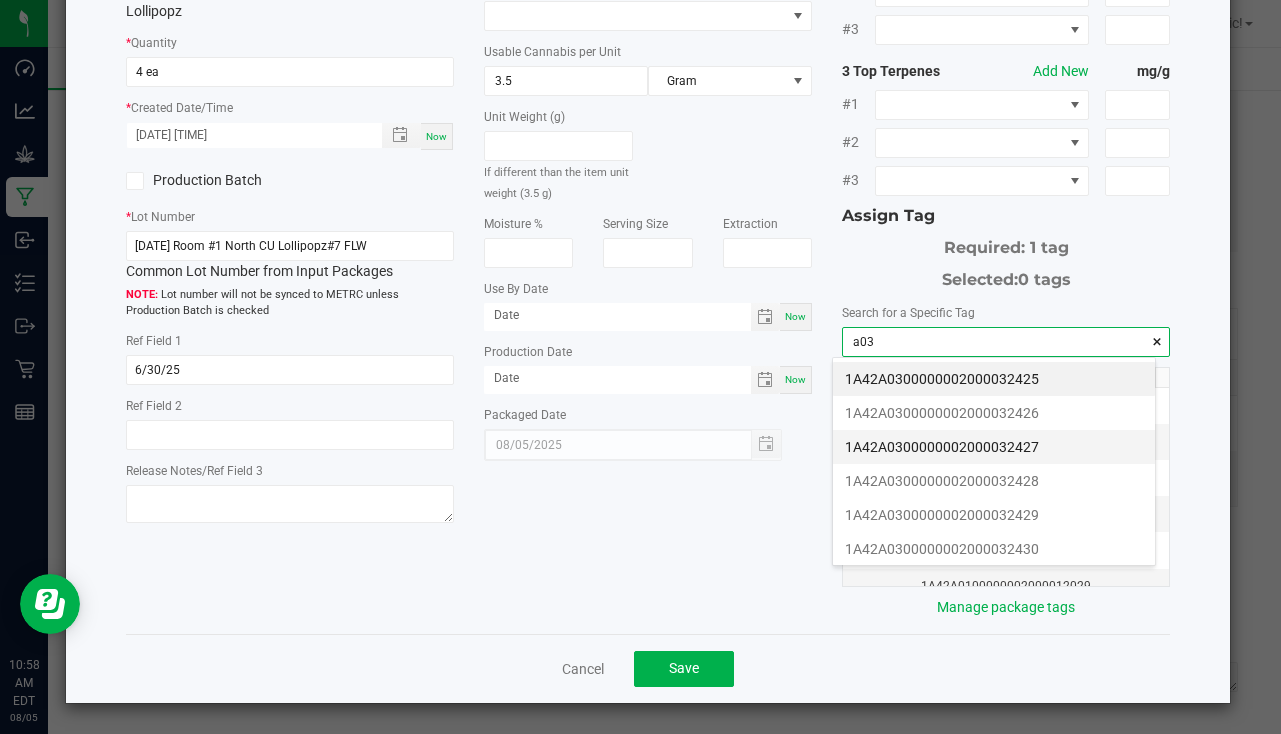 click on "1A42A0300000002000032427" at bounding box center (994, 447) 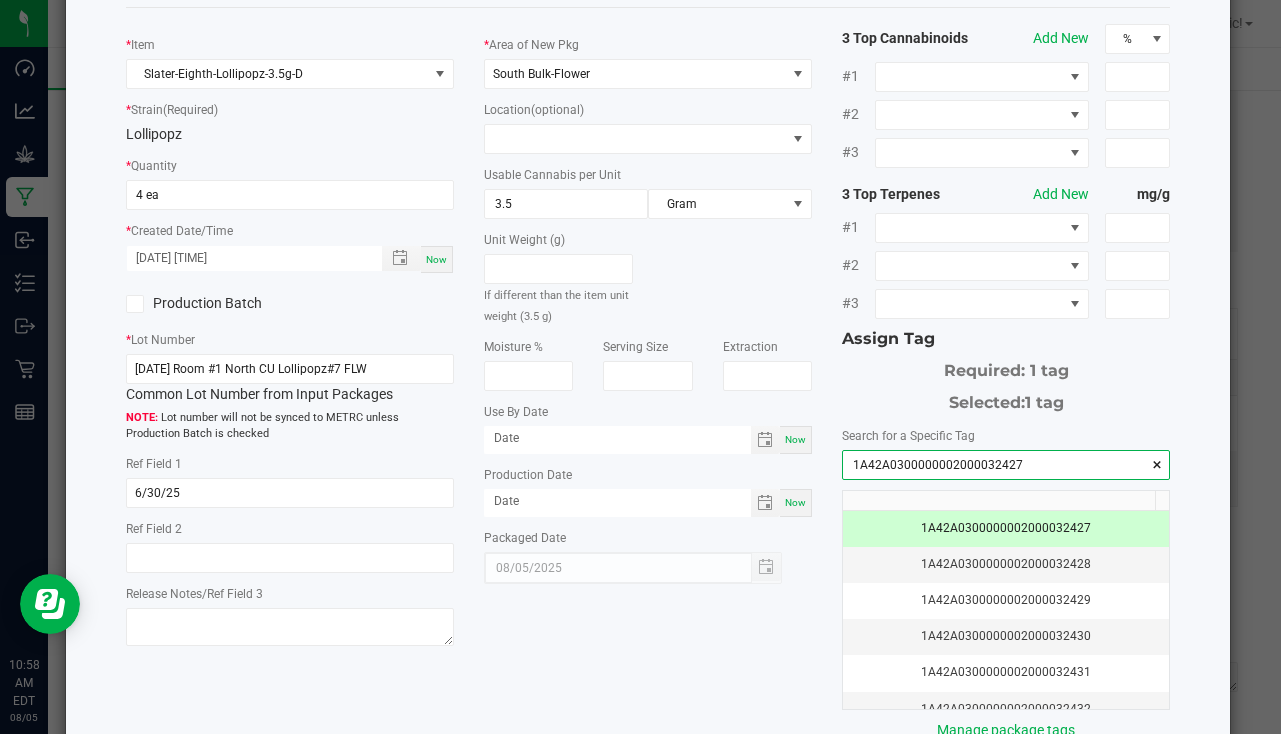 scroll, scrollTop: 221, scrollLeft: 0, axis: vertical 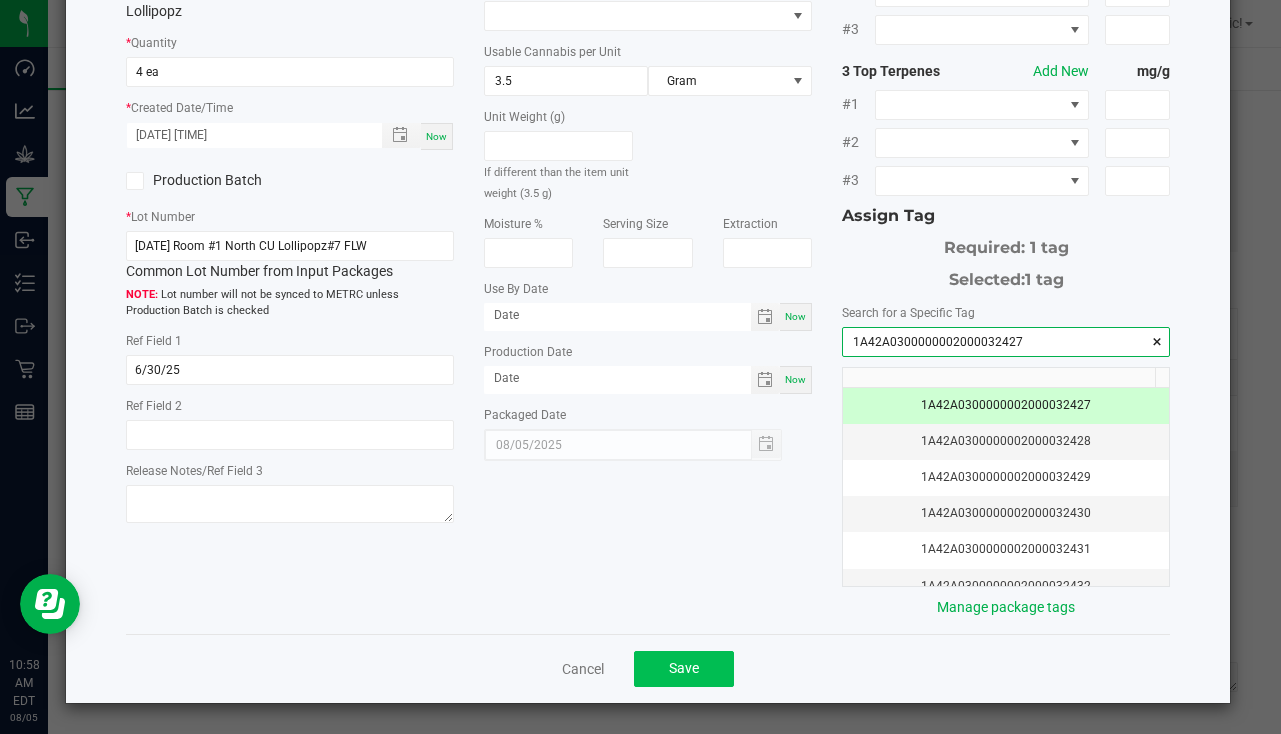 type on "1A42A0300000002000032427" 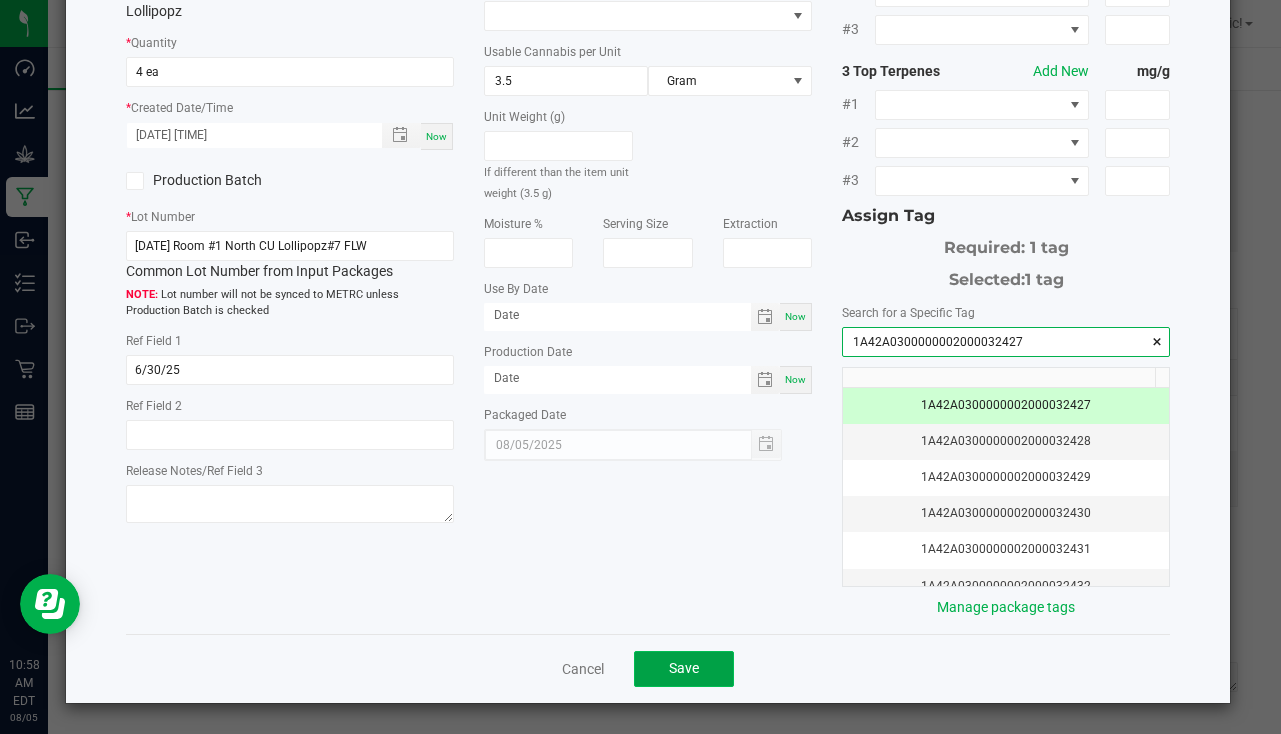 click on "Save" 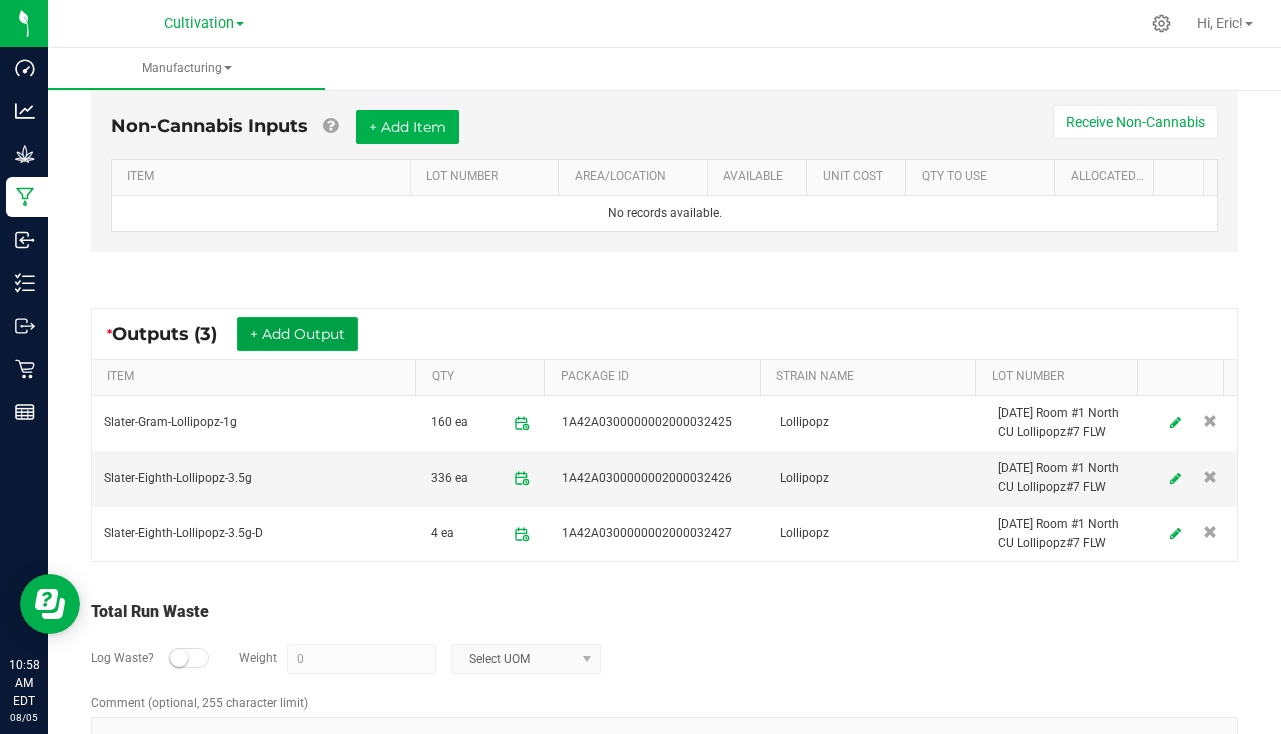 click on "+ Add Output" at bounding box center (297, 334) 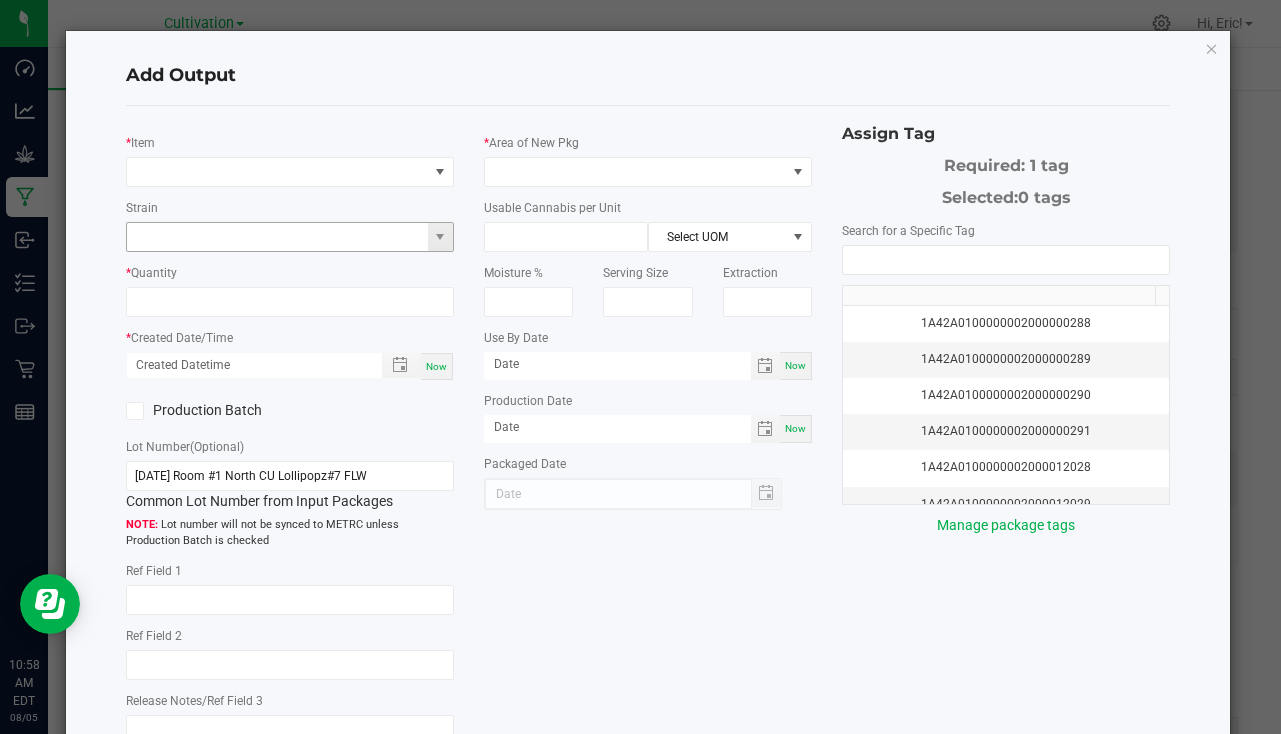 type on "6/30/25" 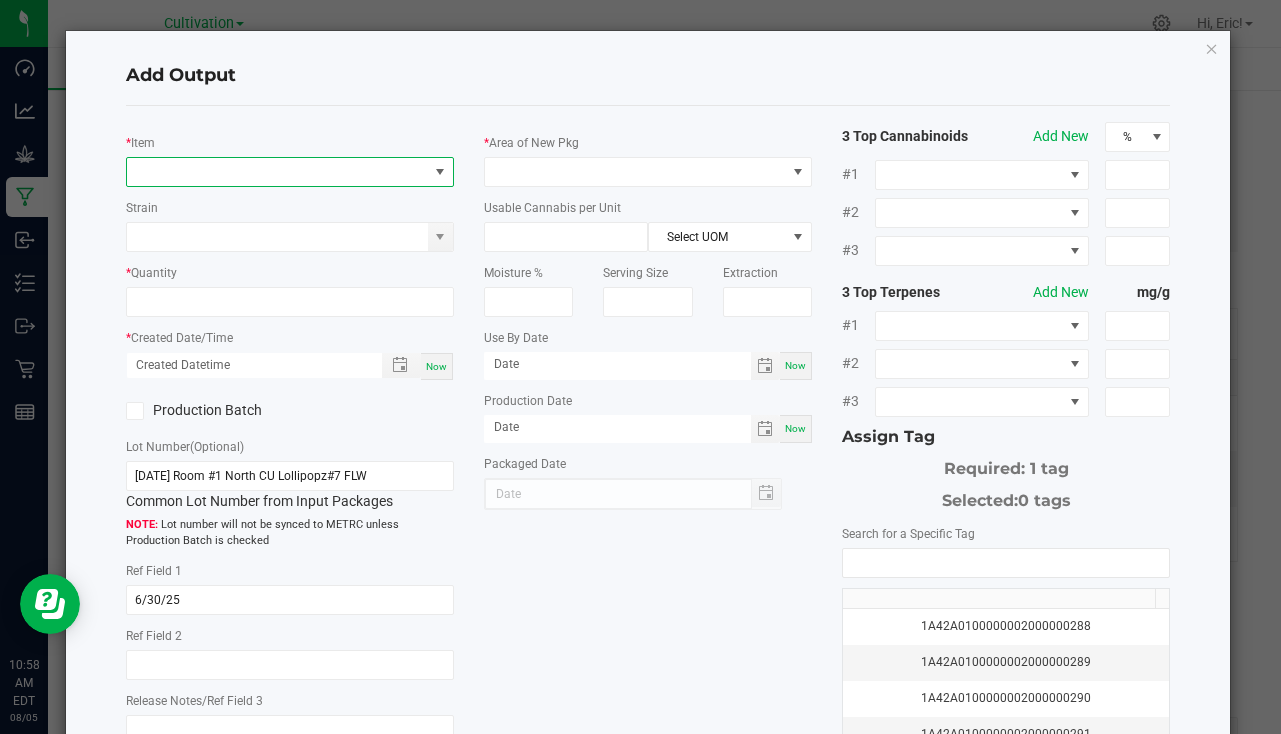 click at bounding box center (277, 172) 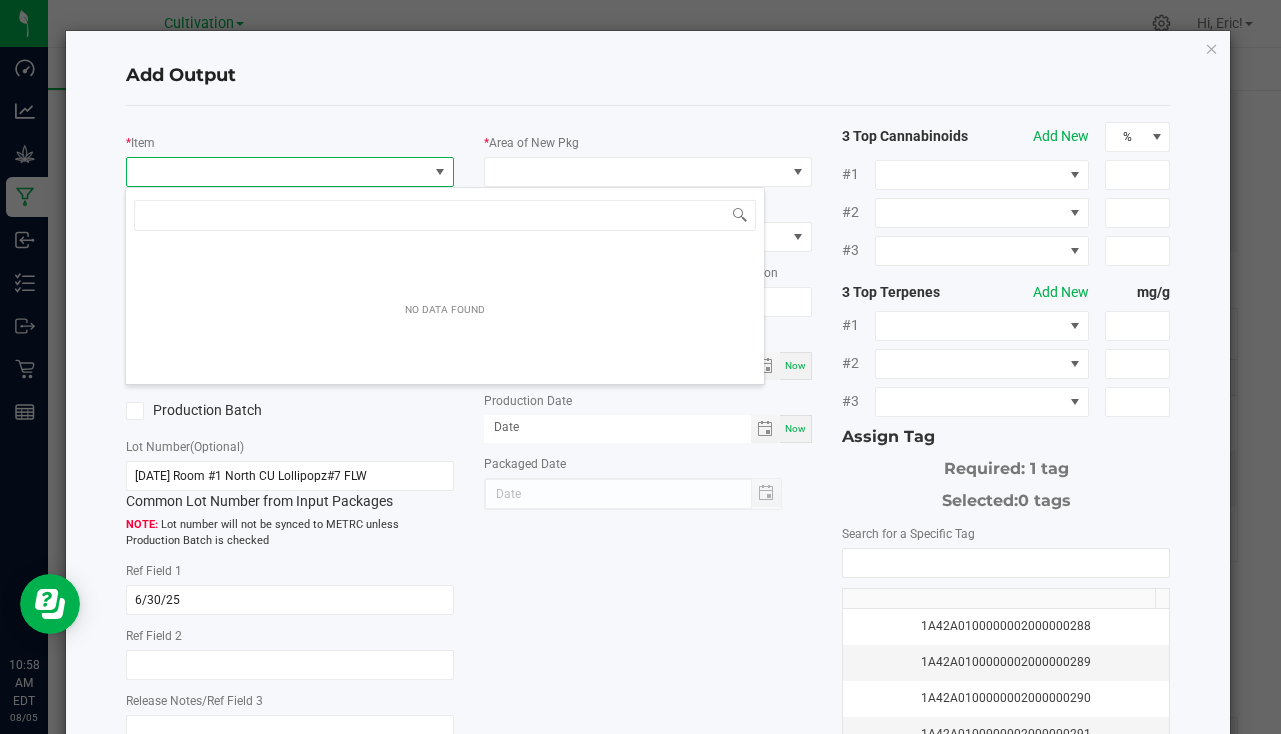 scroll, scrollTop: 99970, scrollLeft: 99676, axis: both 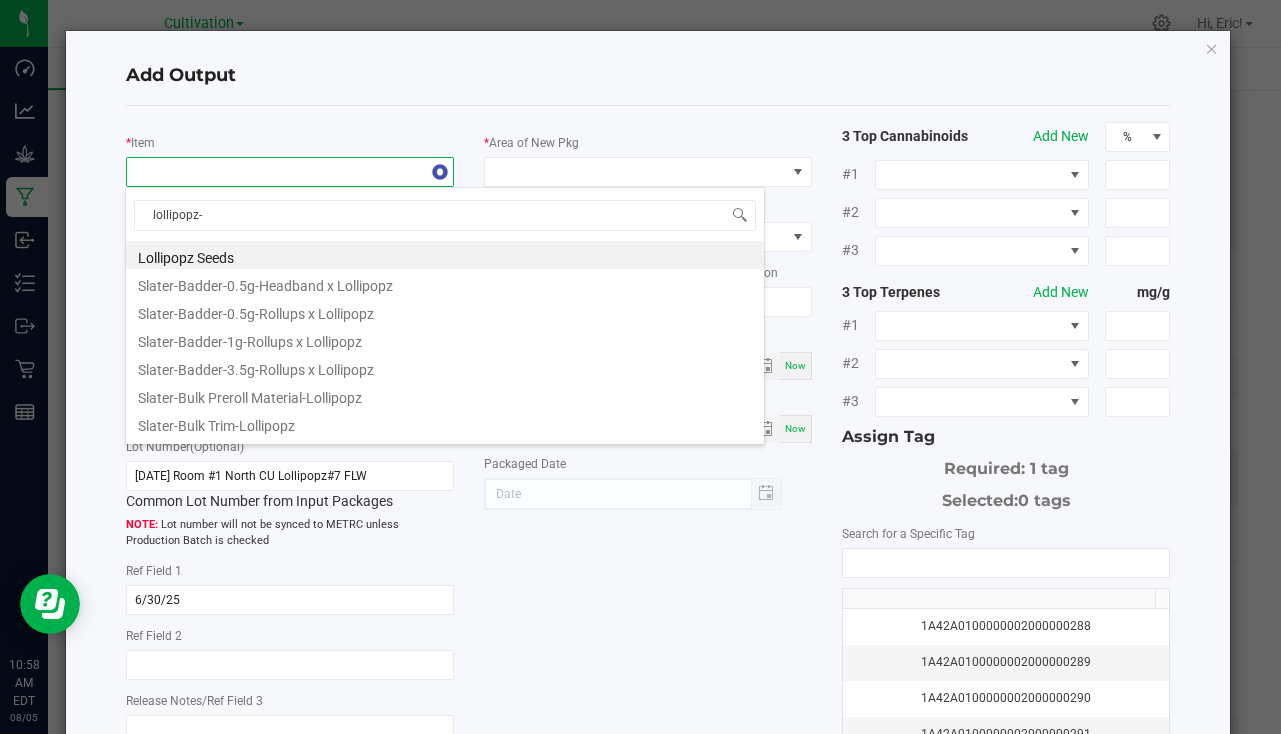type on "lollipopz-7" 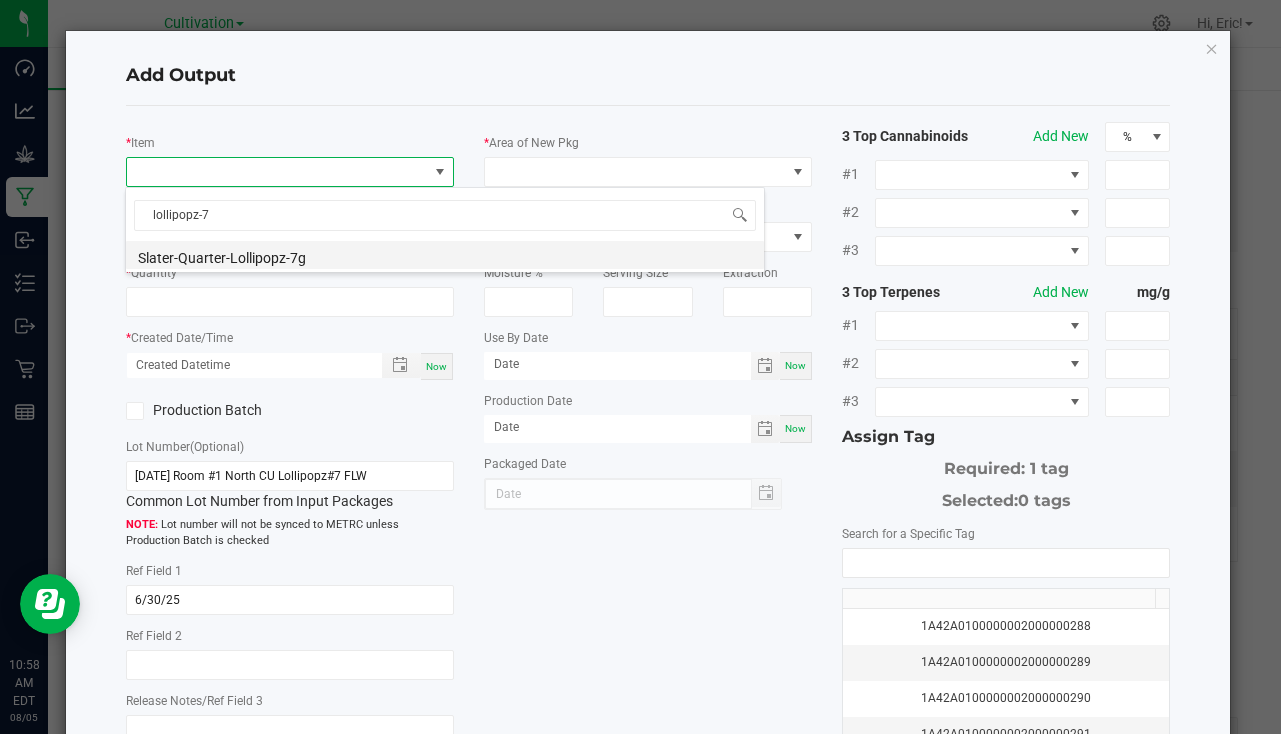 click on "Slater-Quarter-Lollipopz-7g" at bounding box center [445, 255] 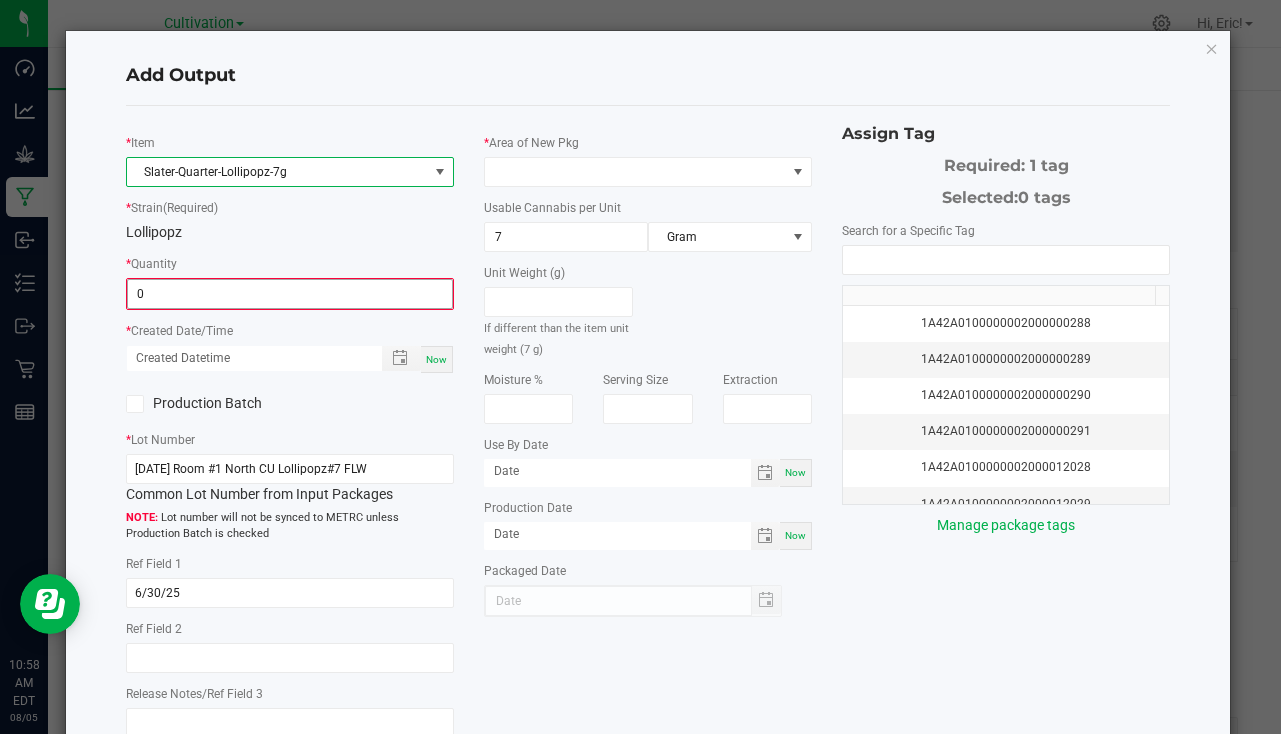 click on "0" at bounding box center (290, 294) 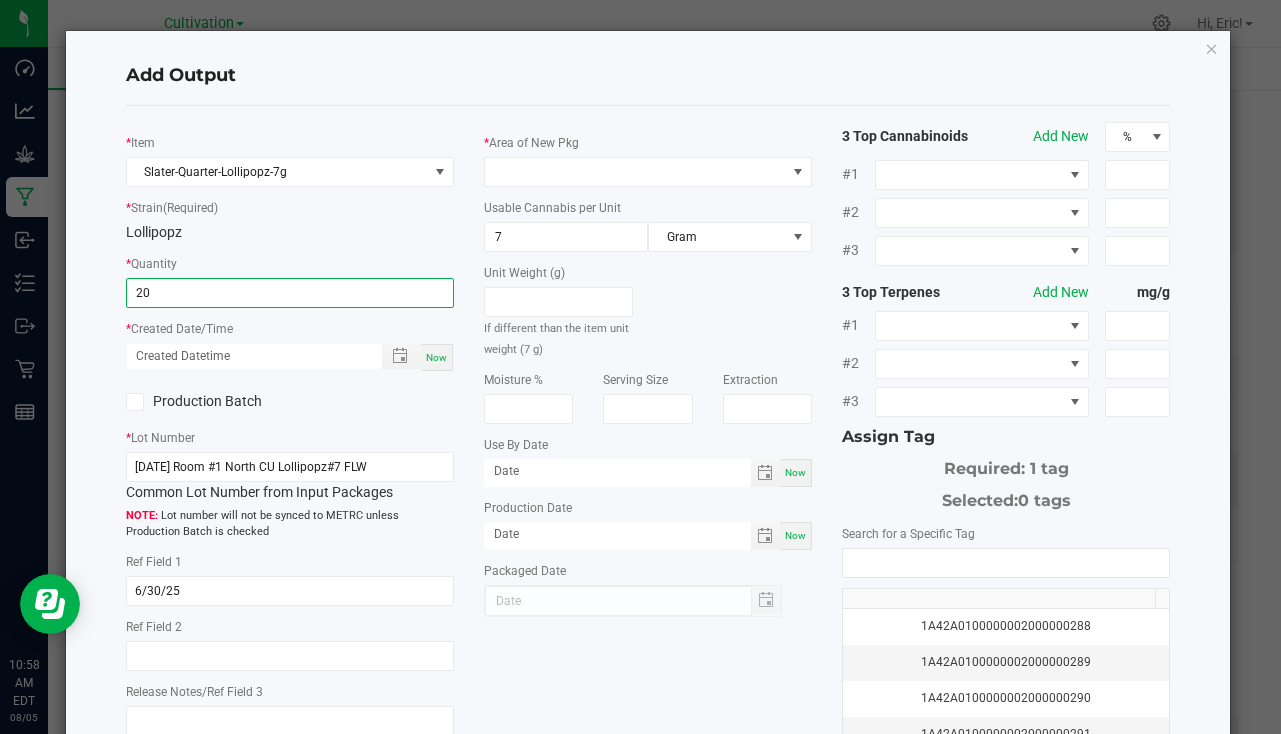 type on "20 ea" 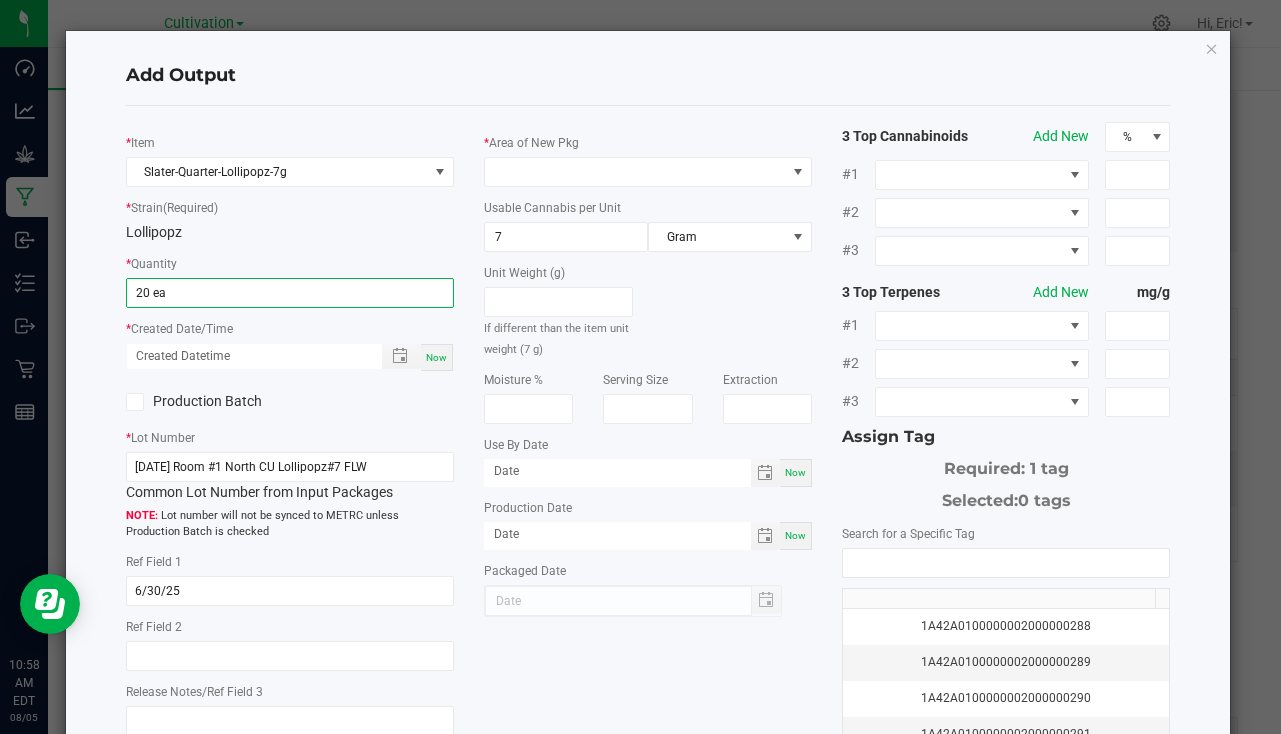 click on "Now" at bounding box center (436, 357) 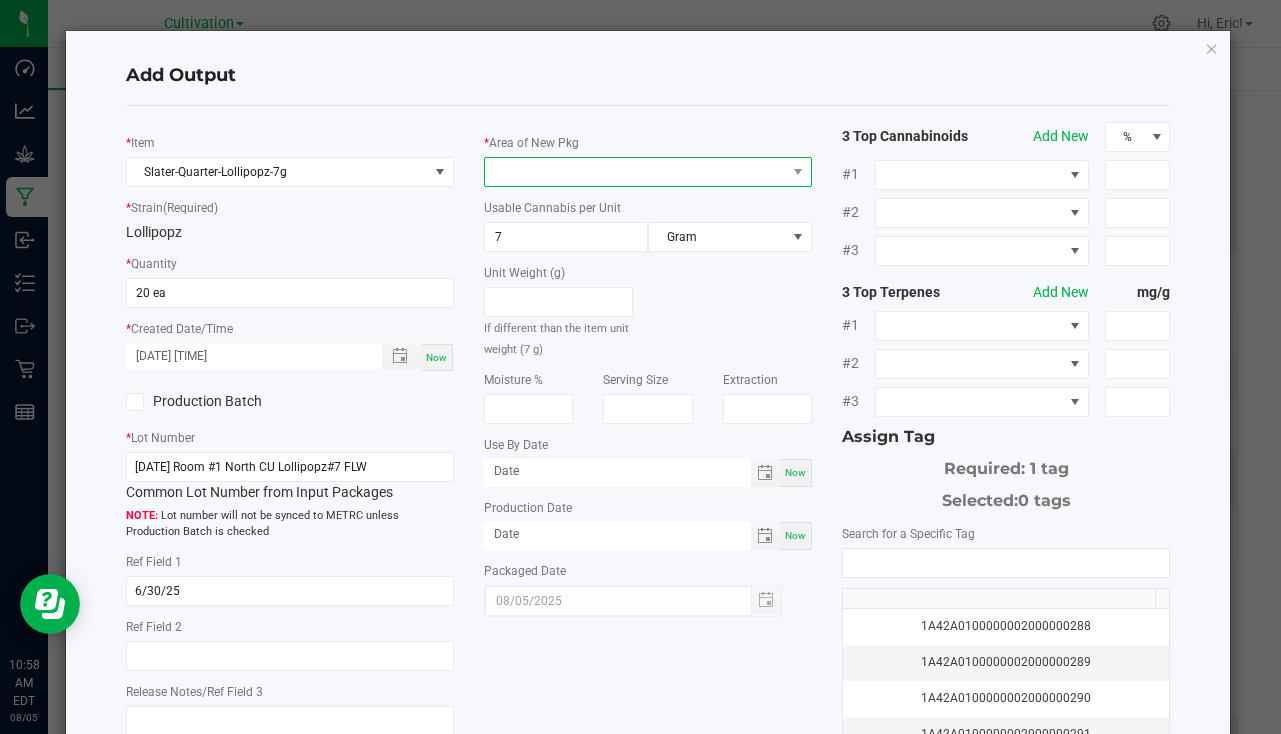 drag, startPoint x: 437, startPoint y: 362, endPoint x: 527, endPoint y: 157, distance: 223.88614 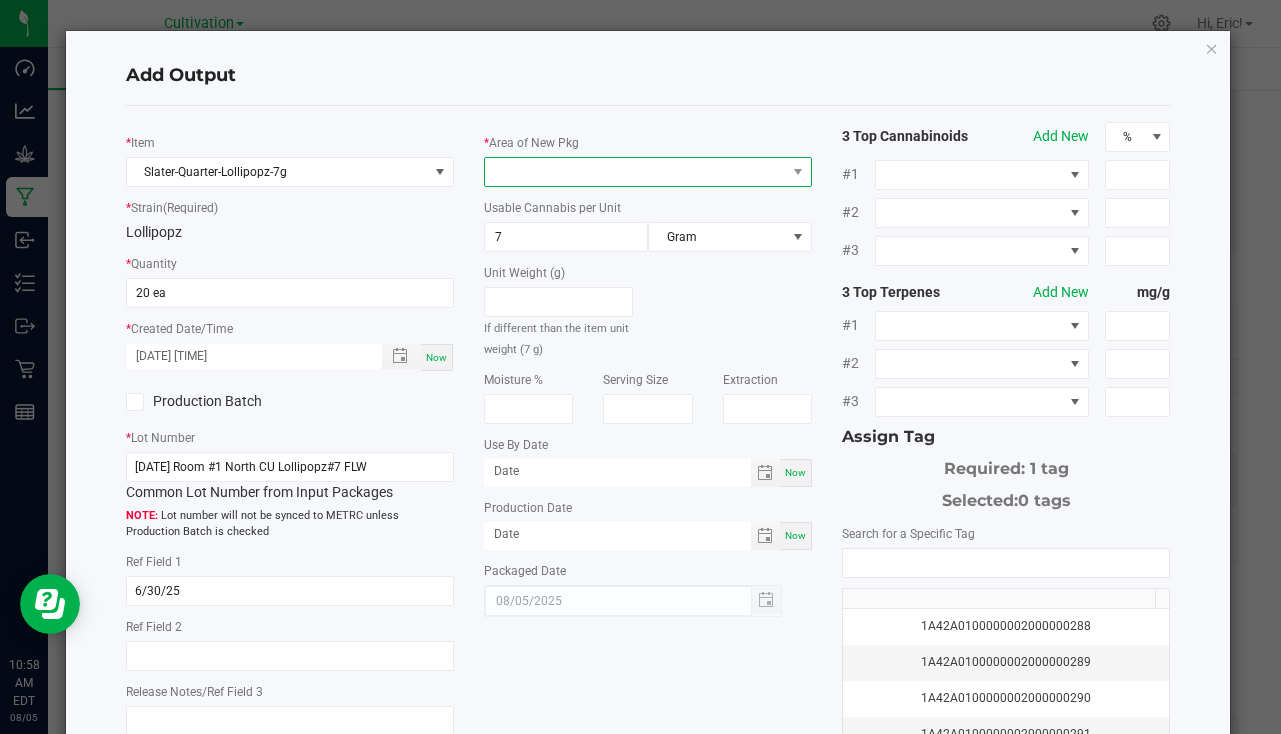 click at bounding box center (648, 172) 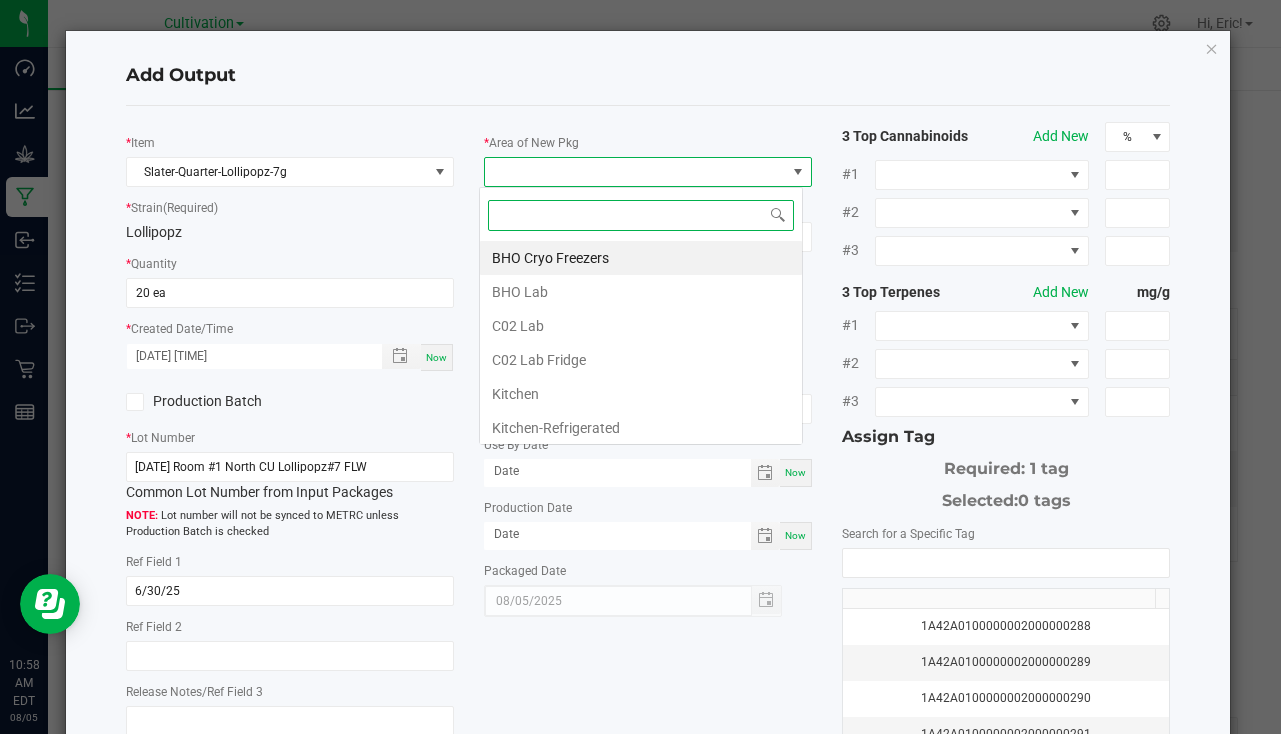 scroll, scrollTop: 99970, scrollLeft: 99676, axis: both 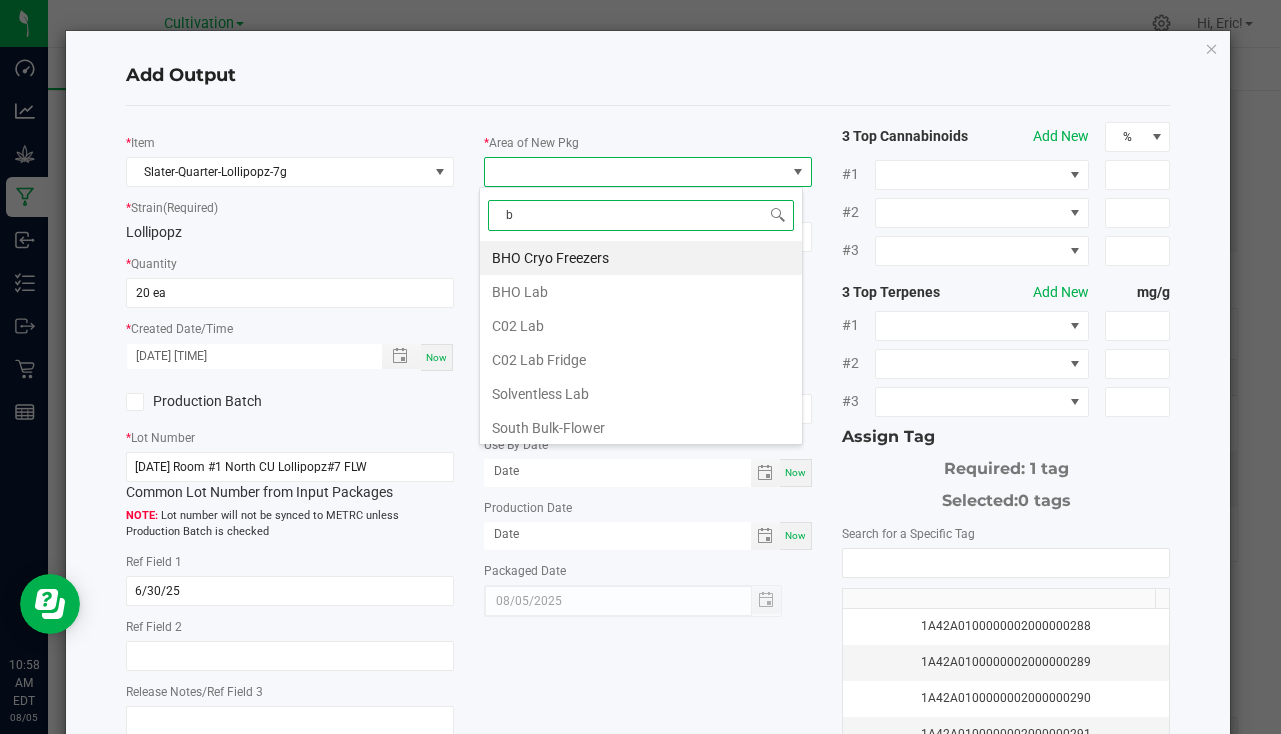 type on "bu" 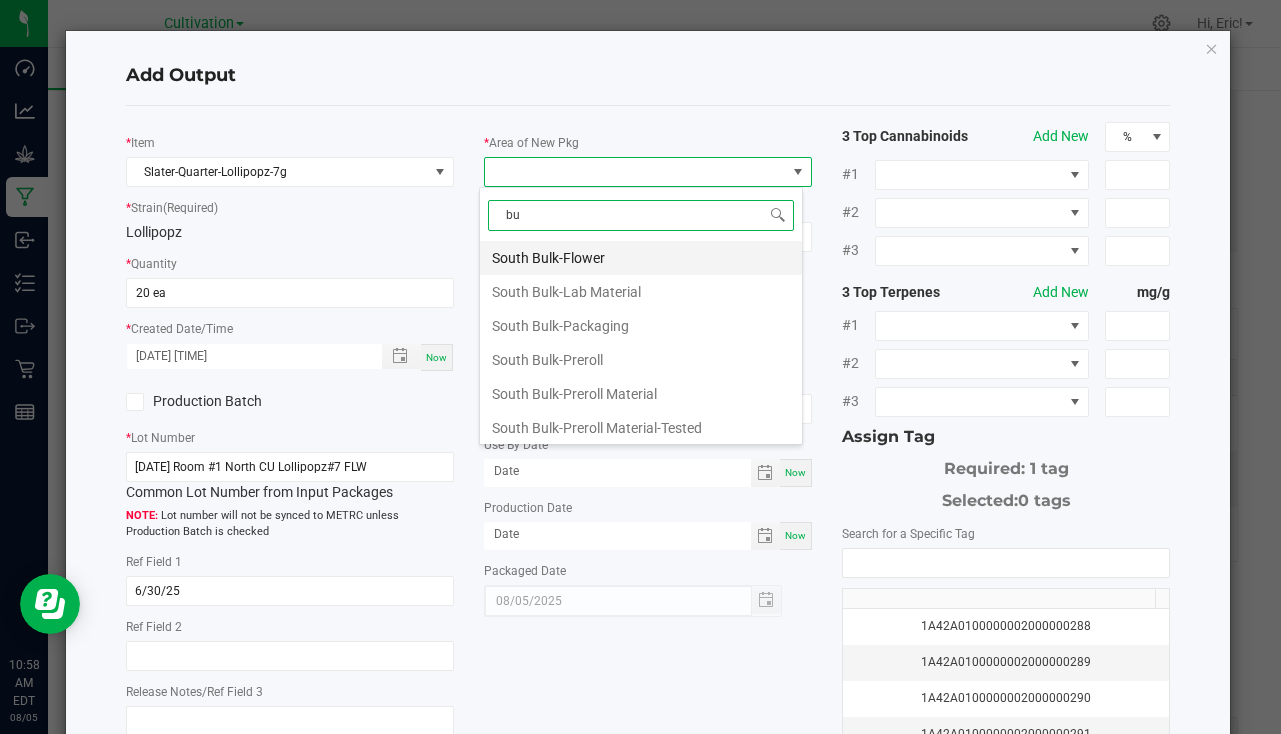 click on "South Bulk-Flower" at bounding box center (641, 258) 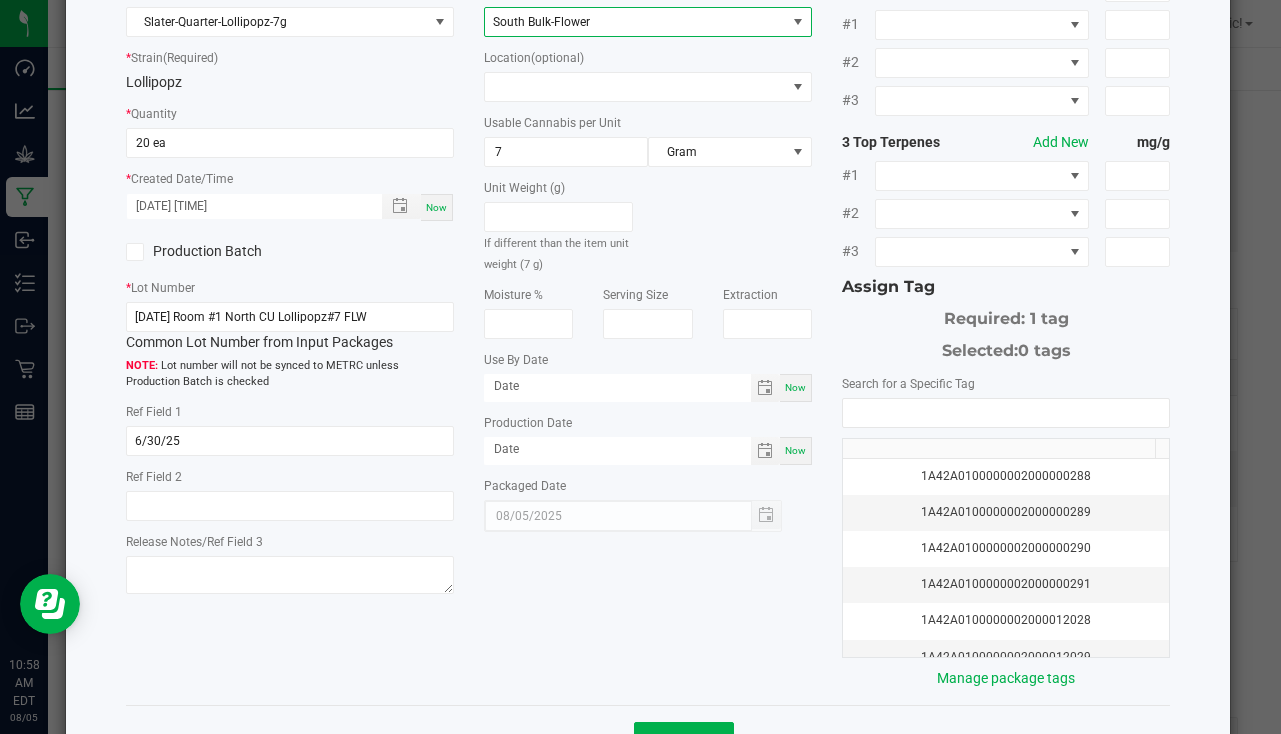 scroll, scrollTop: 221, scrollLeft: 0, axis: vertical 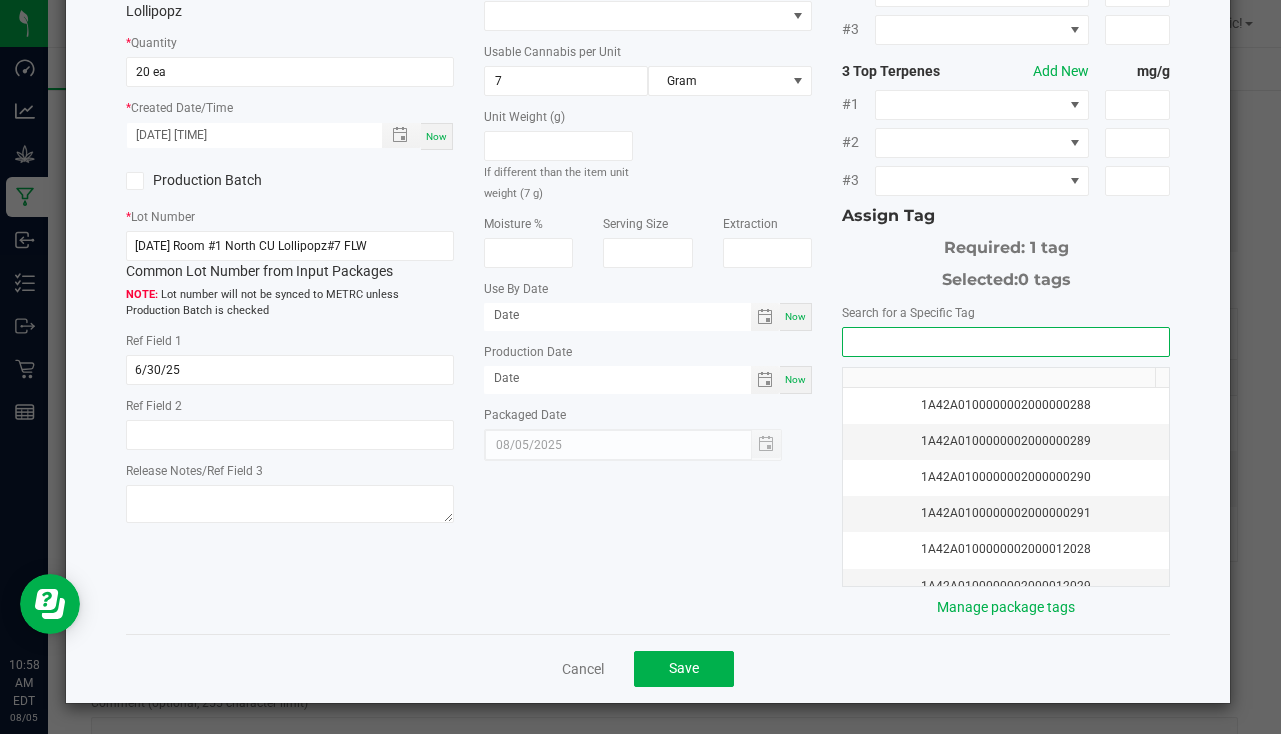 click at bounding box center (1006, 342) 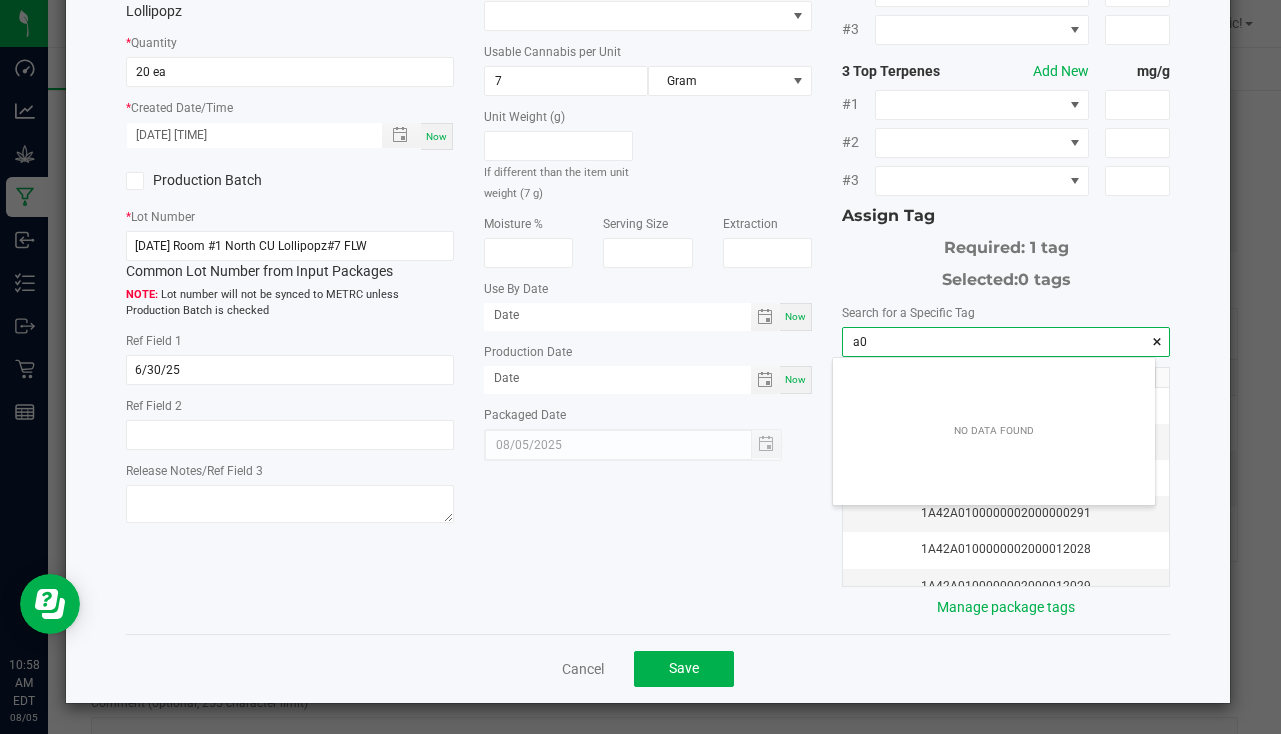 scroll, scrollTop: 99972, scrollLeft: 99678, axis: both 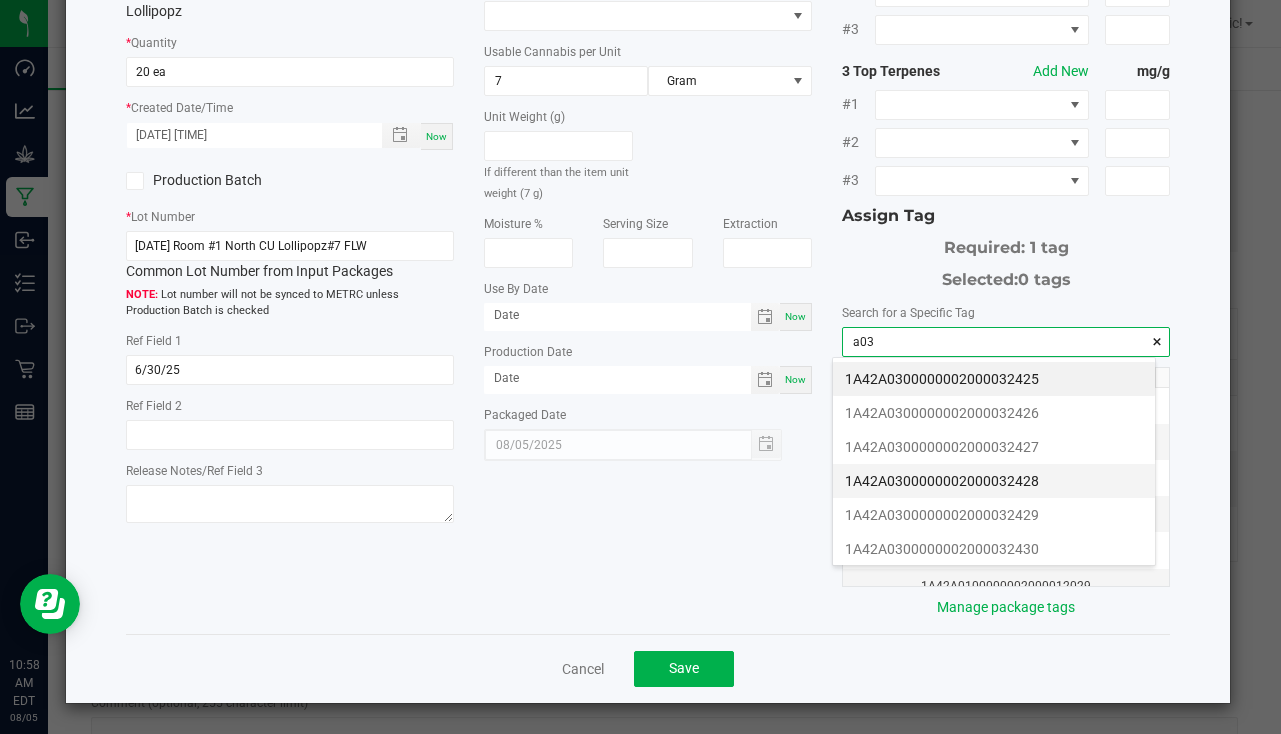 click on "1A42A0300000002000032428" at bounding box center (994, 481) 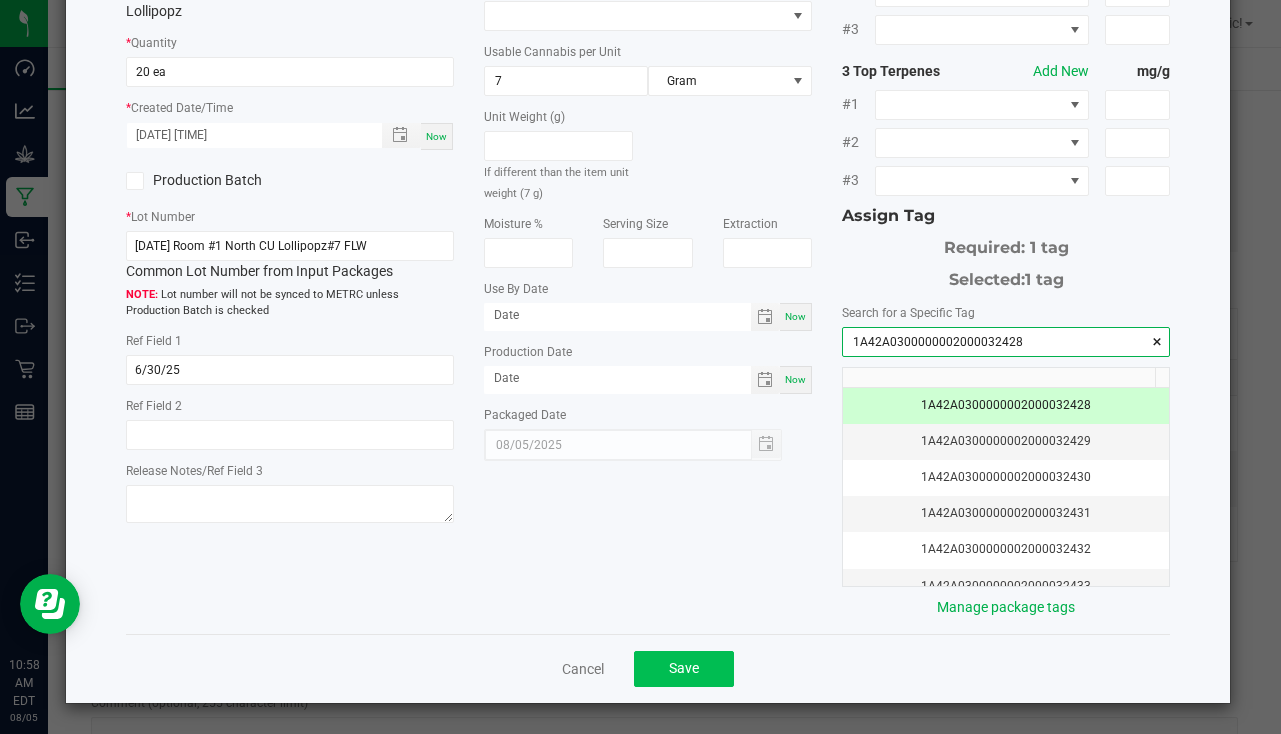 type on "1A42A0300000002000032428" 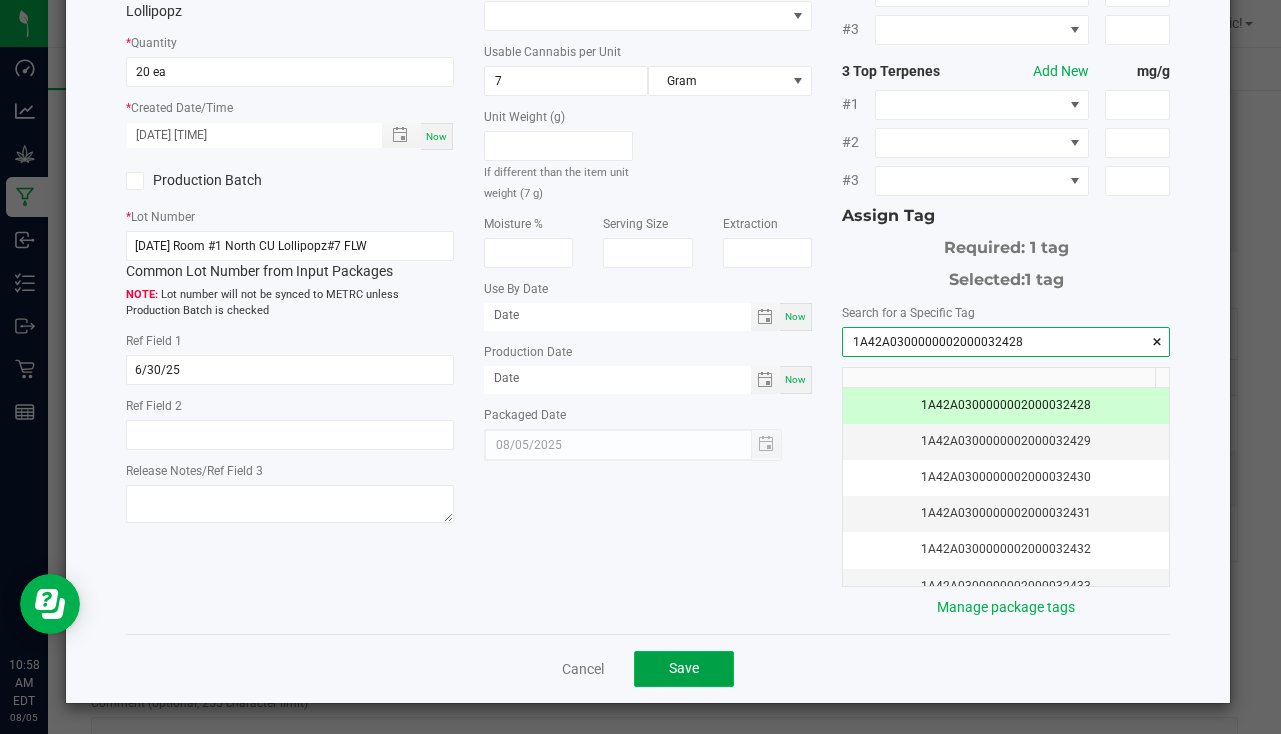 click on "Save" 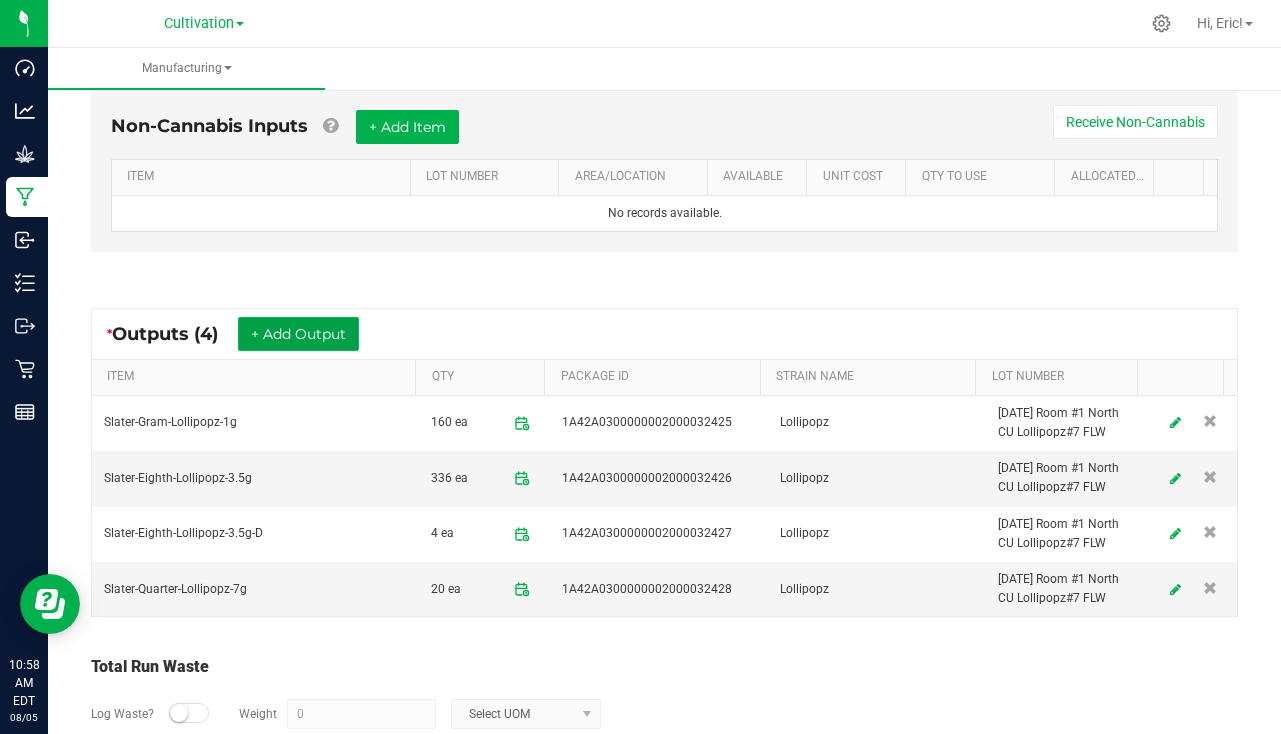 click on "+ Add Output" at bounding box center [298, 334] 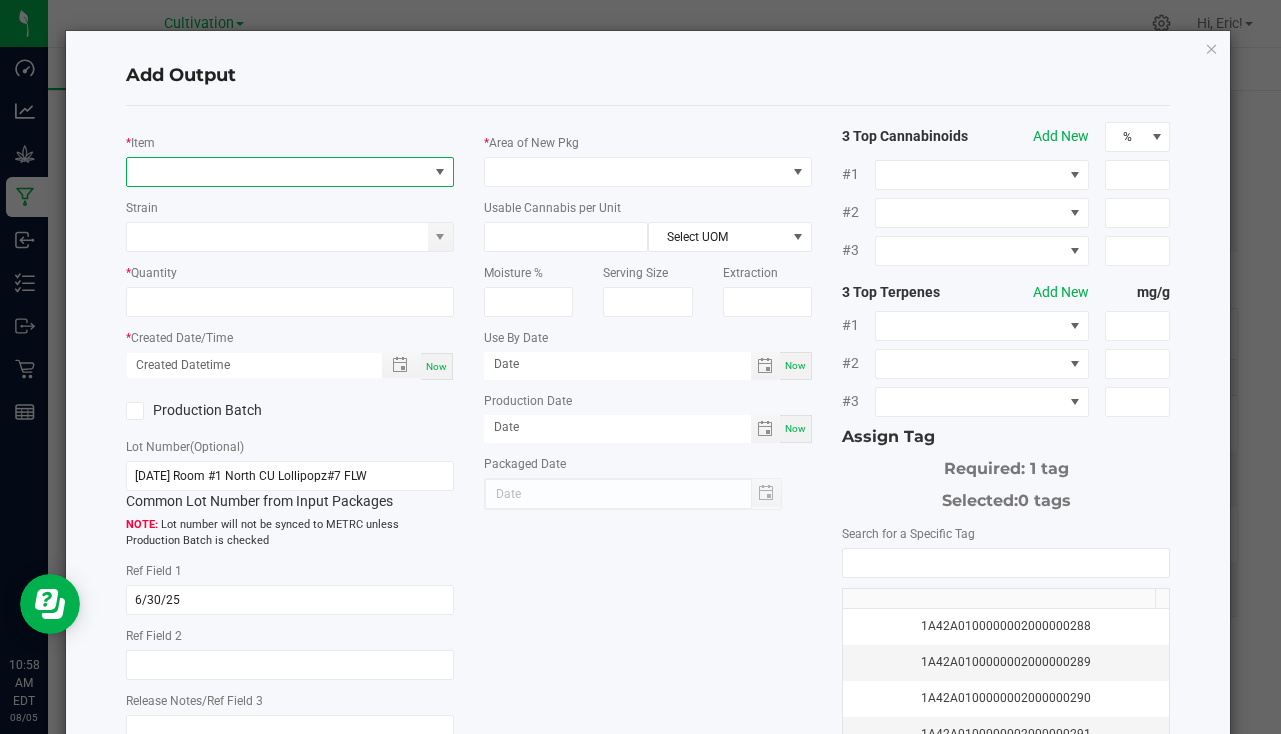 click at bounding box center (277, 172) 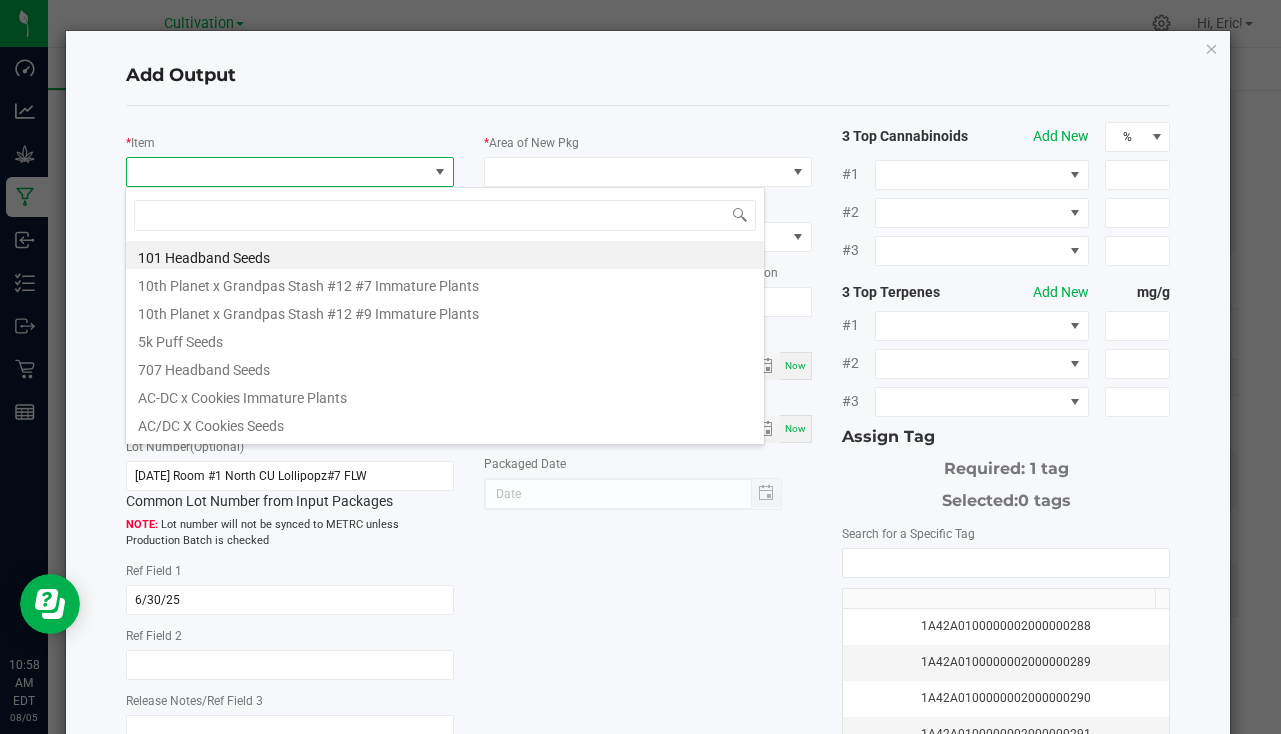 scroll, scrollTop: 99970, scrollLeft: 99676, axis: both 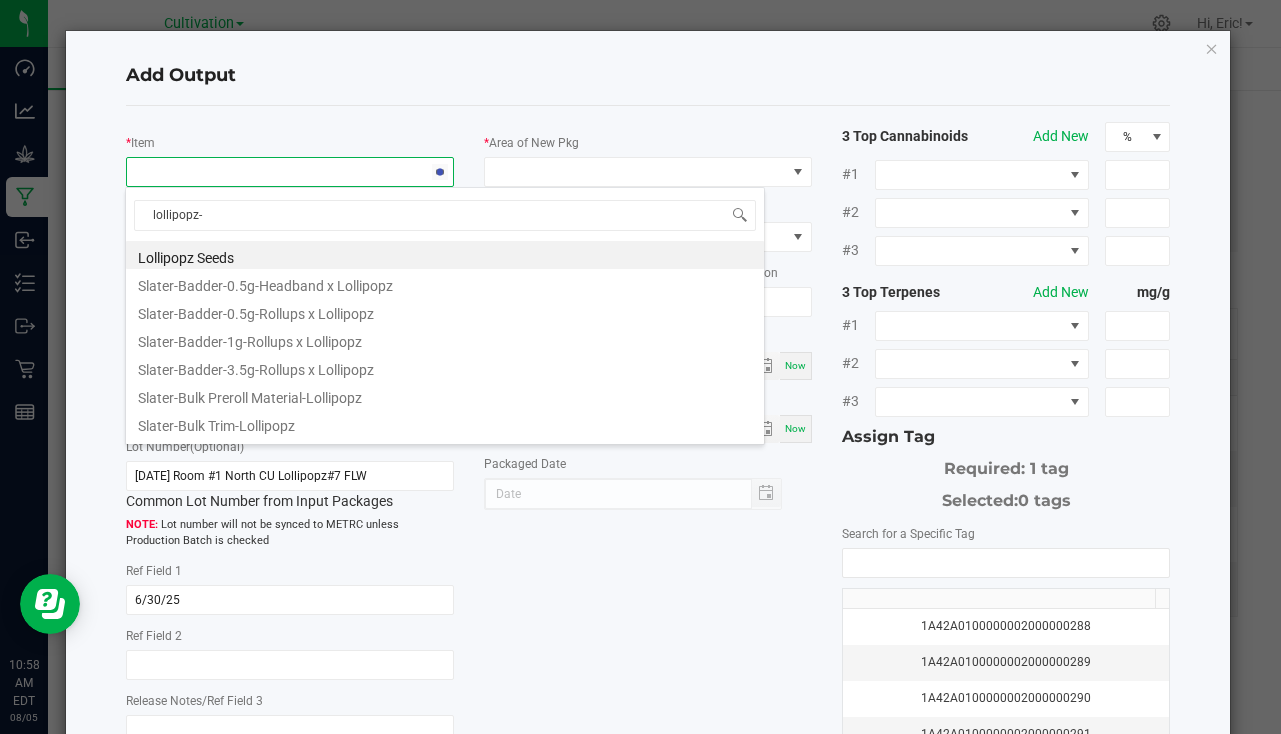 type on "lollipopz-1" 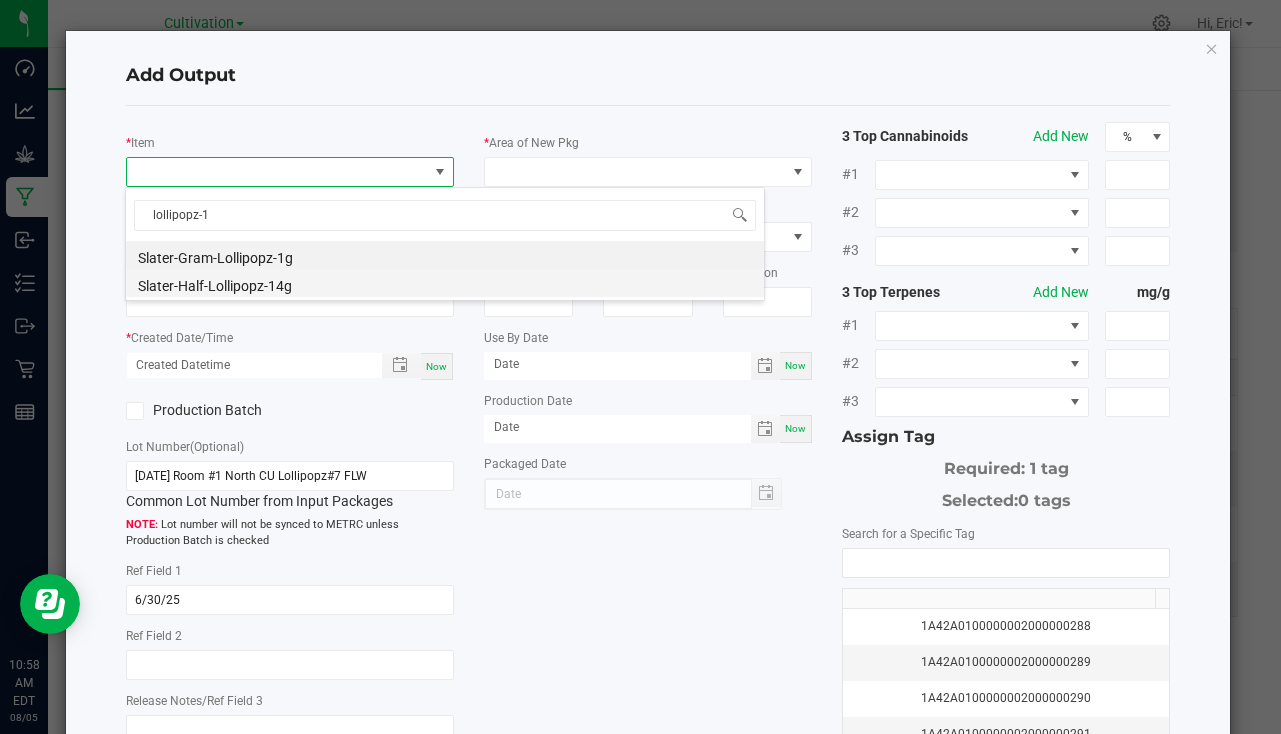 click on "Slater-Half-Lollipopz-14g" at bounding box center (445, 283) 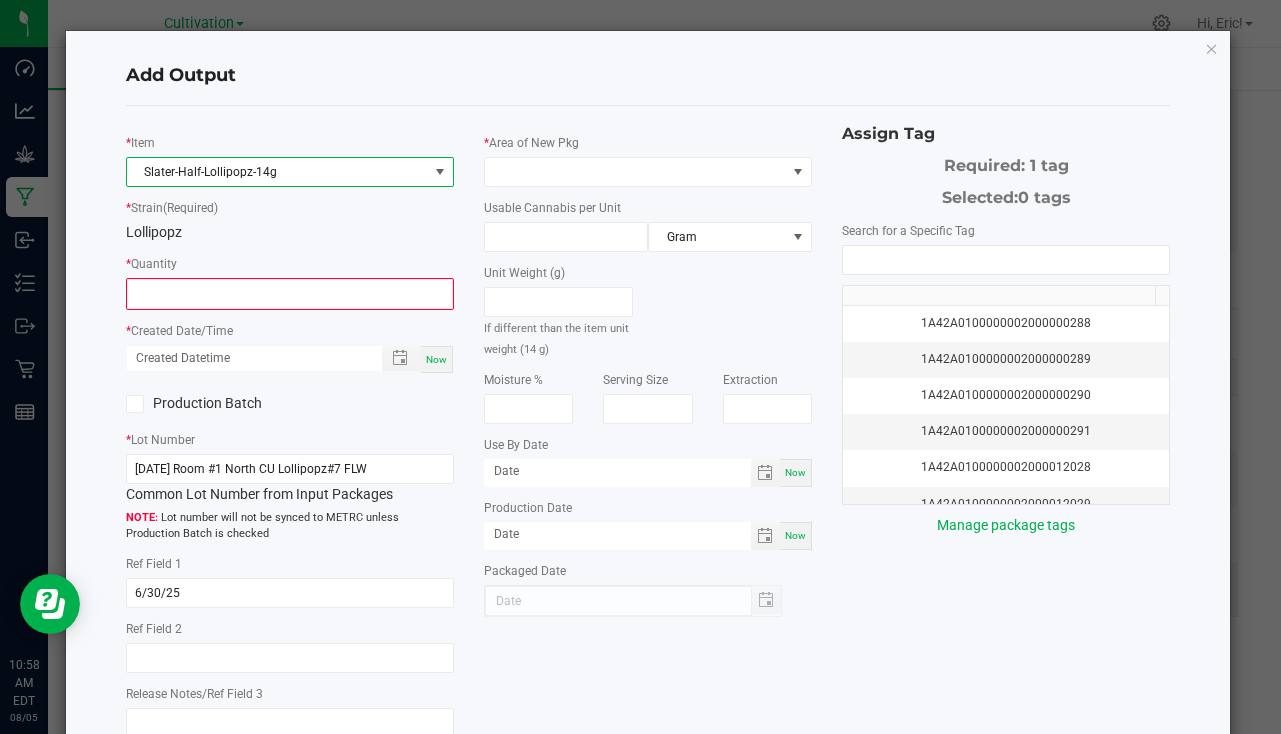 type on "0 ea" 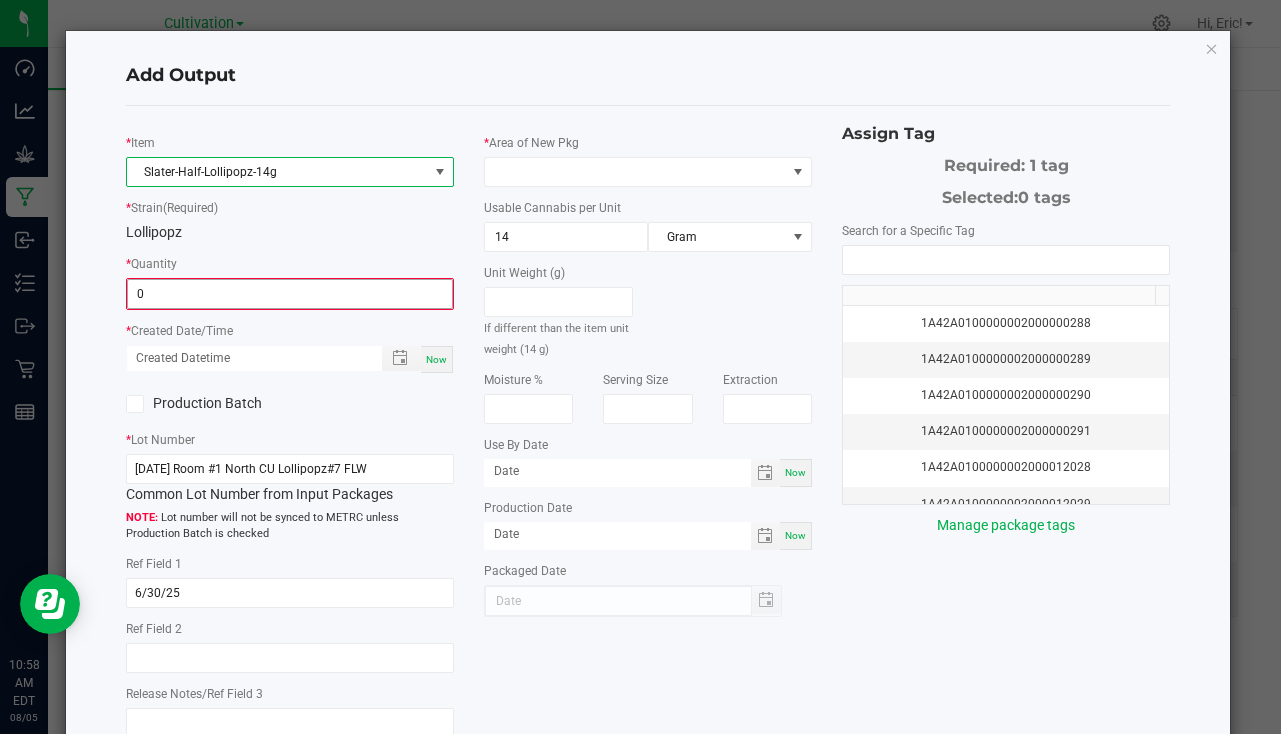 click on "0" at bounding box center [290, 294] 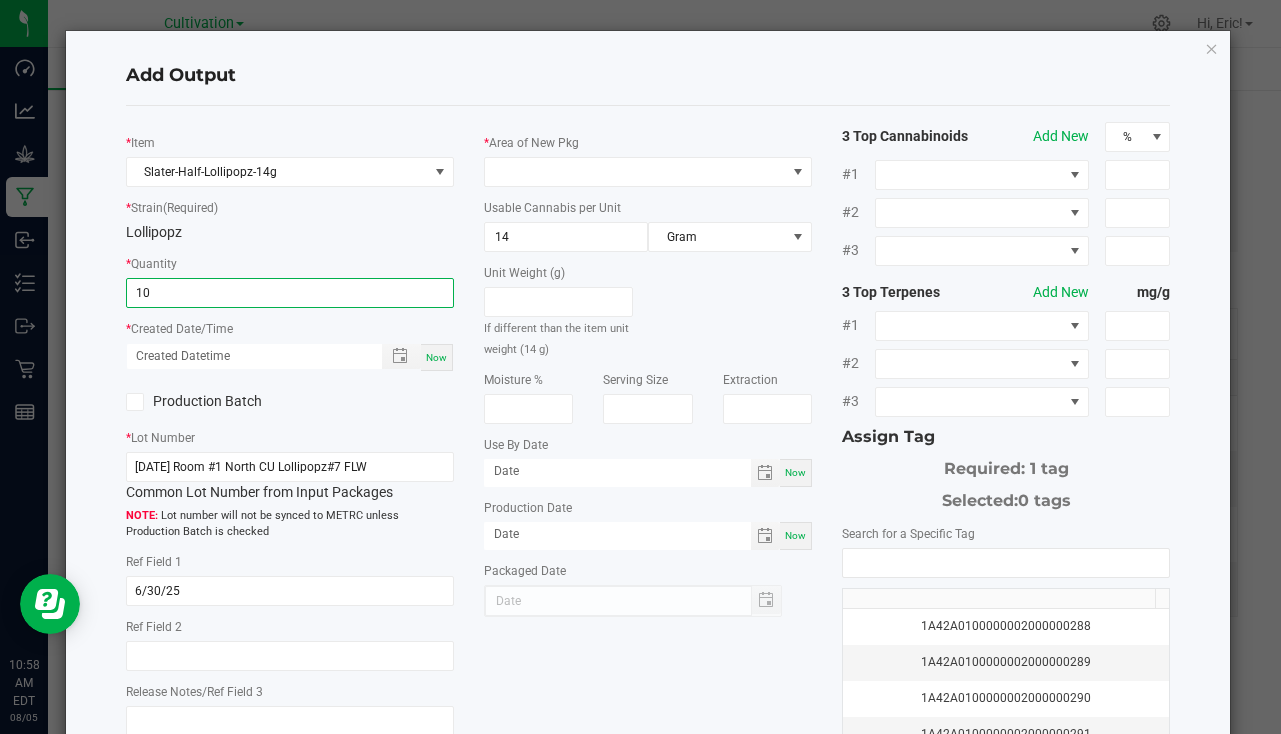 type on "10 ea" 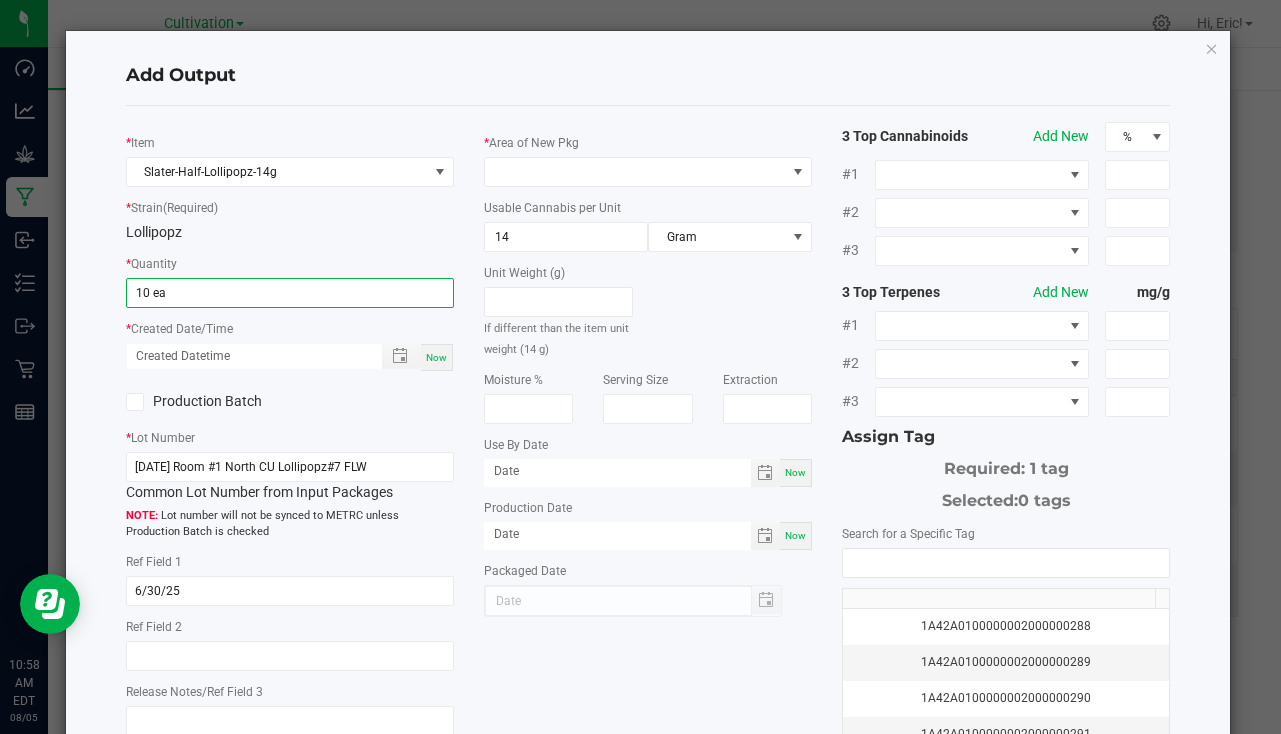 click on "Now" at bounding box center [436, 357] 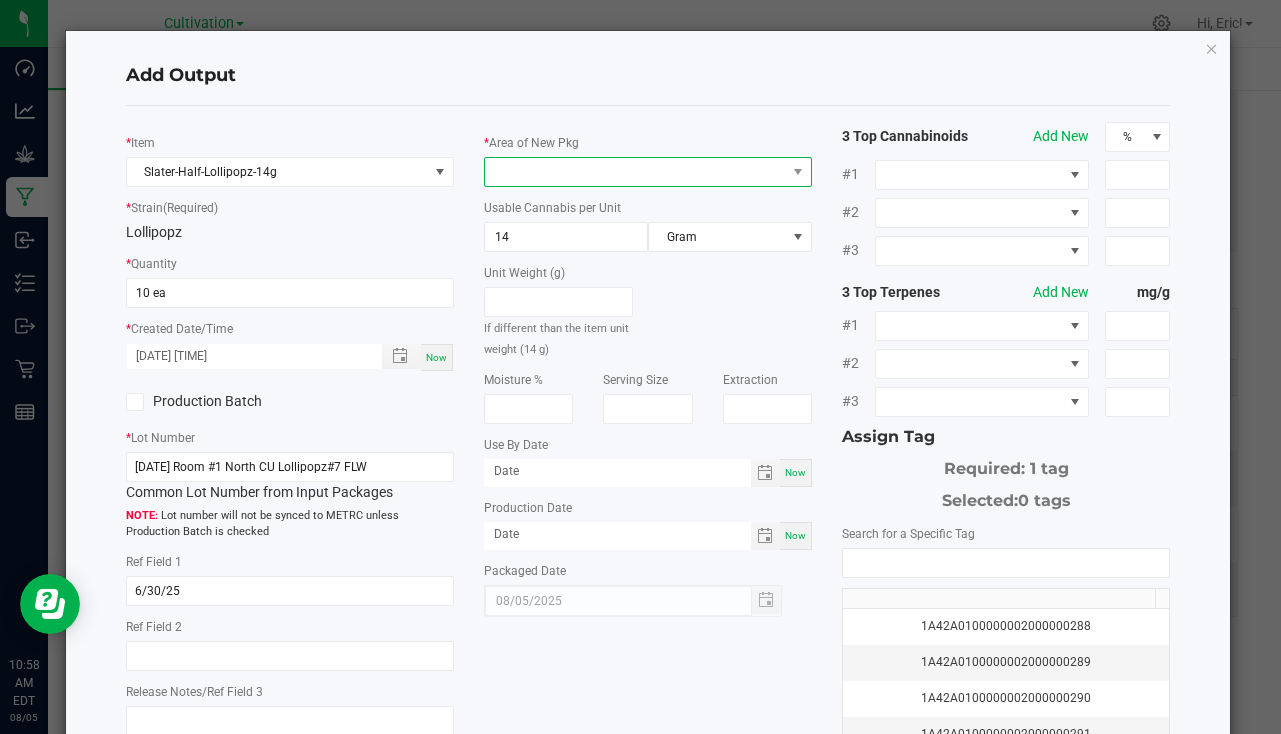 click at bounding box center [635, 172] 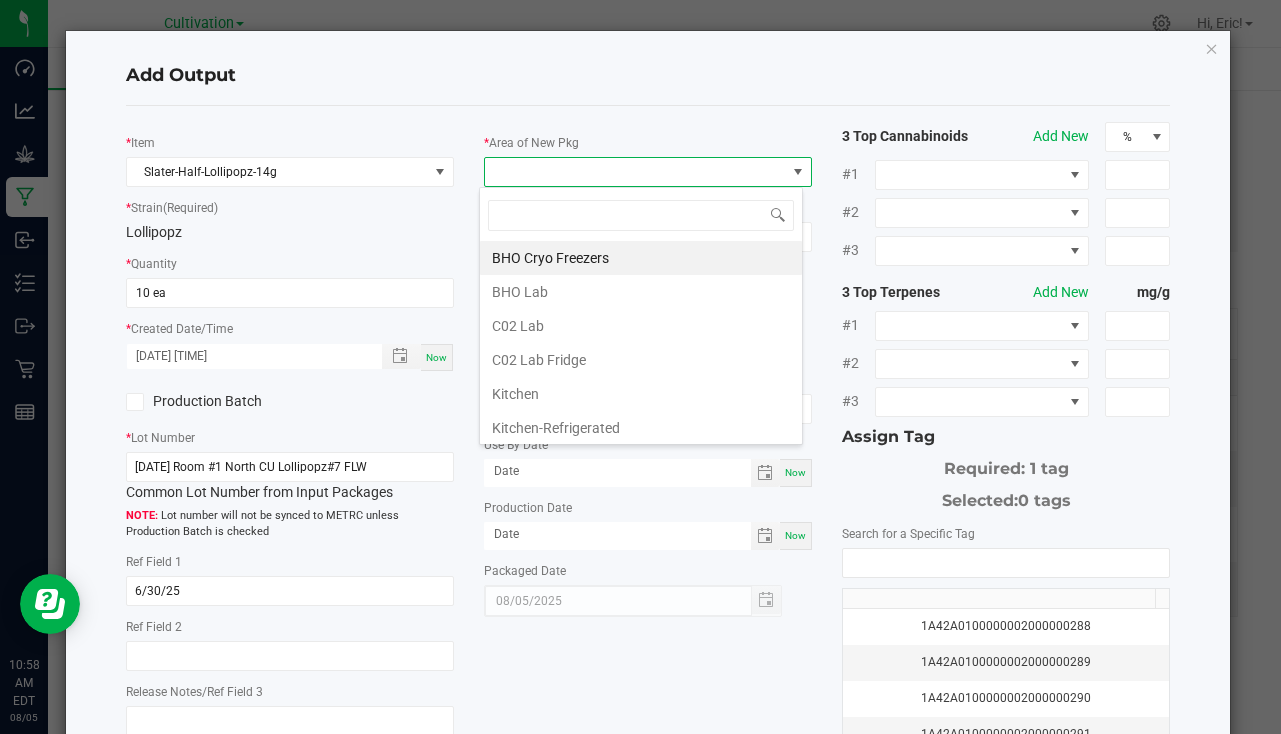 scroll, scrollTop: 99970, scrollLeft: 99676, axis: both 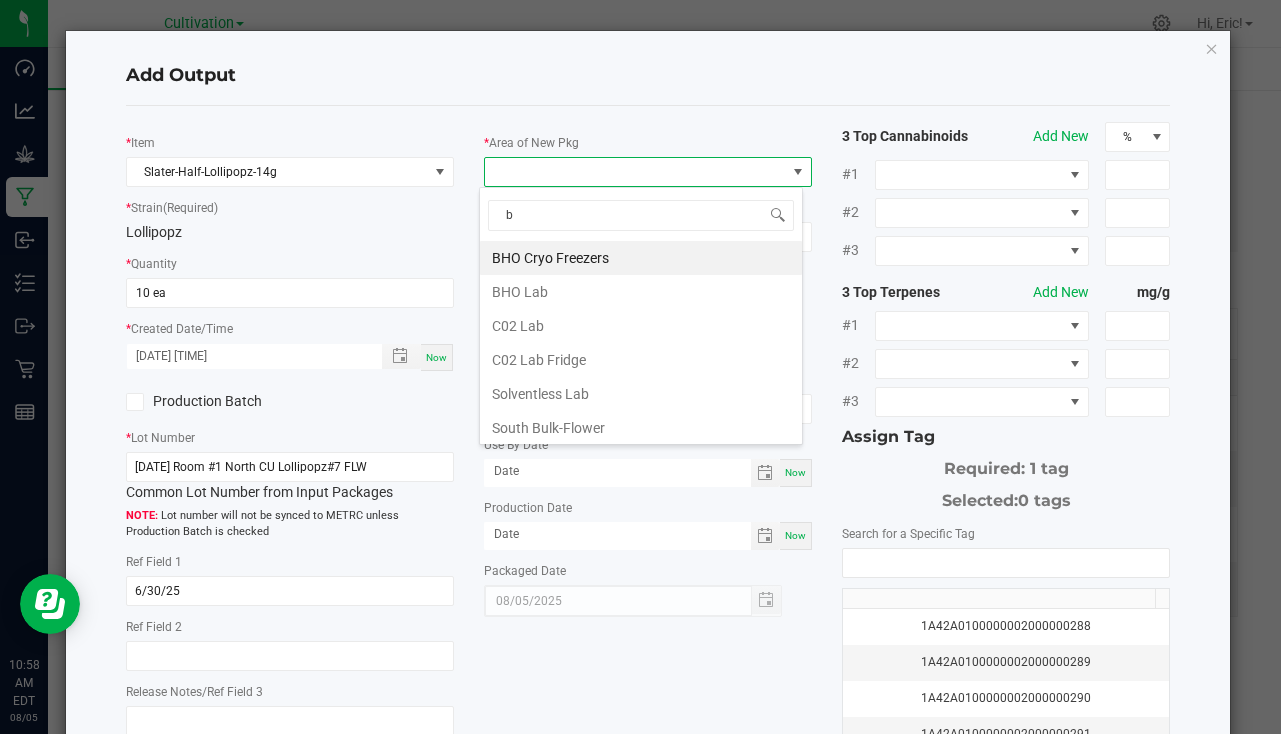 type on "bu" 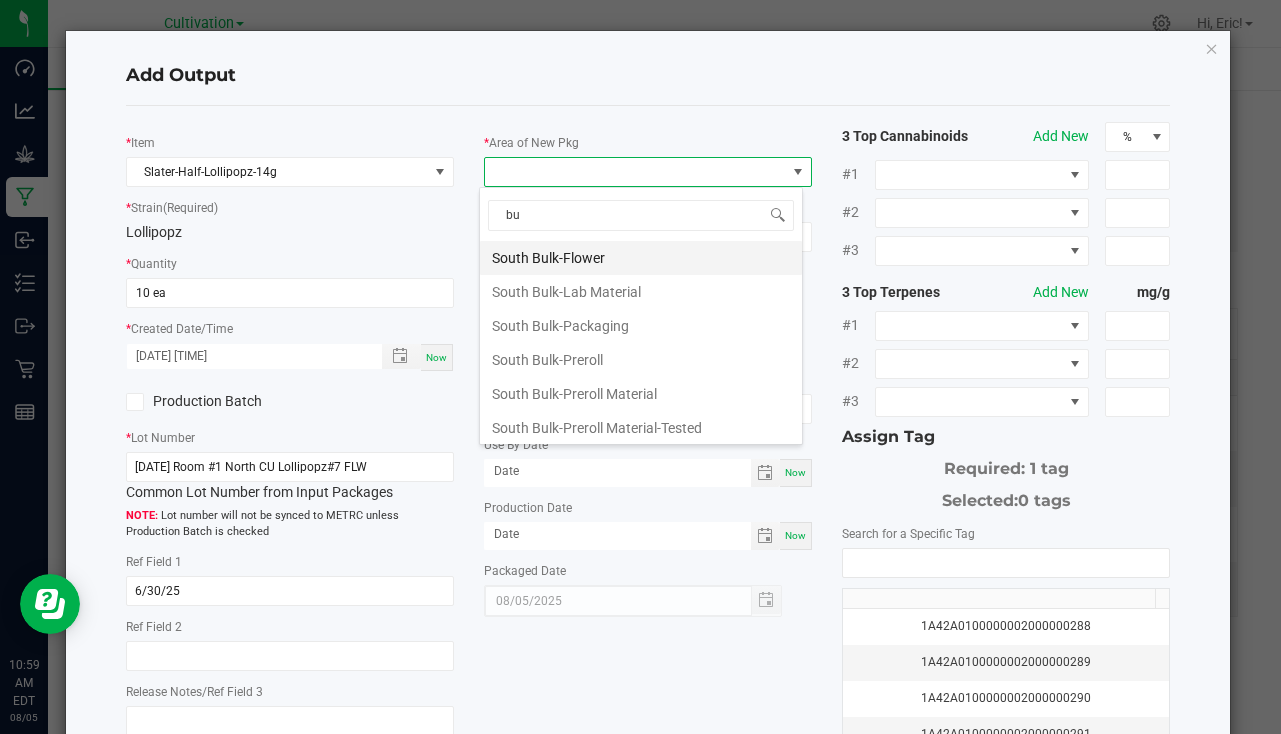 click on "South Bulk-Flower" at bounding box center [641, 258] 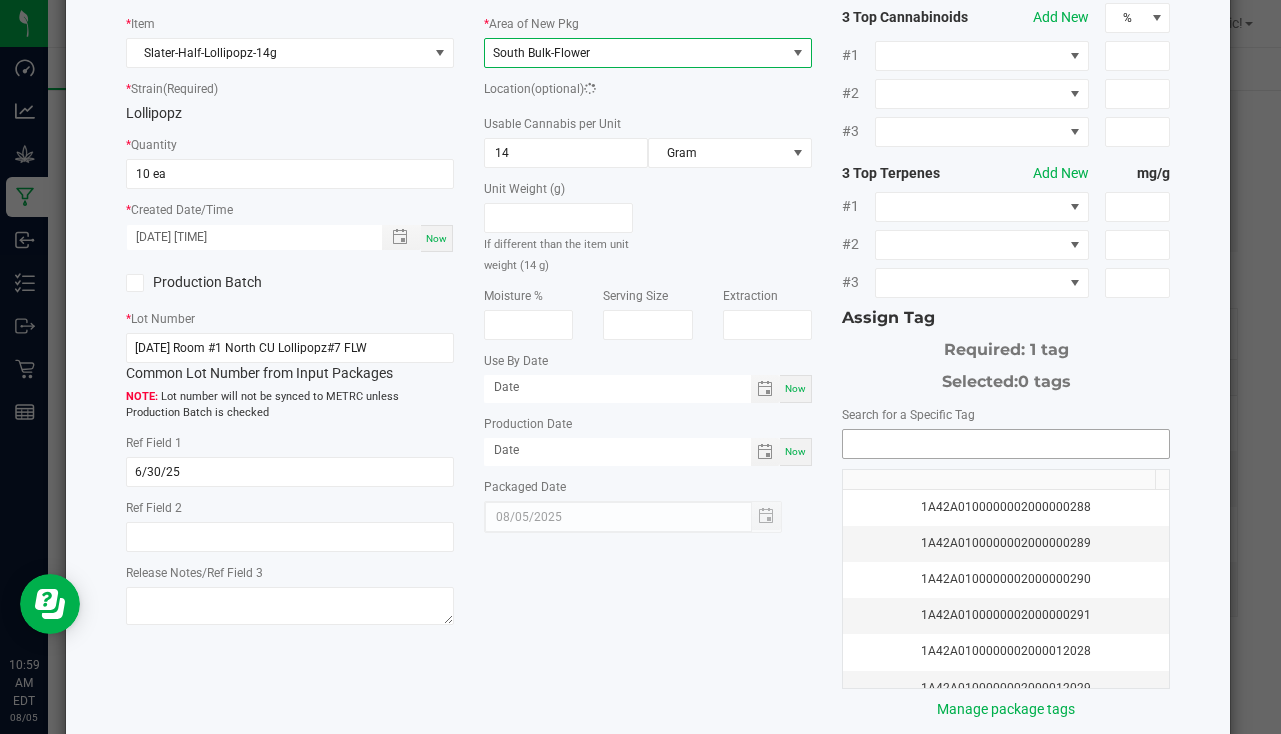 scroll, scrollTop: 221, scrollLeft: 0, axis: vertical 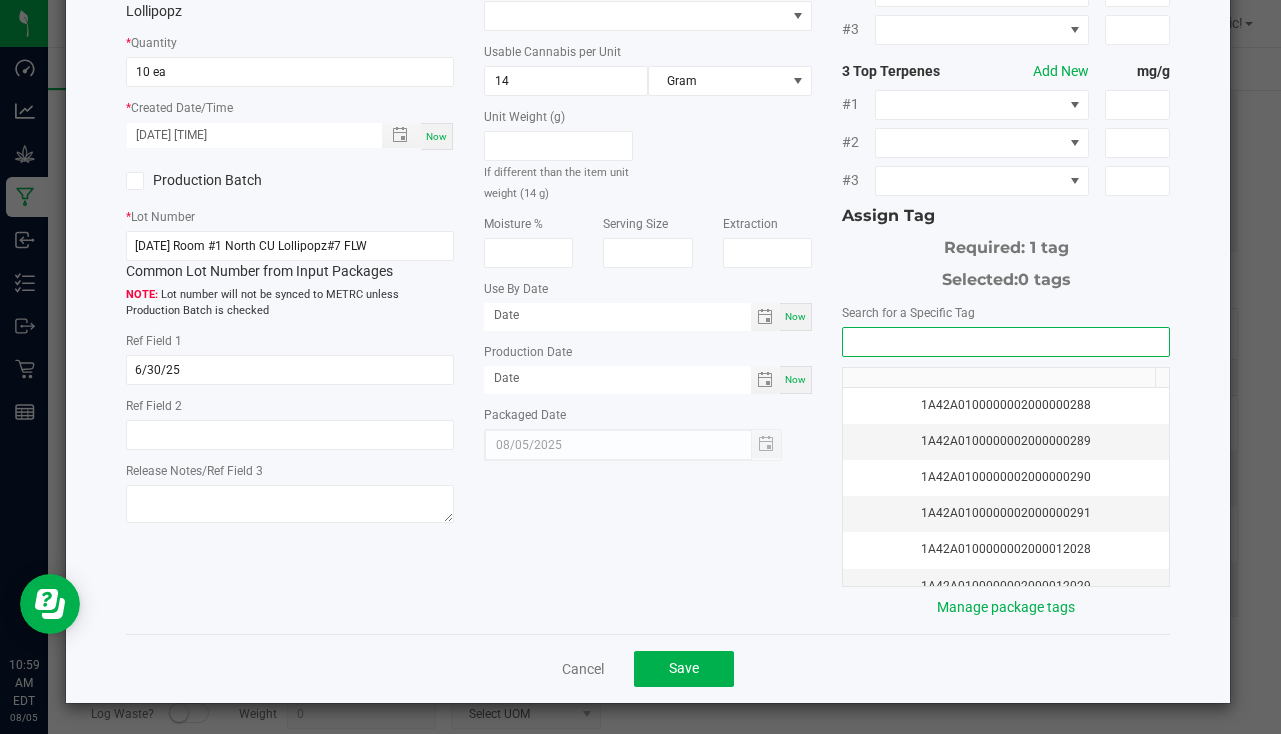 click at bounding box center [1006, 342] 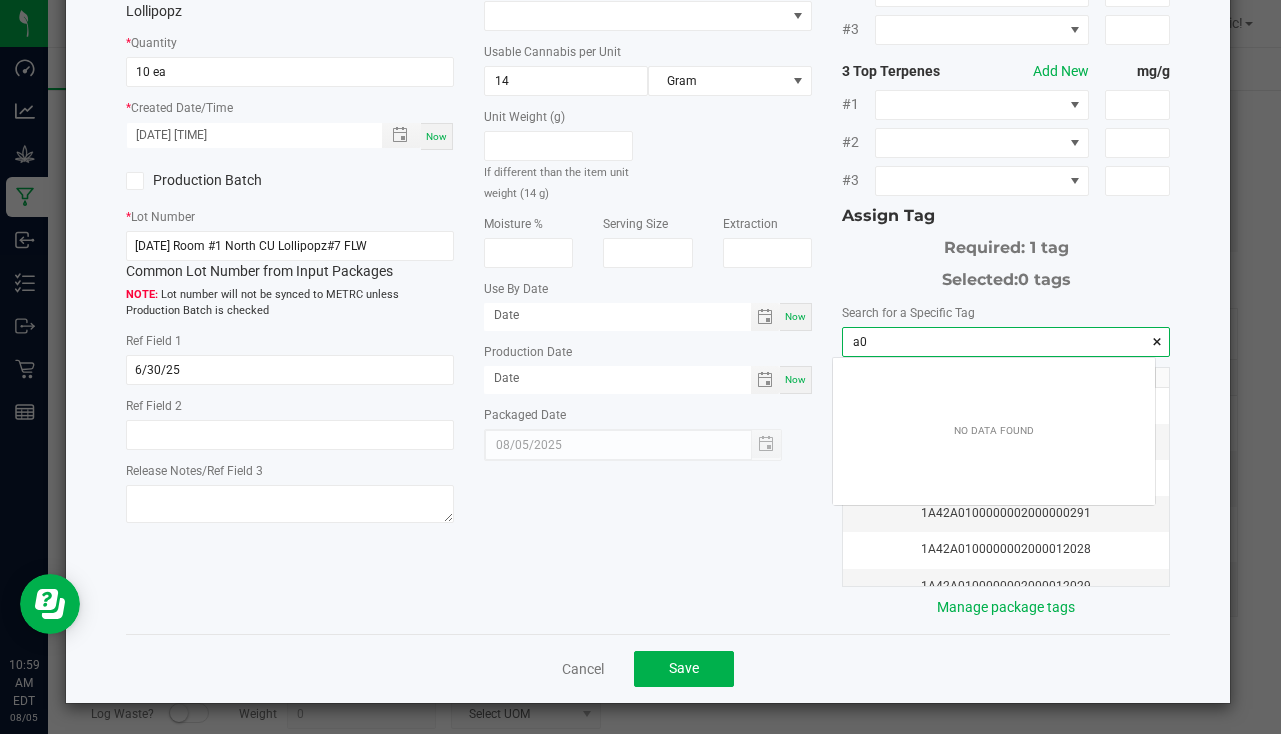 scroll, scrollTop: 99972, scrollLeft: 99678, axis: both 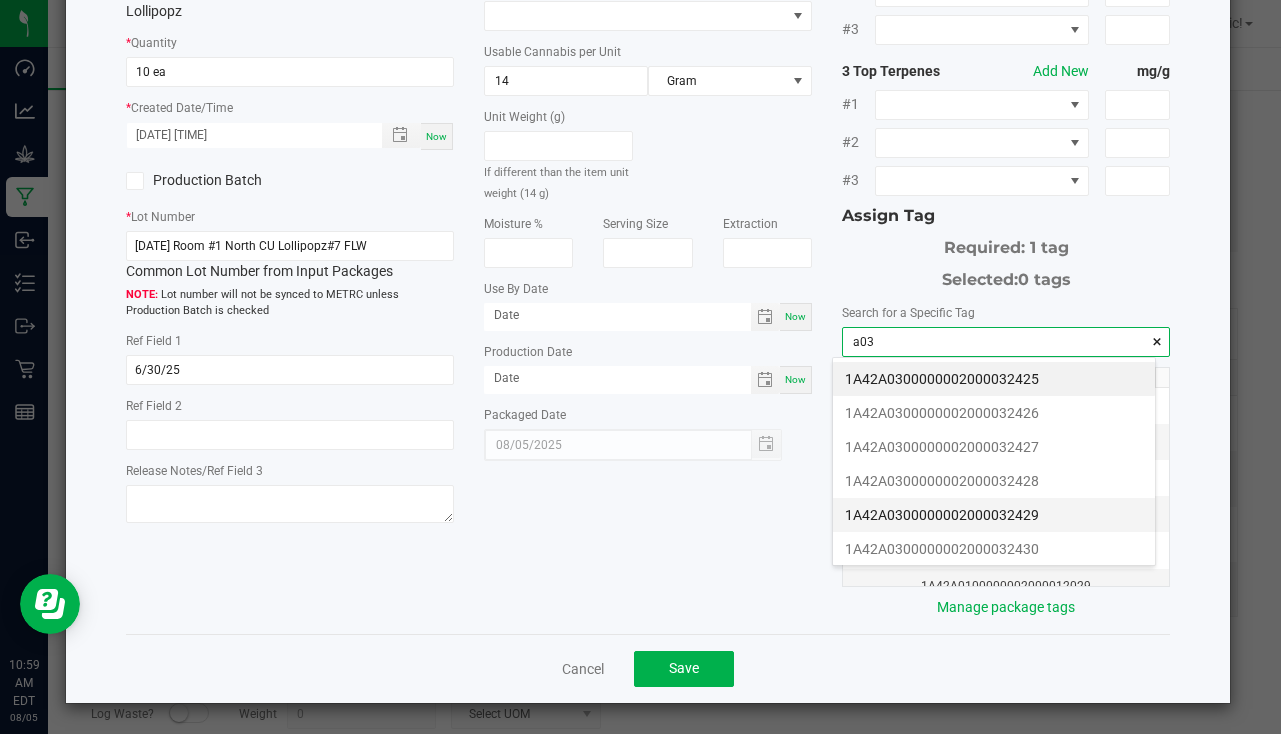 click on "1A42A0300000002000032429" at bounding box center [994, 515] 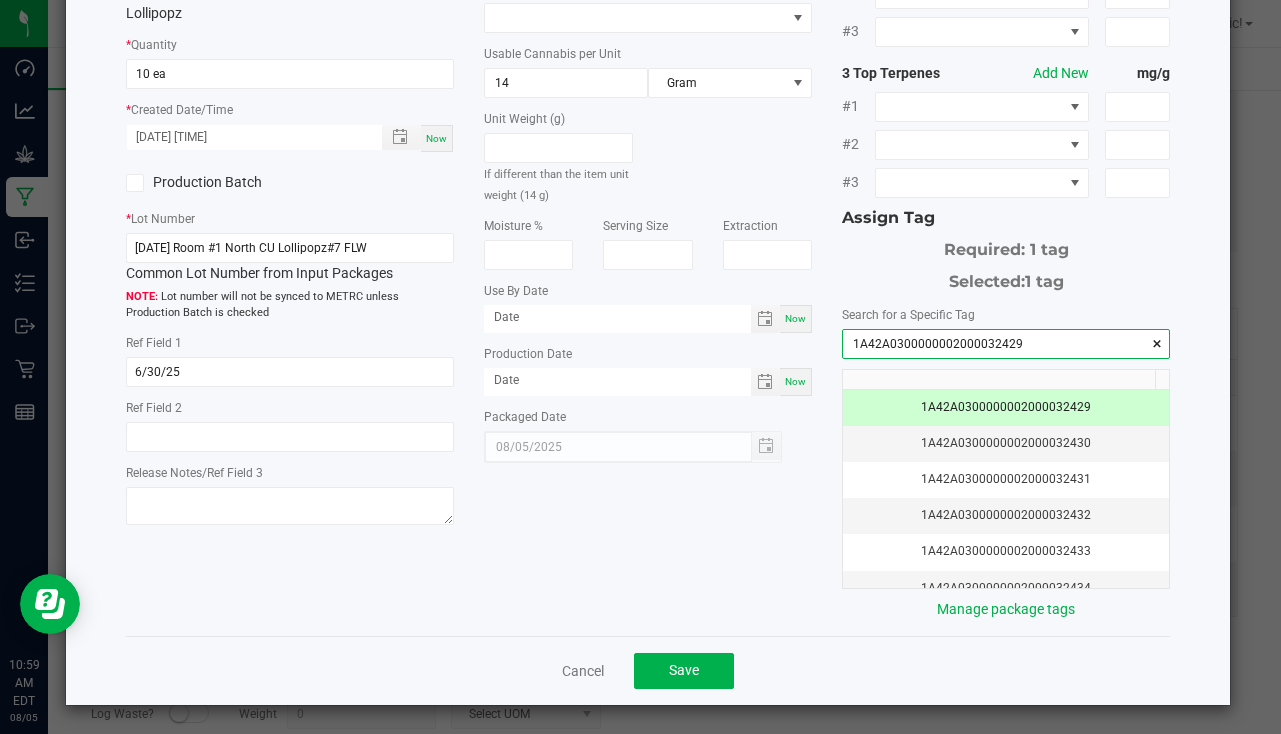 scroll, scrollTop: 221, scrollLeft: 0, axis: vertical 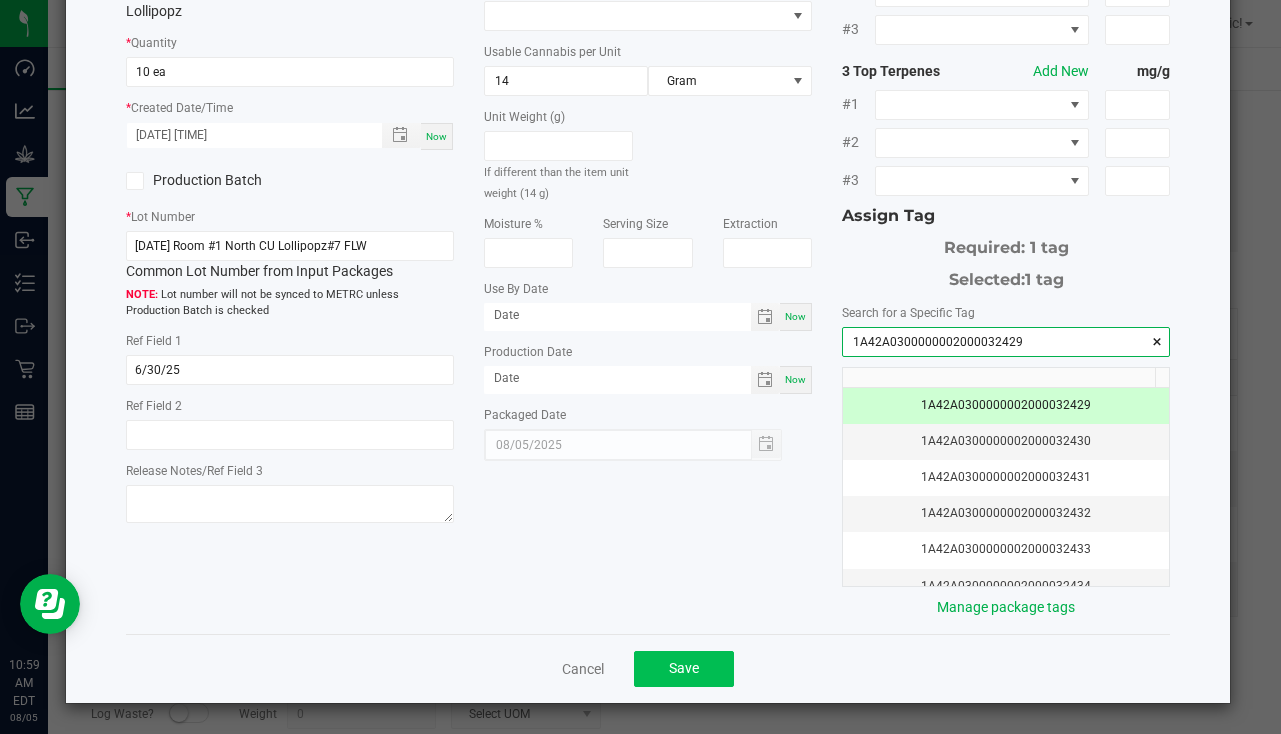 type on "1A42A0300000002000032429" 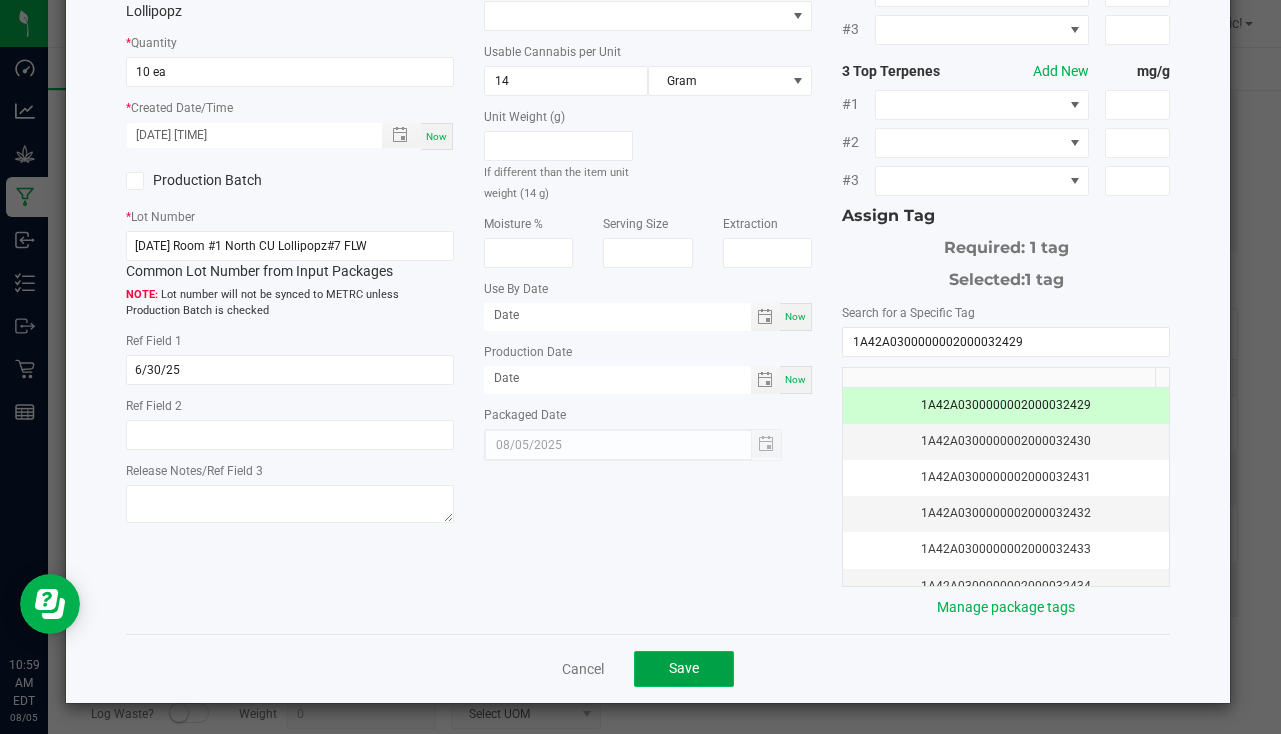 click on "Save" 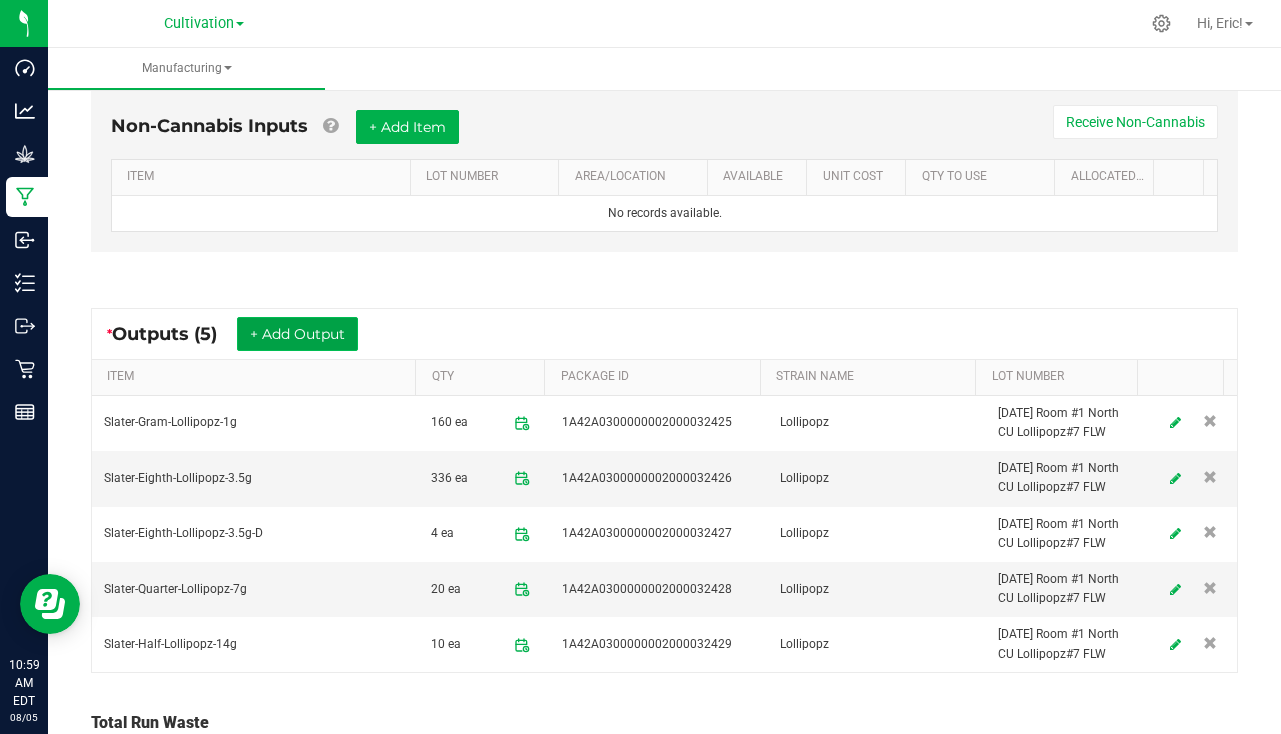 click on "+ Add Output" at bounding box center (297, 334) 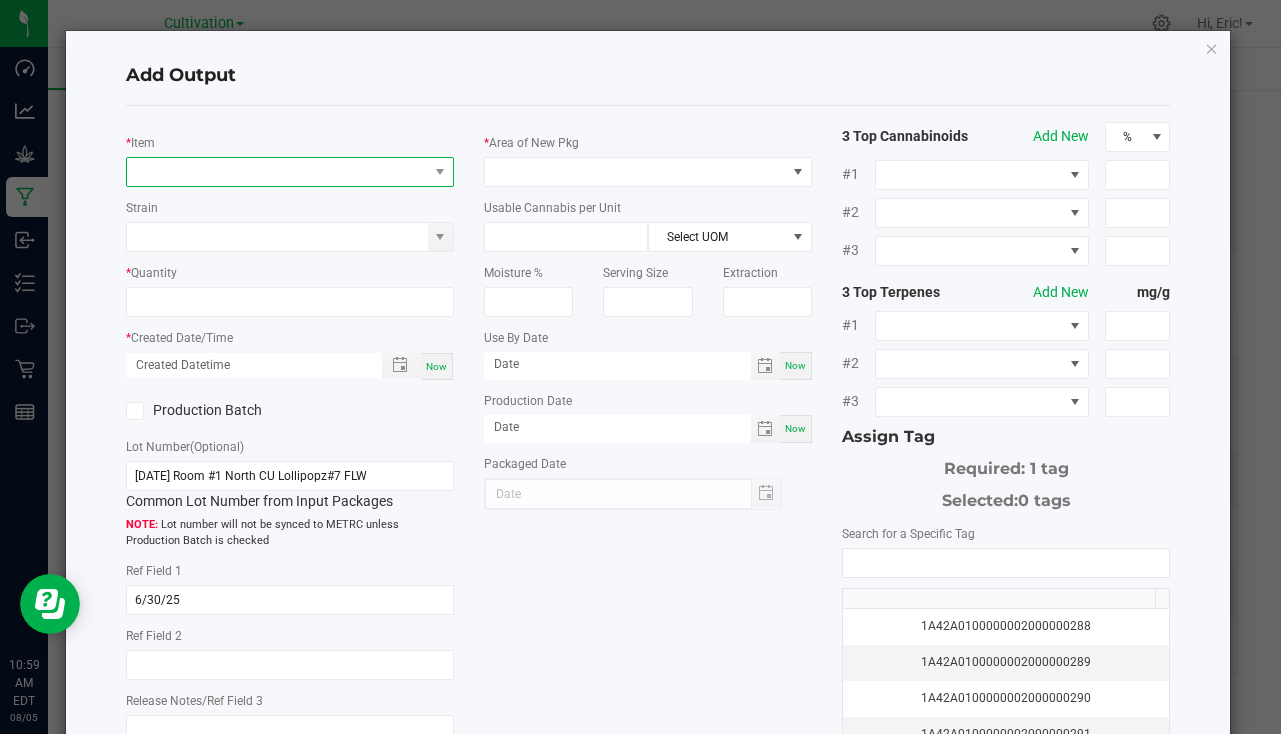 click at bounding box center (277, 172) 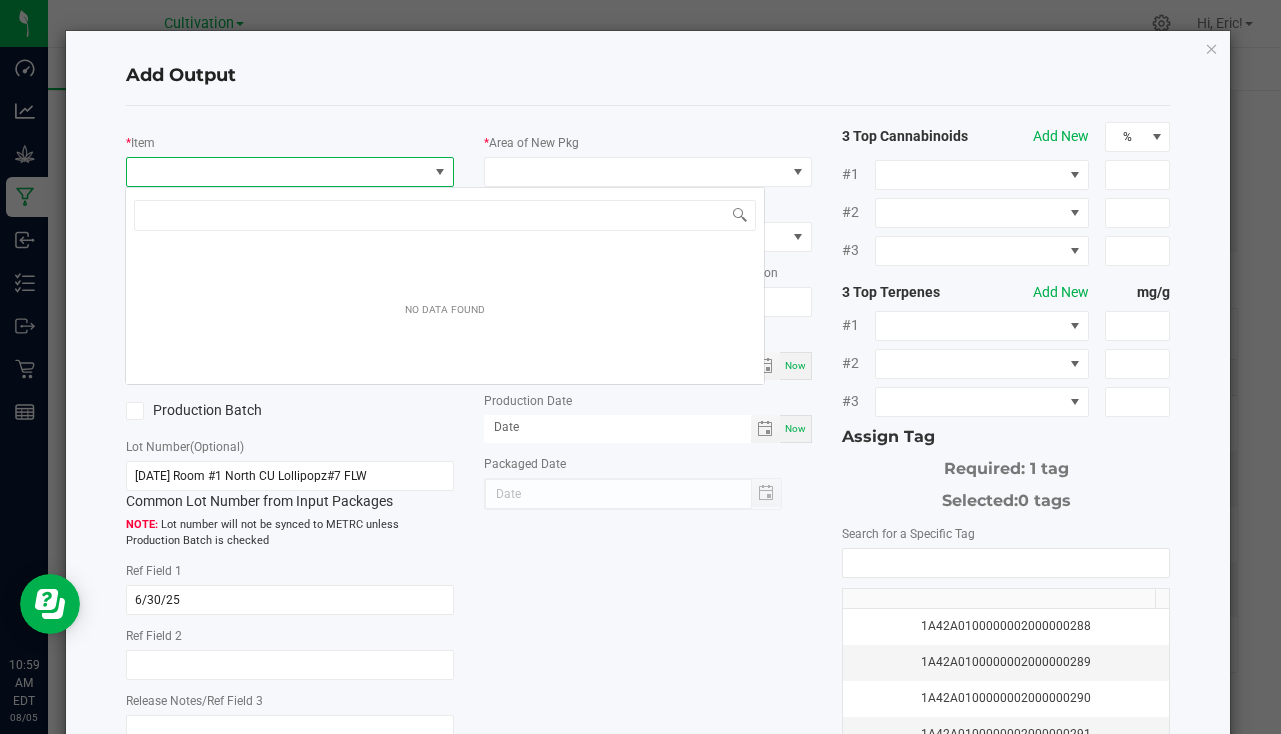 scroll, scrollTop: 99970, scrollLeft: 99676, axis: both 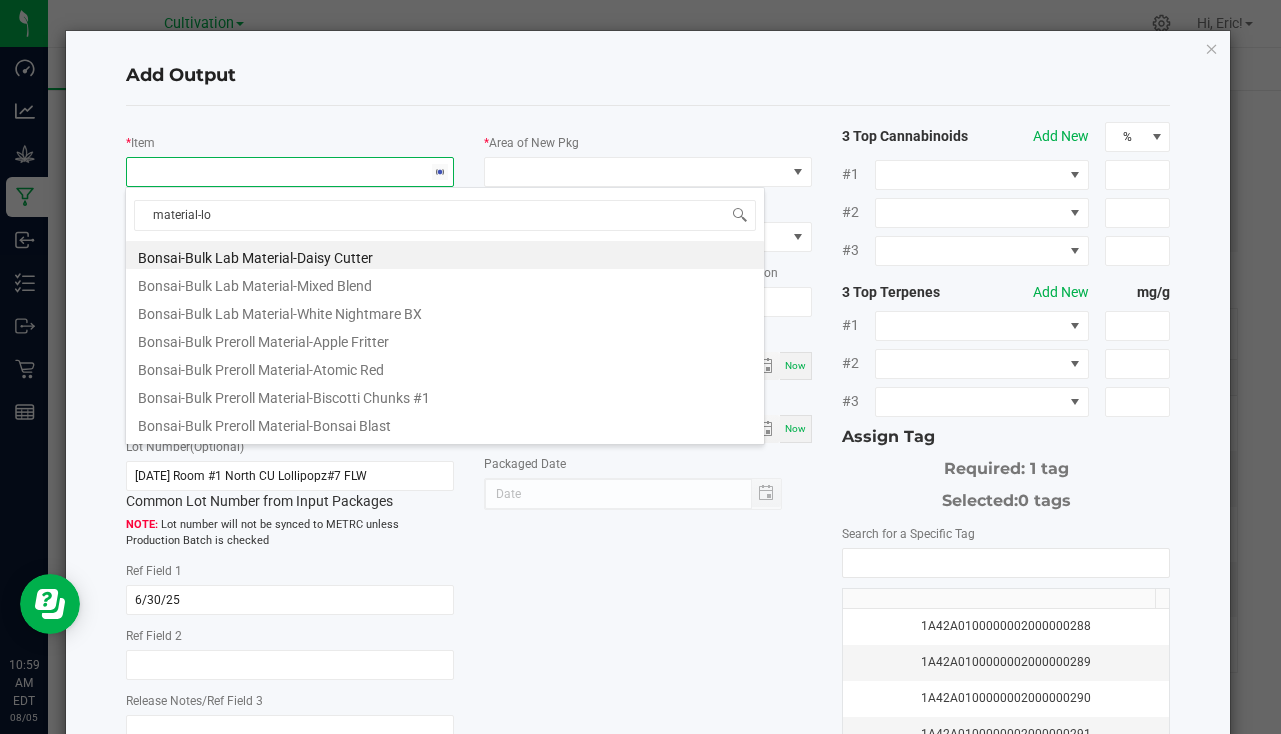 type on "material-lol" 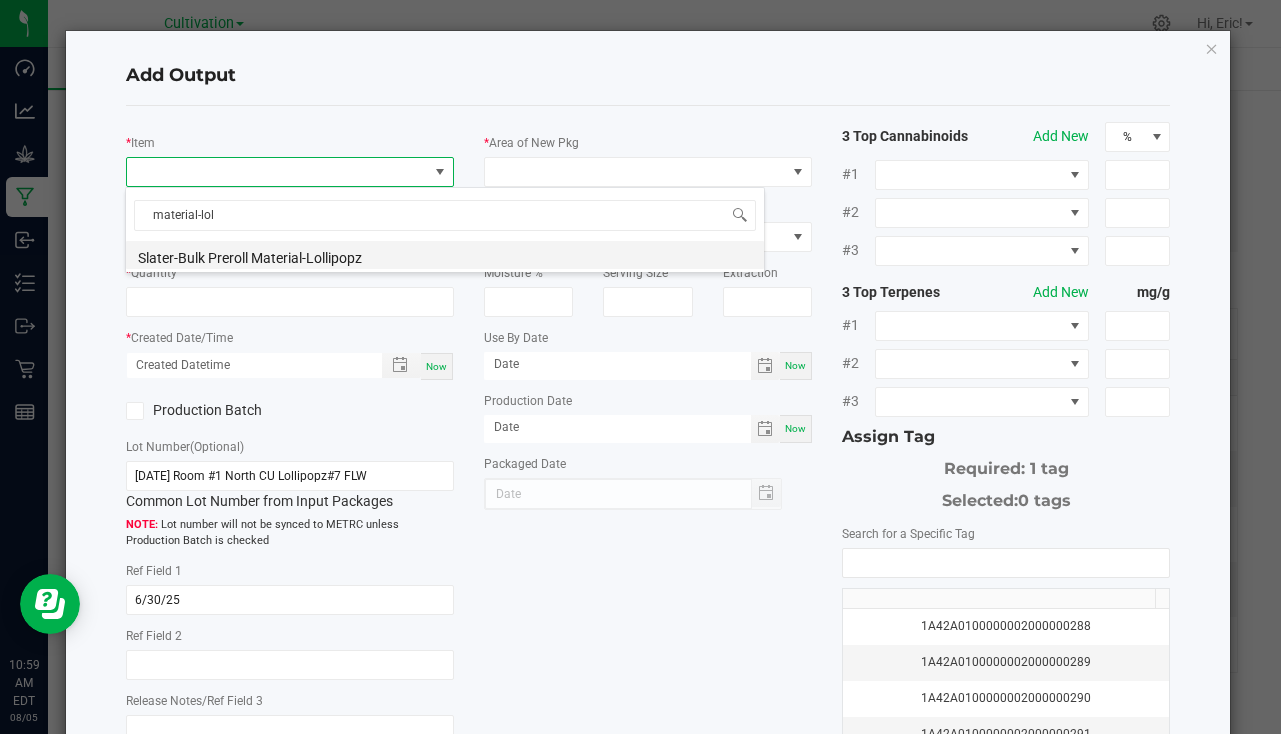 click on "Slater-Bulk Preroll Material-Lollipopz" at bounding box center (445, 255) 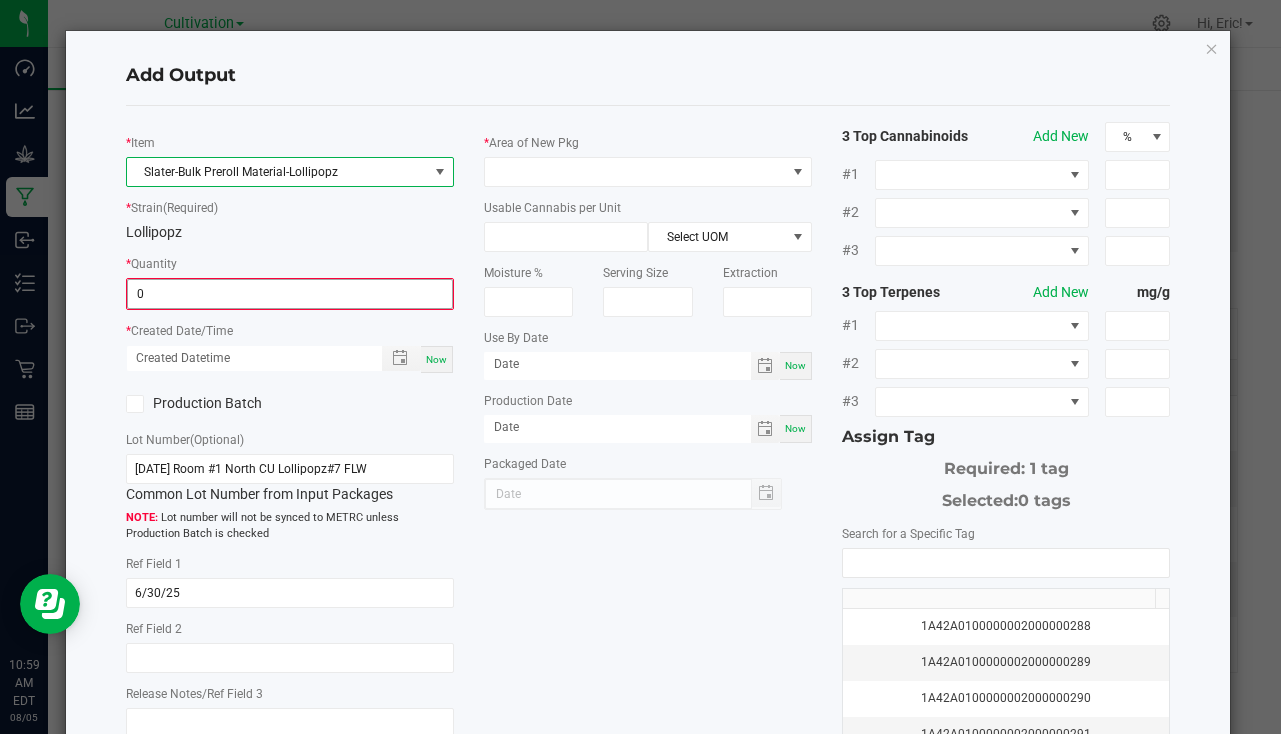 click on "0" at bounding box center [290, 294] 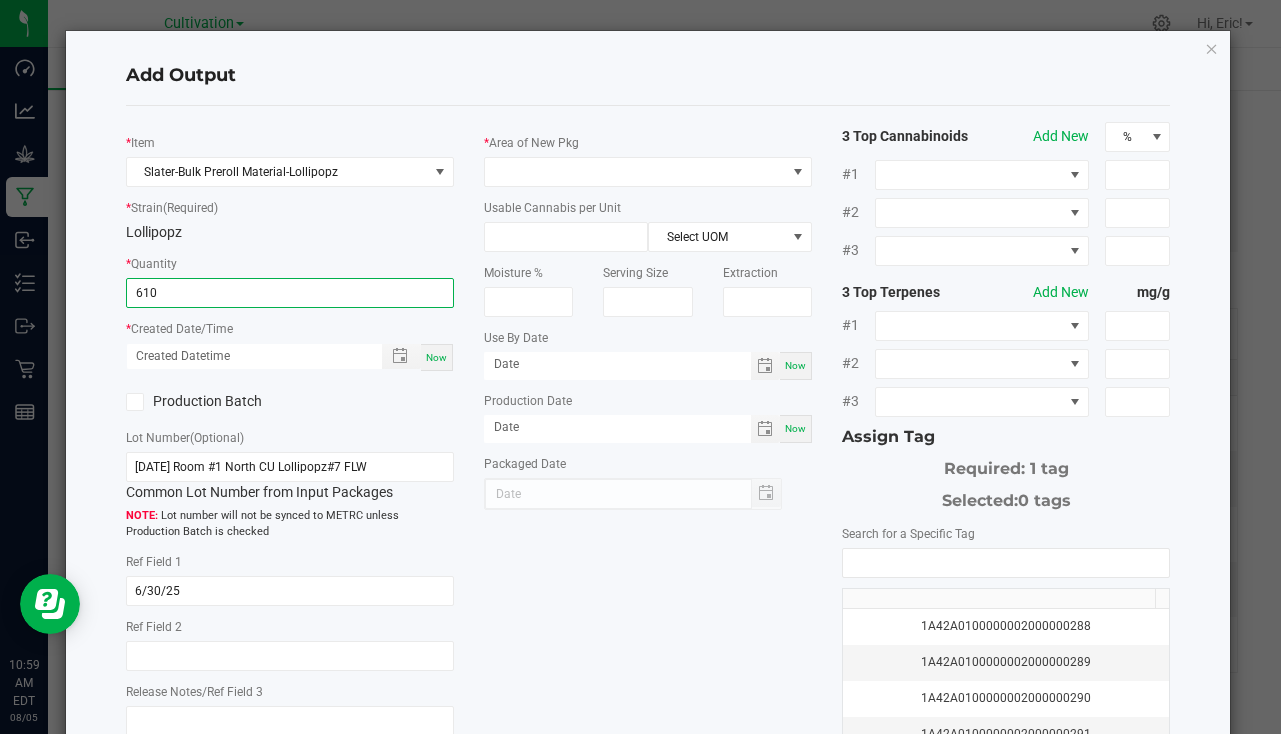 type on "610.0000 g" 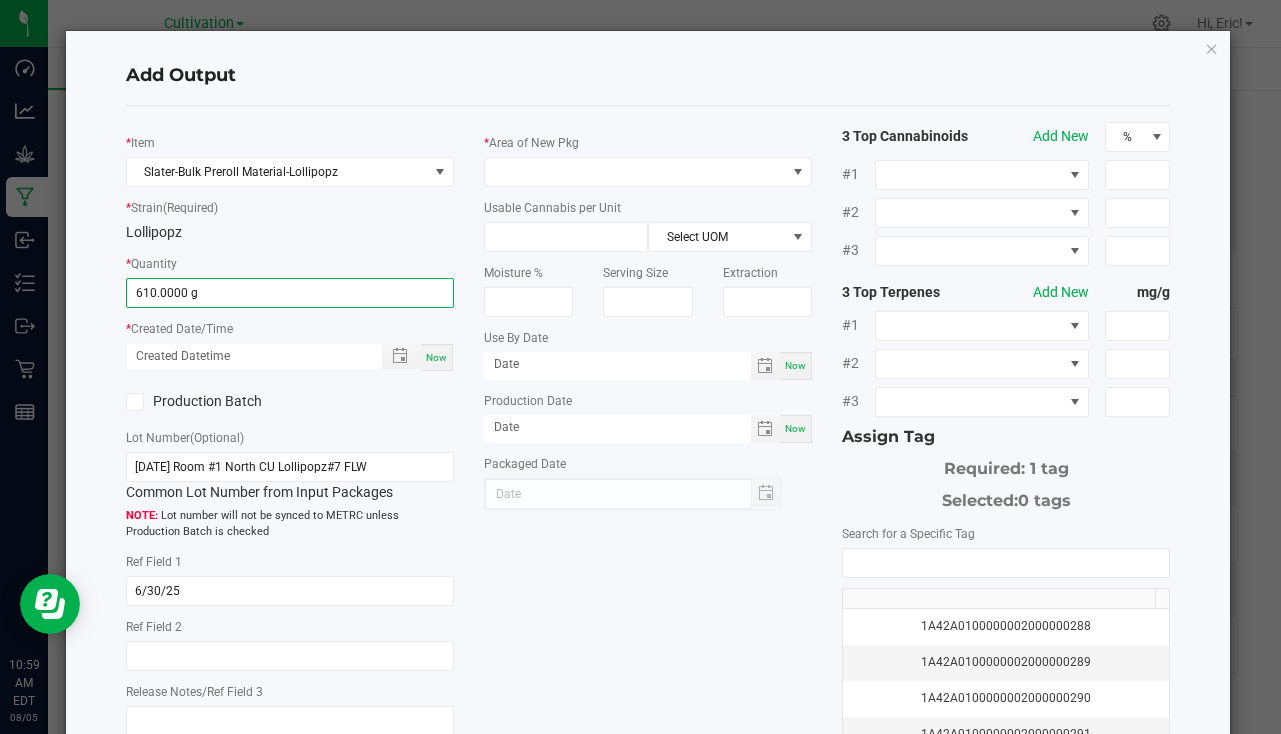 click on "Now" at bounding box center (436, 357) 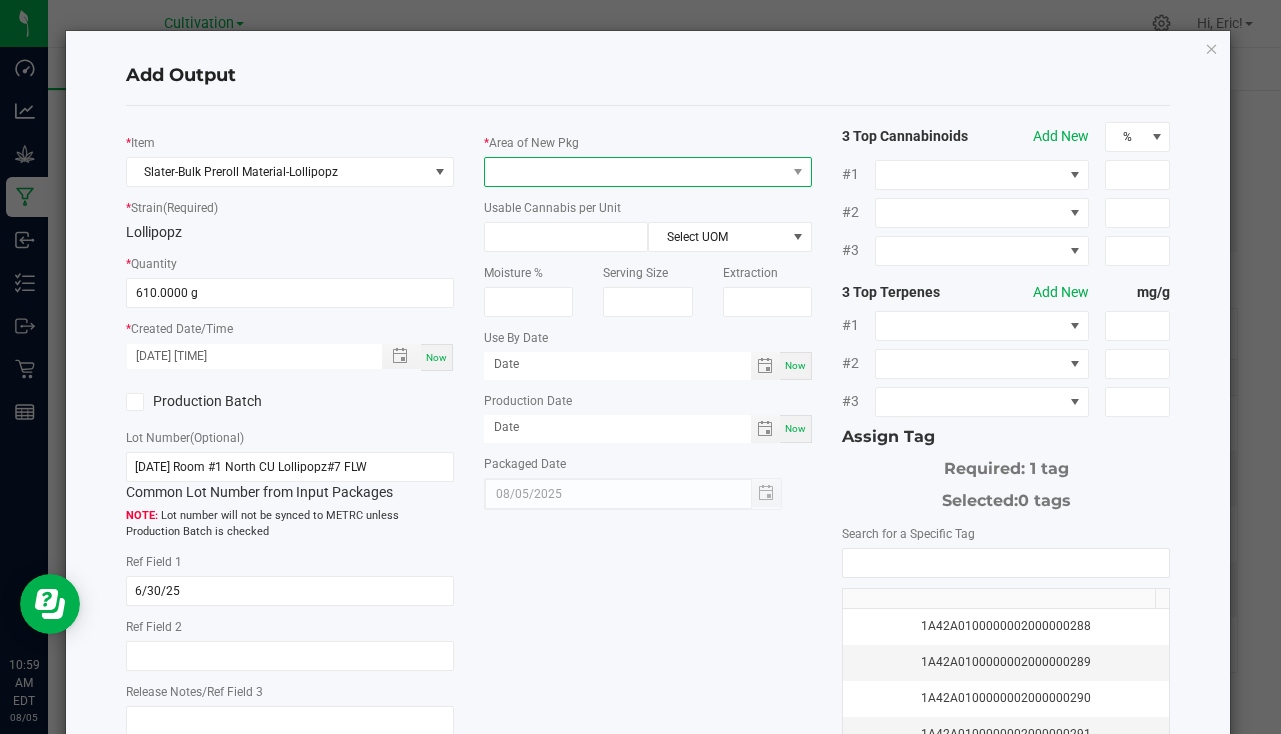 click at bounding box center [635, 172] 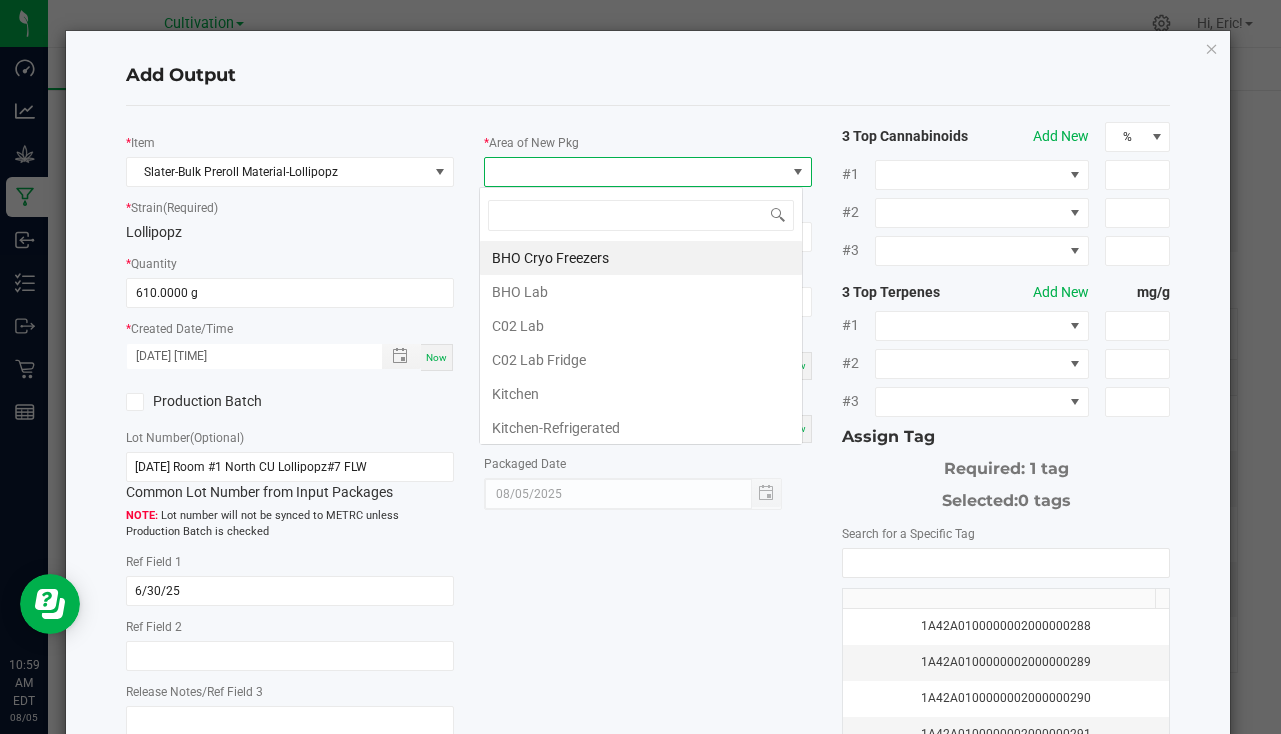 scroll, scrollTop: 99970, scrollLeft: 99676, axis: both 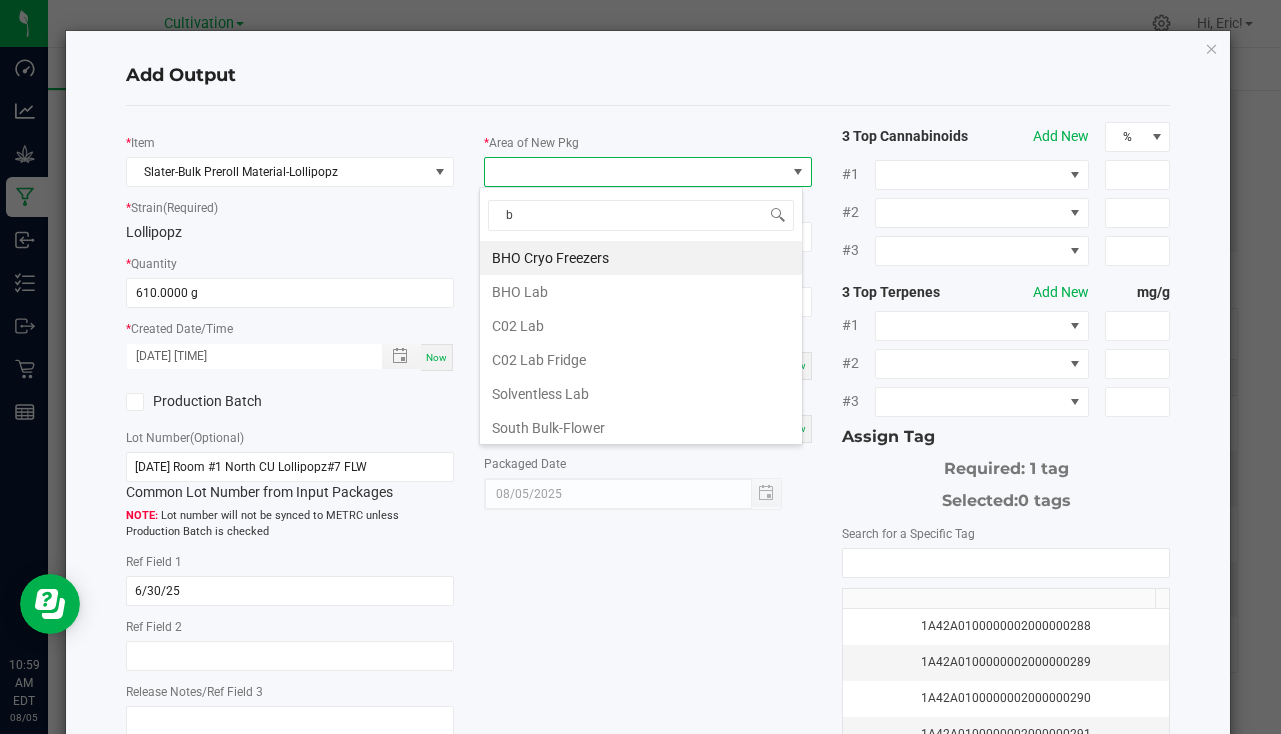 type on "bu" 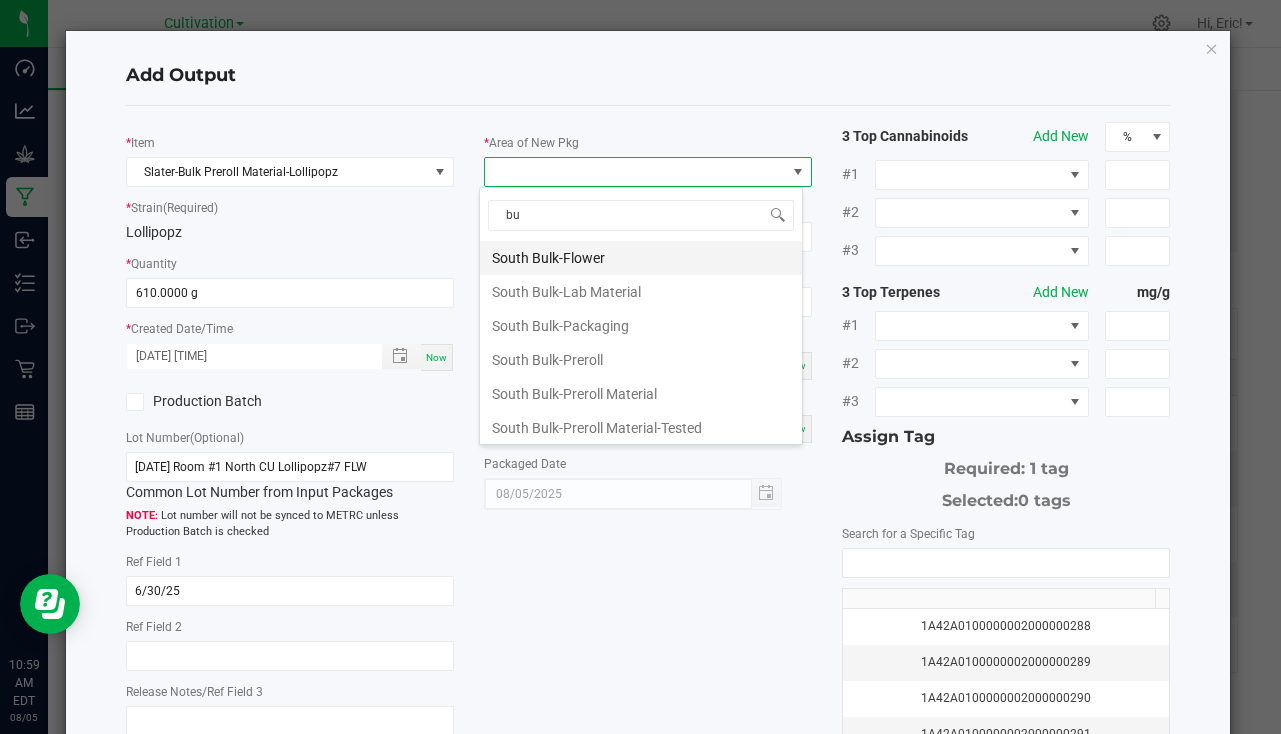 click on "South Bulk-Flower" at bounding box center (641, 258) 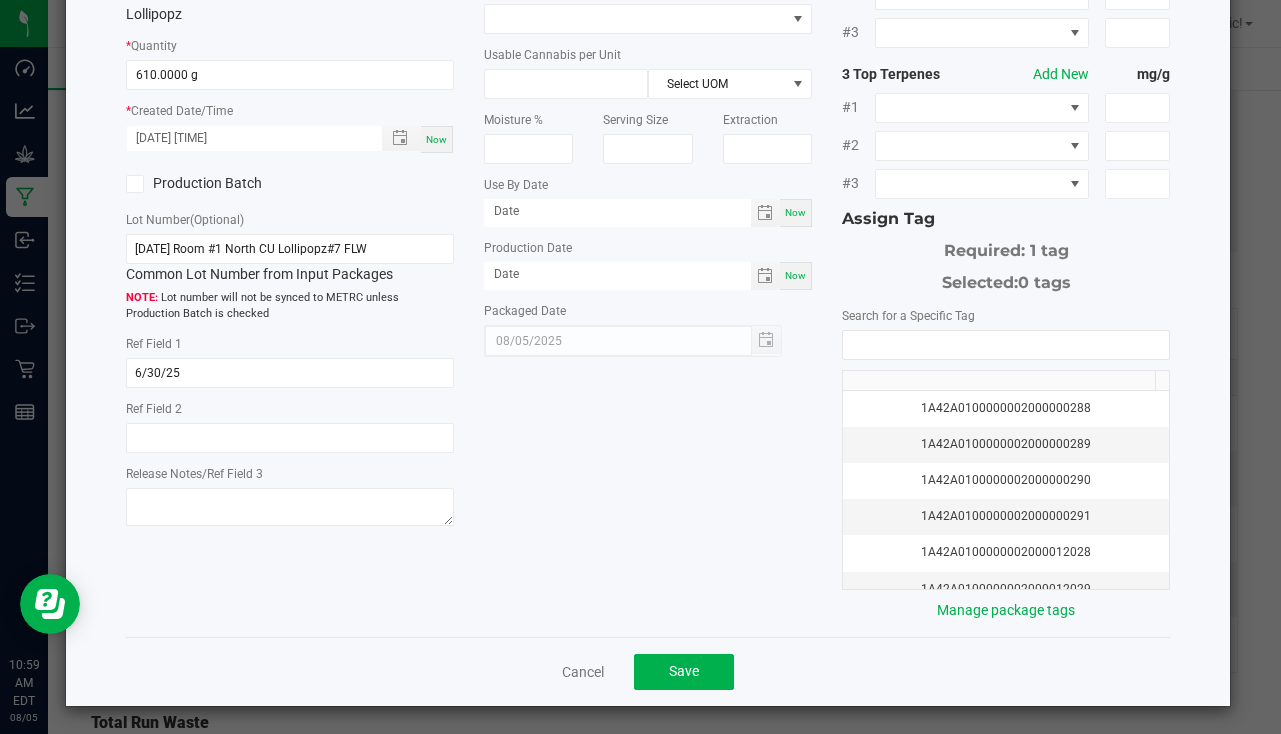scroll, scrollTop: 221, scrollLeft: 0, axis: vertical 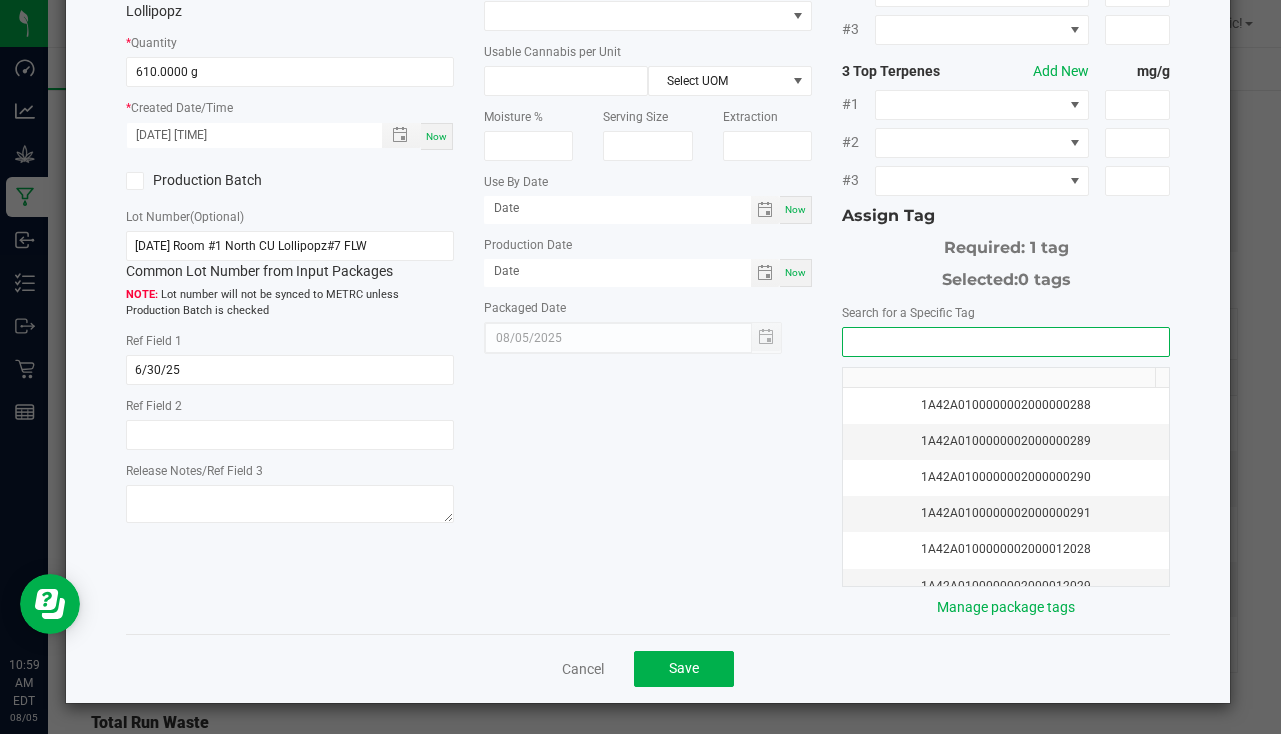 click at bounding box center [1006, 342] 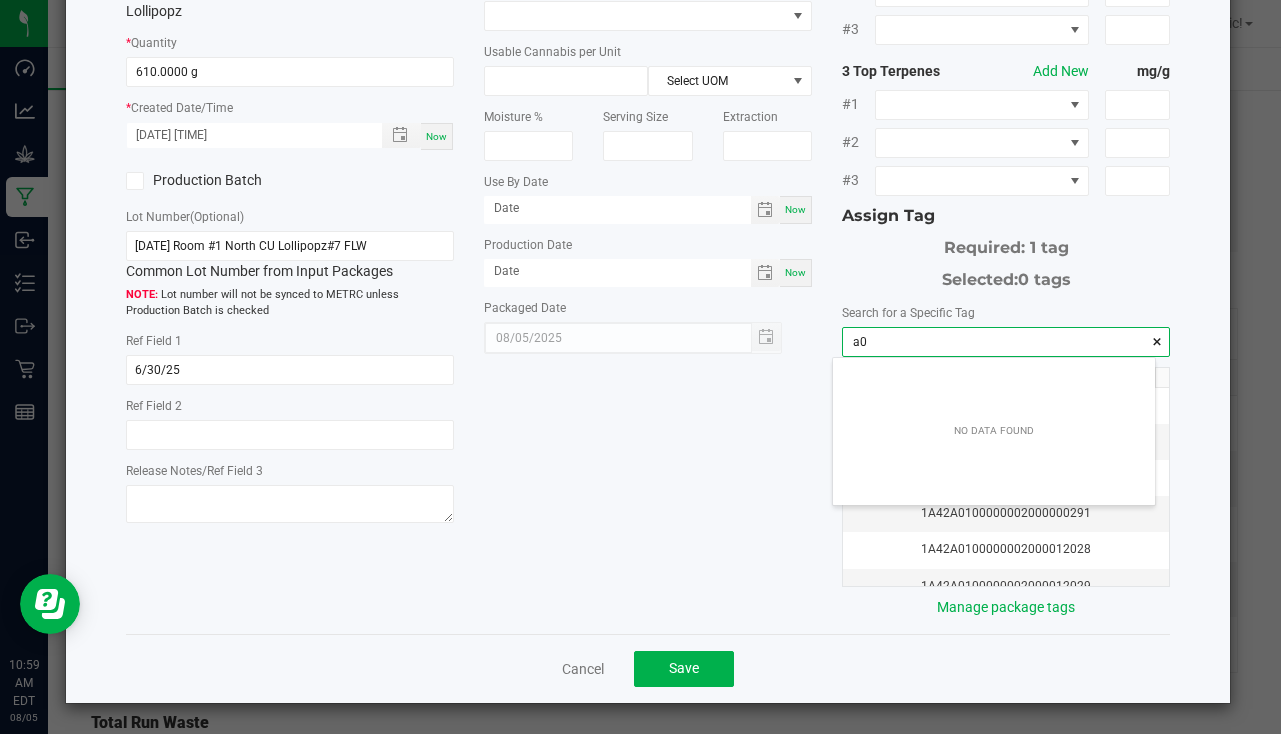 scroll, scrollTop: 99972, scrollLeft: 99678, axis: both 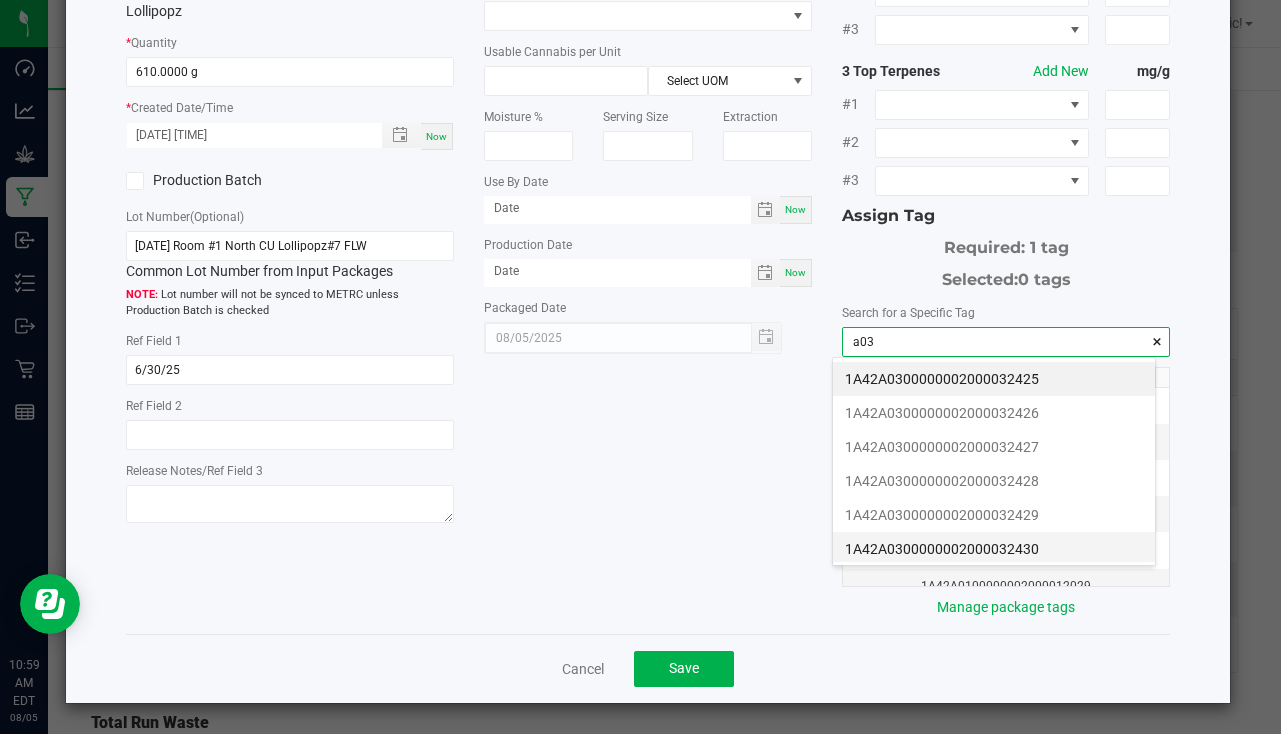 click on "1A42A0300000002000032430" at bounding box center [994, 549] 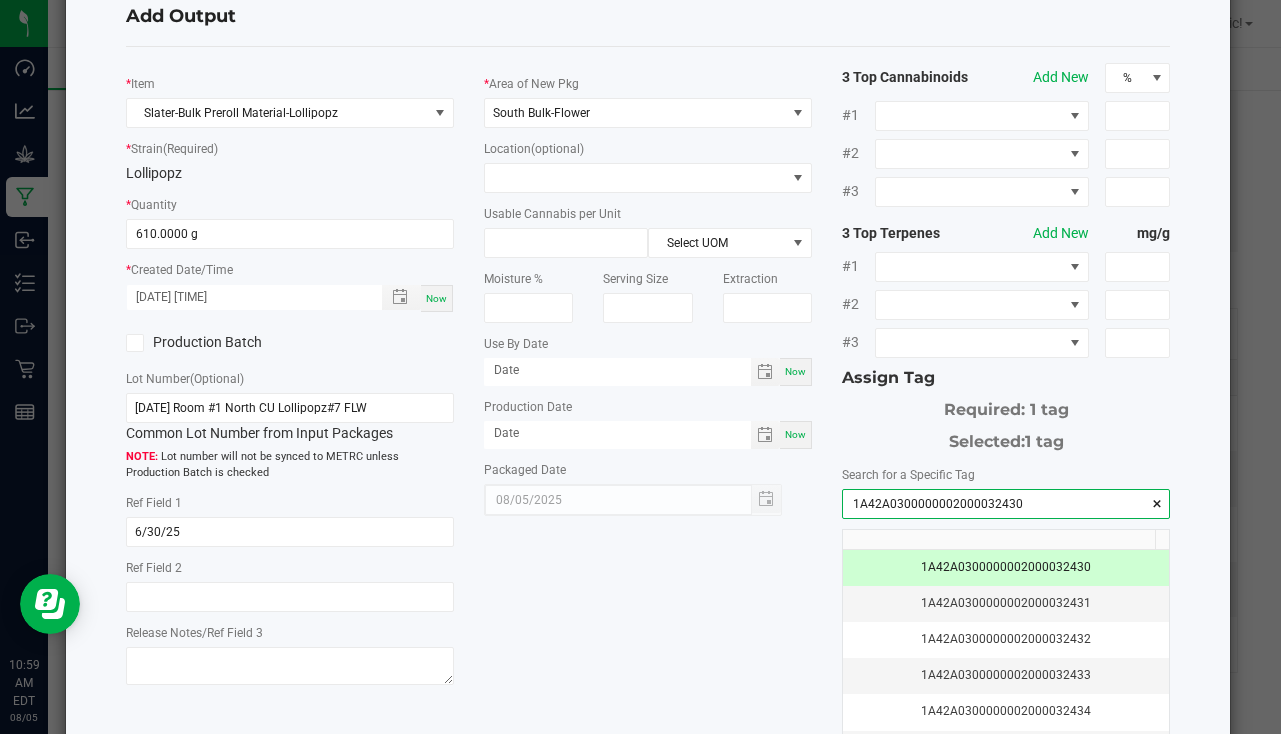scroll, scrollTop: 0, scrollLeft: 0, axis: both 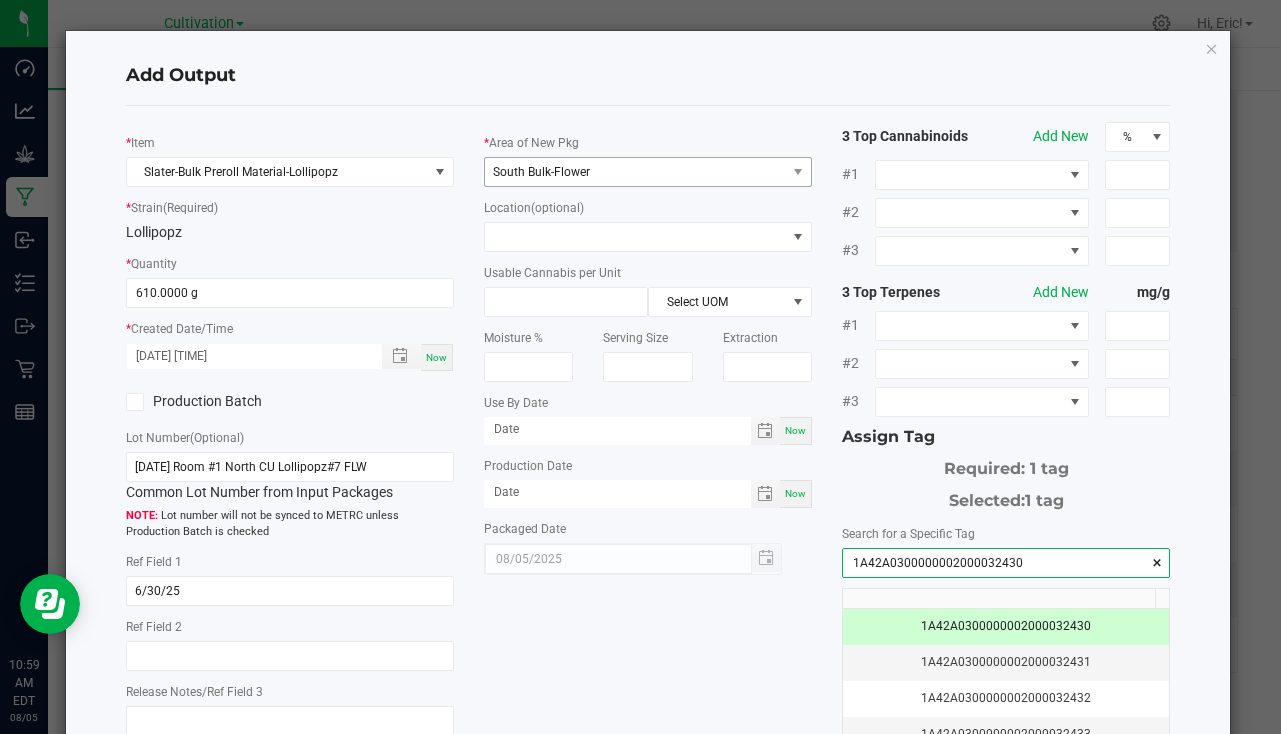 type on "1A42A0300000002000032430" 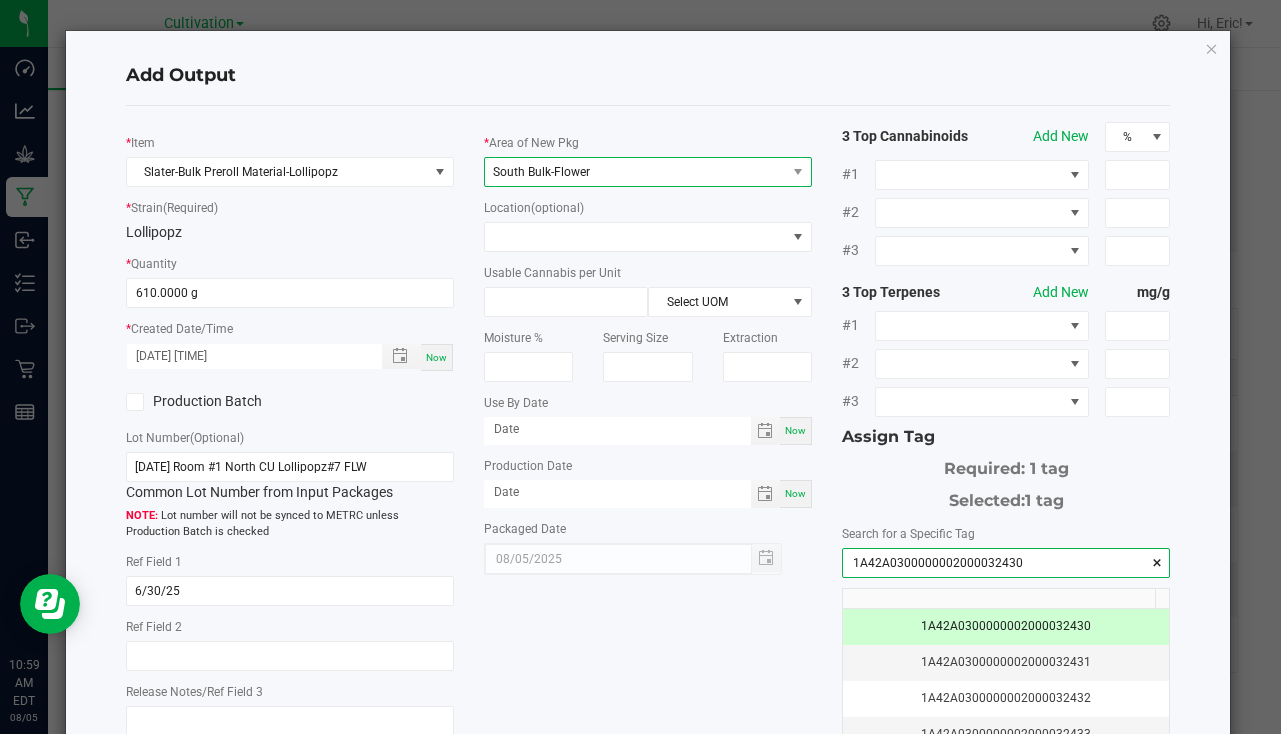 click on "South Bulk-Flower" at bounding box center (635, 172) 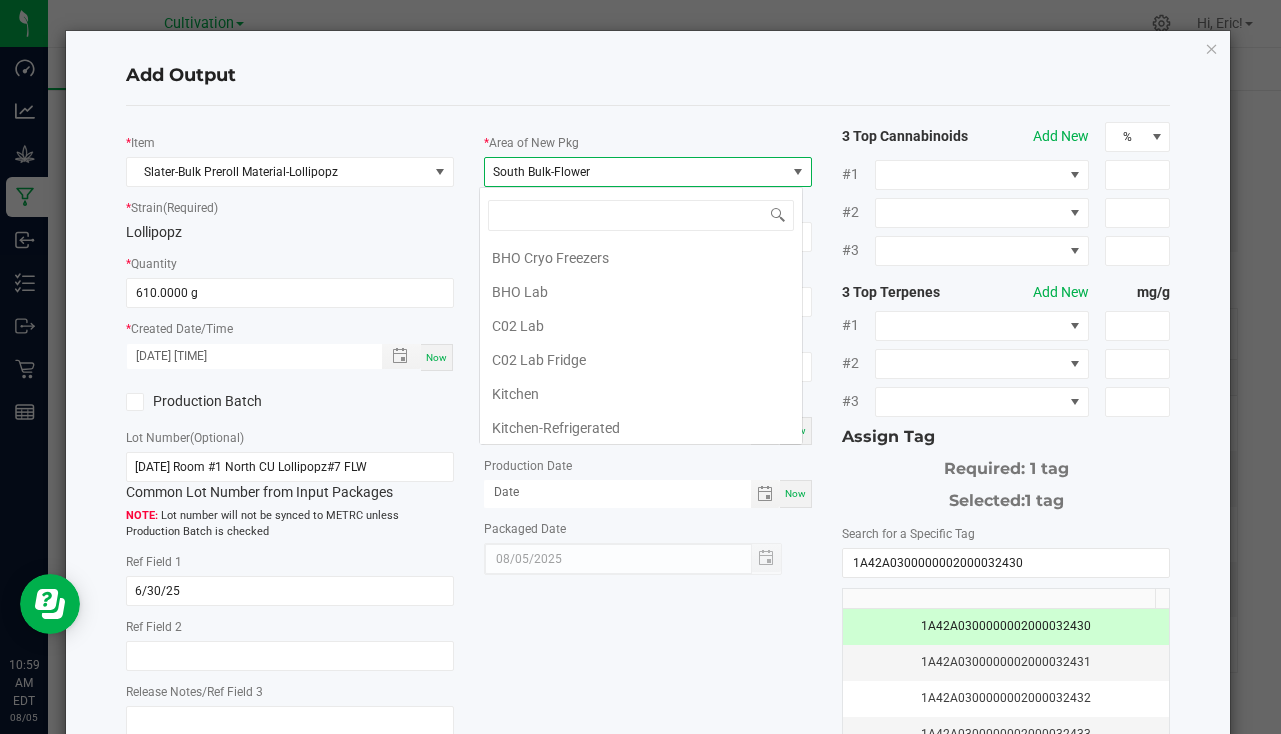 scroll, scrollTop: 99970, scrollLeft: 99676, axis: both 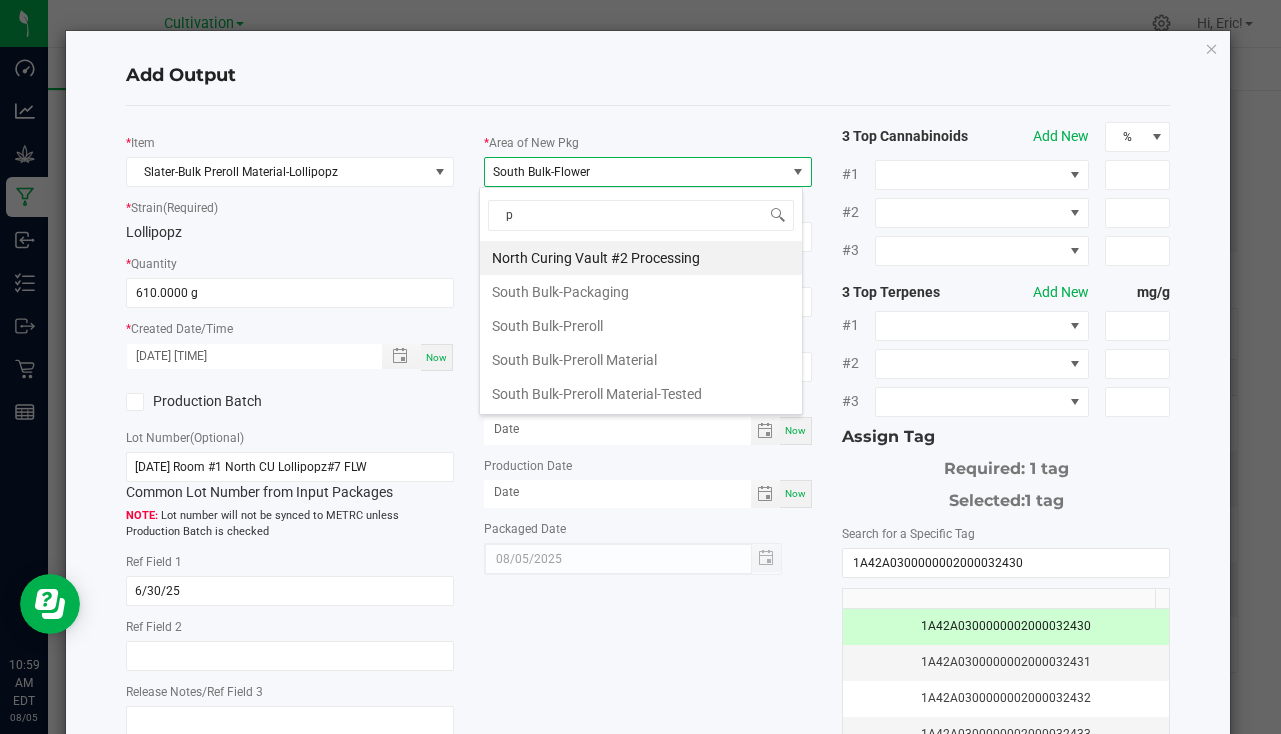 type on "pr" 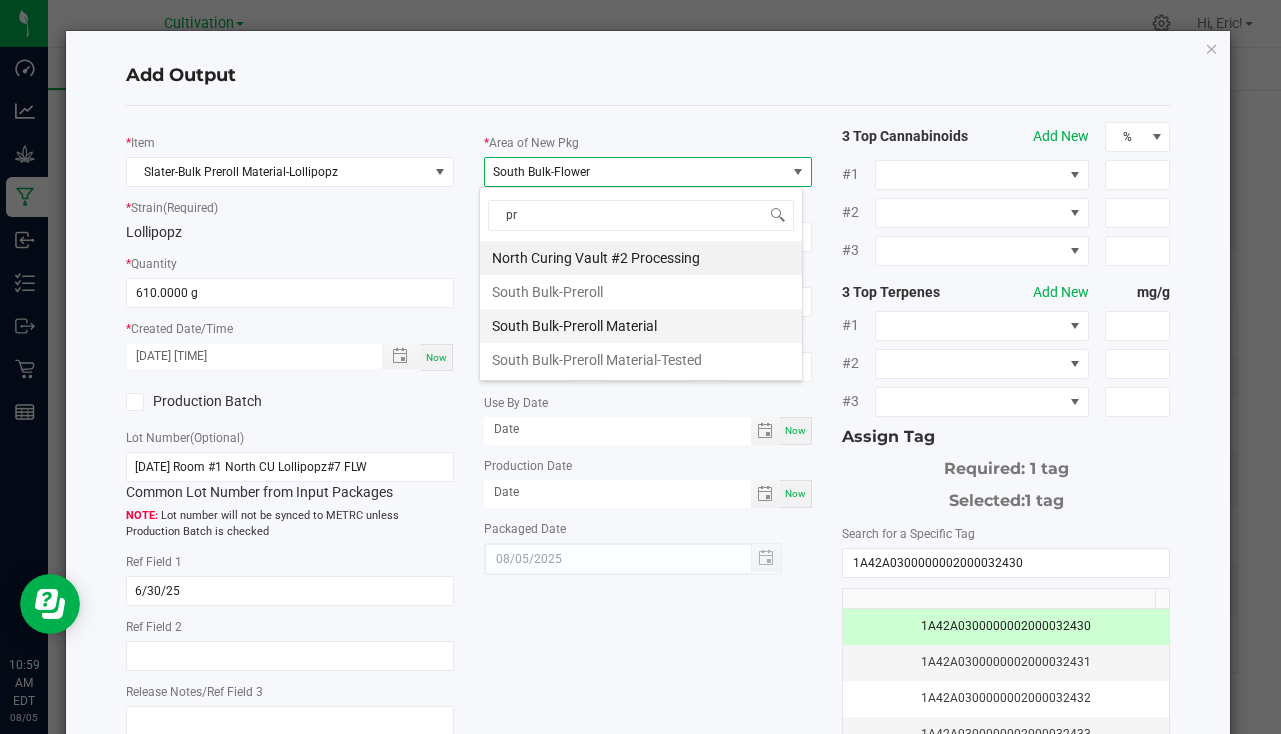 click on "South Bulk-Preroll Material" at bounding box center (641, 326) 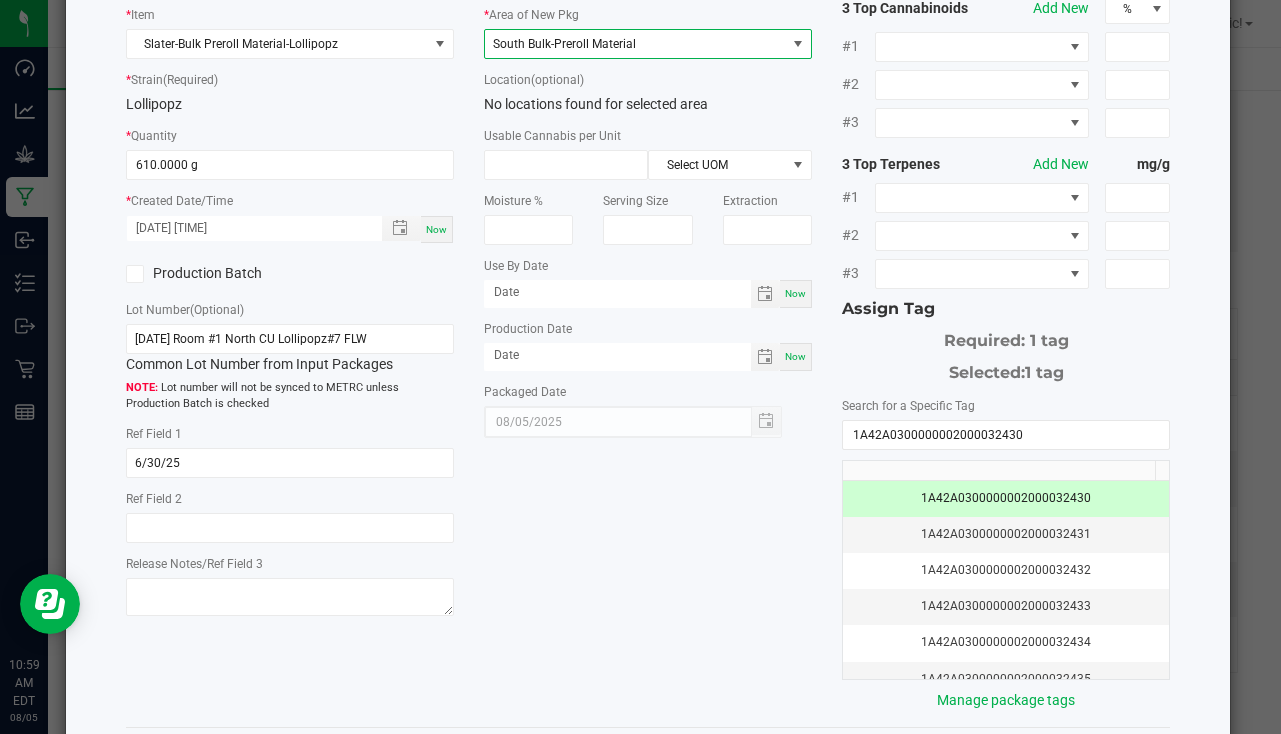 scroll, scrollTop: 221, scrollLeft: 0, axis: vertical 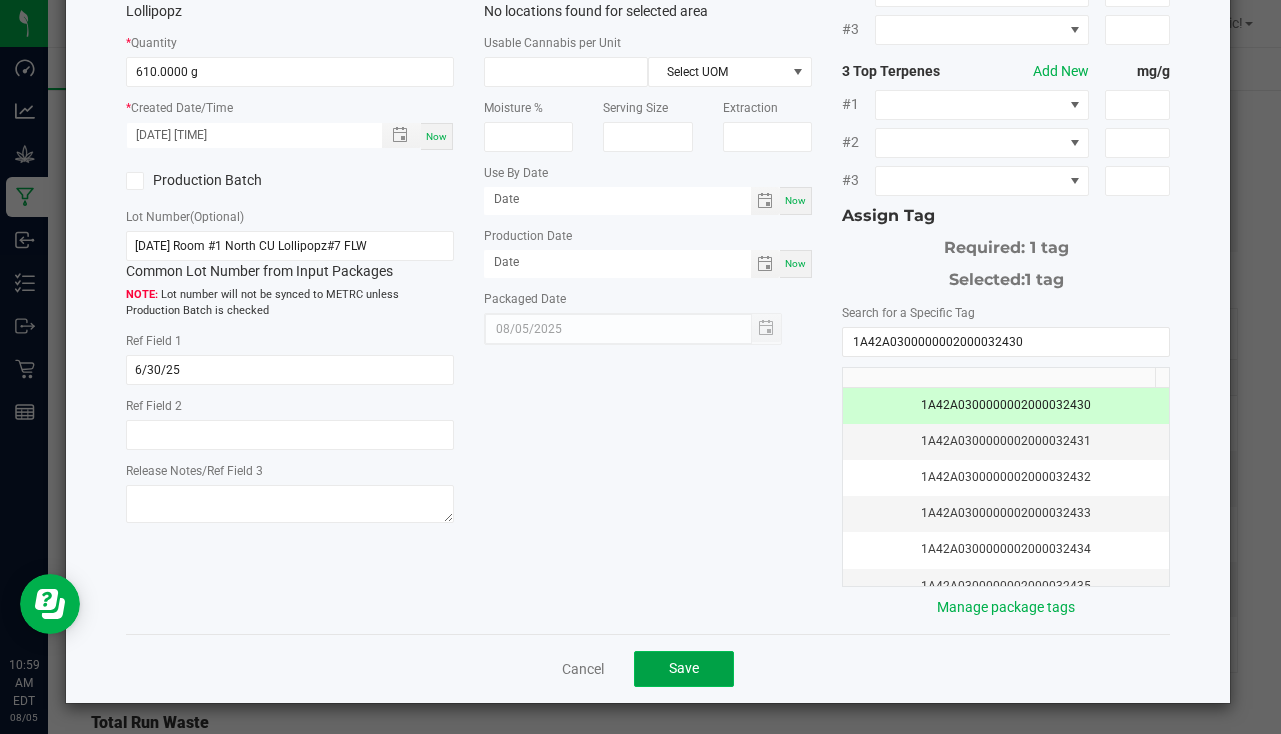 click on "Save" 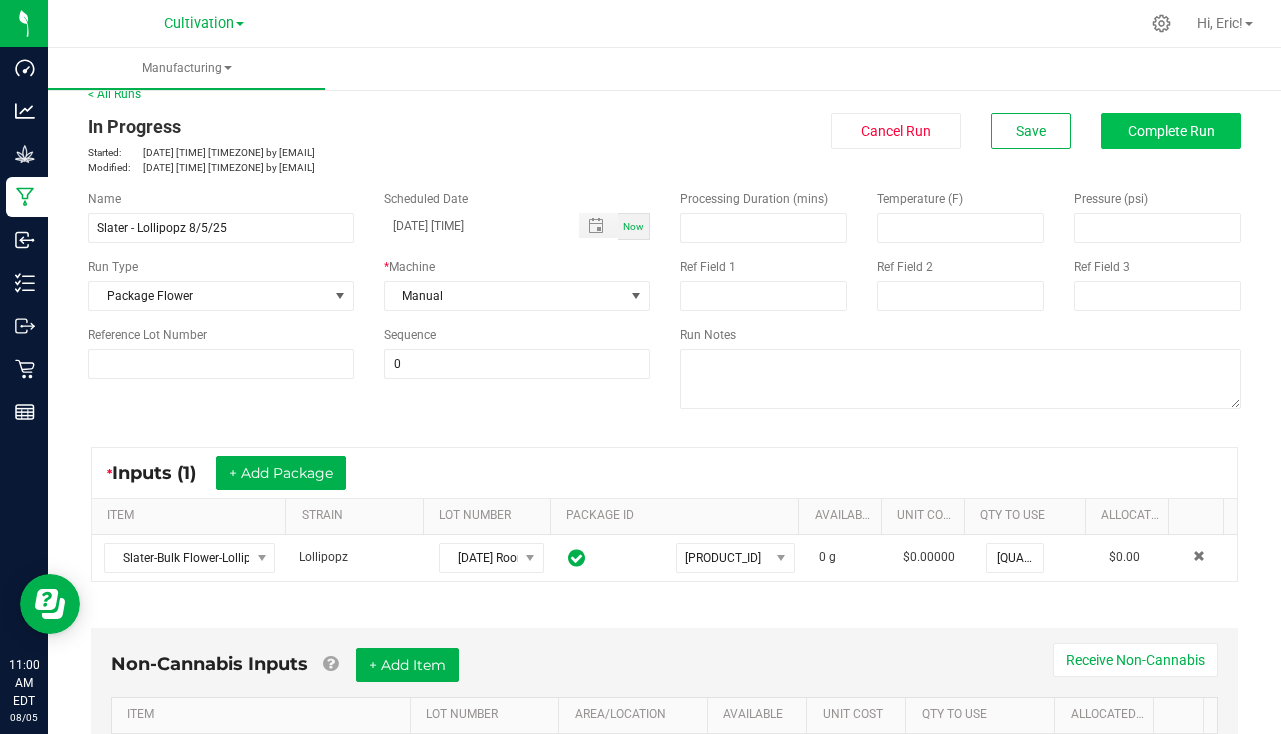 scroll, scrollTop: 0, scrollLeft: 0, axis: both 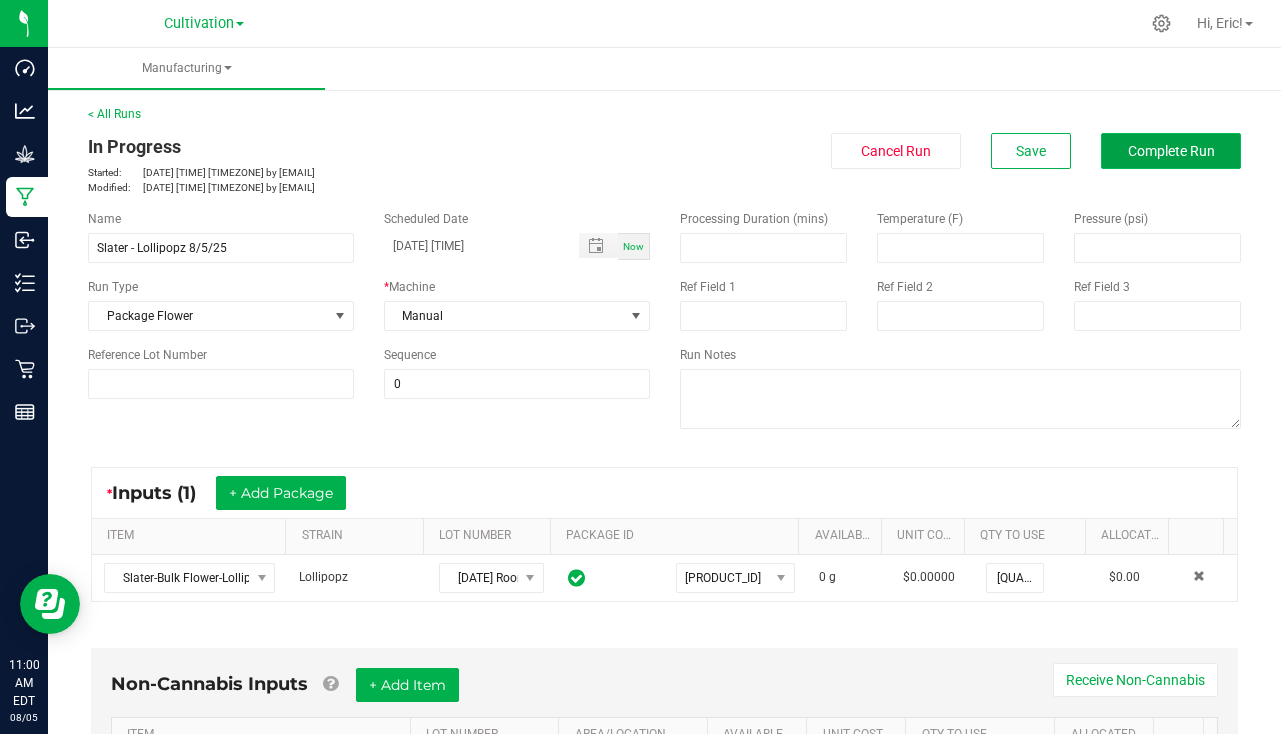 click on "Complete Run" at bounding box center [1171, 151] 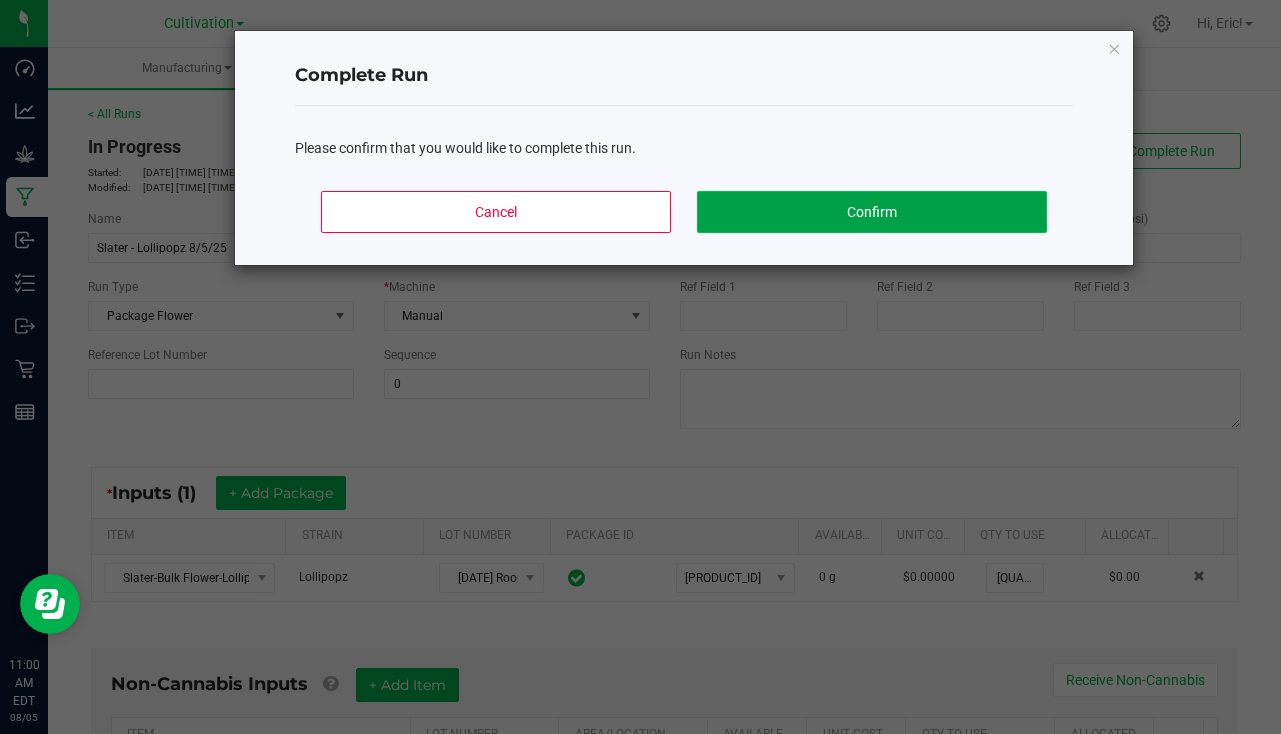 click on "Confirm" 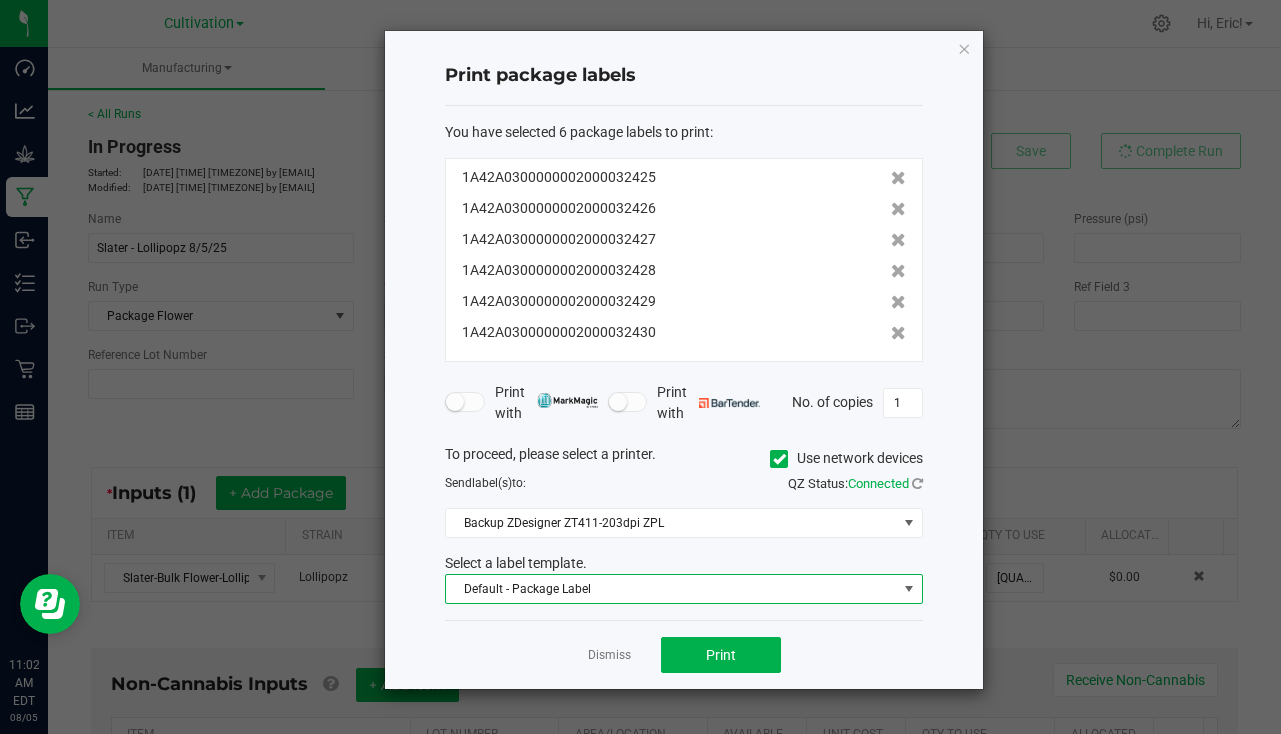 click on "Default - Package Label" at bounding box center (671, 589) 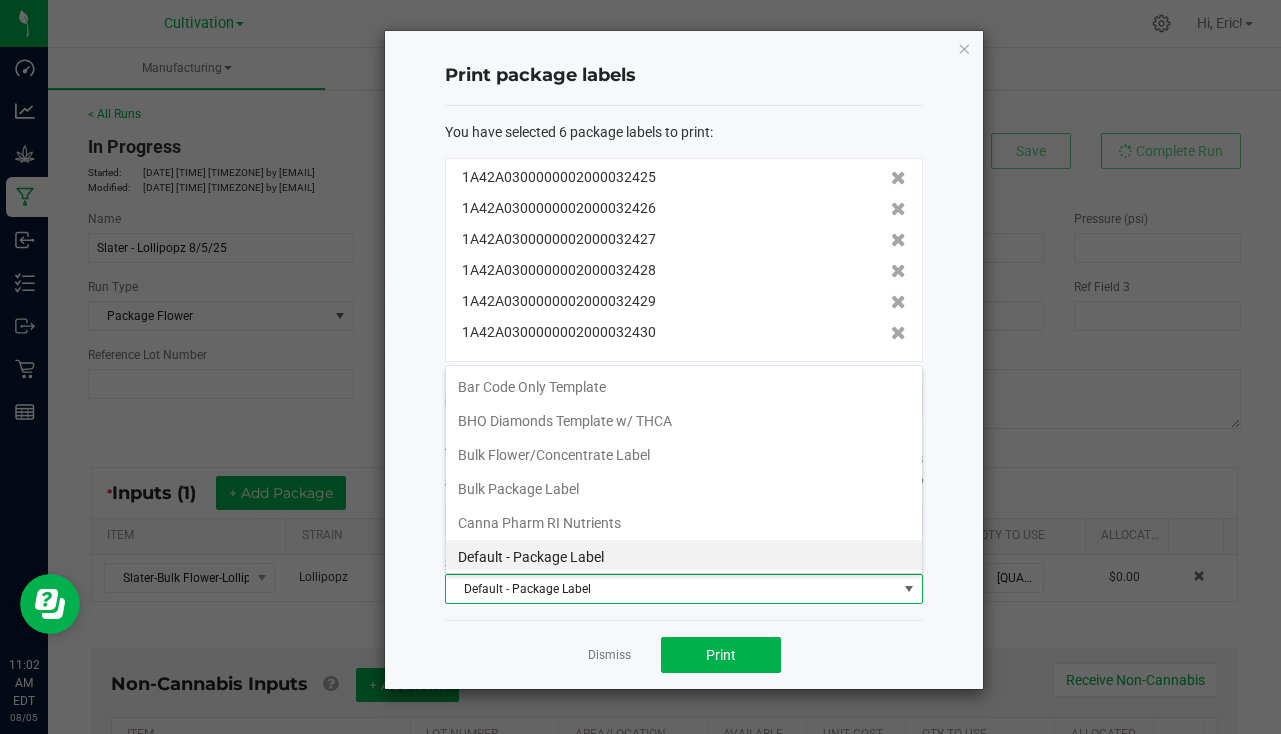 scroll, scrollTop: 4, scrollLeft: 0, axis: vertical 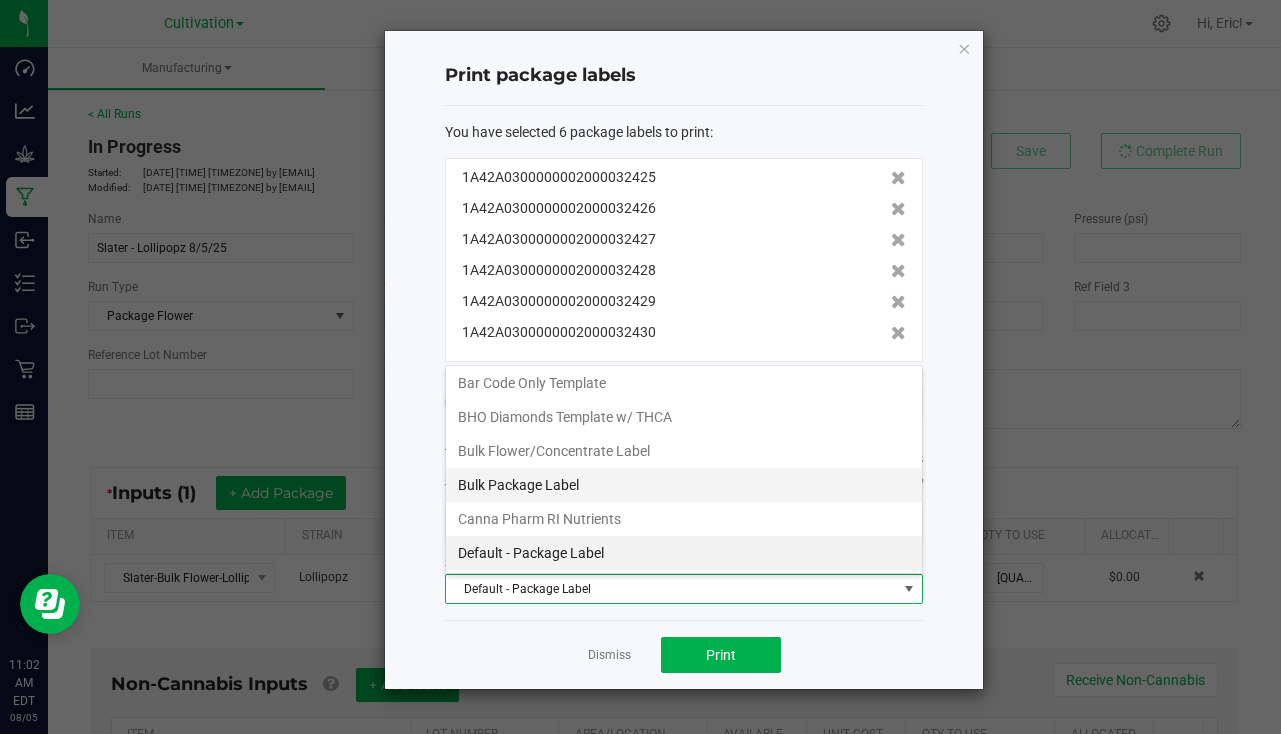 click on "Bulk Package Label" at bounding box center (684, 485) 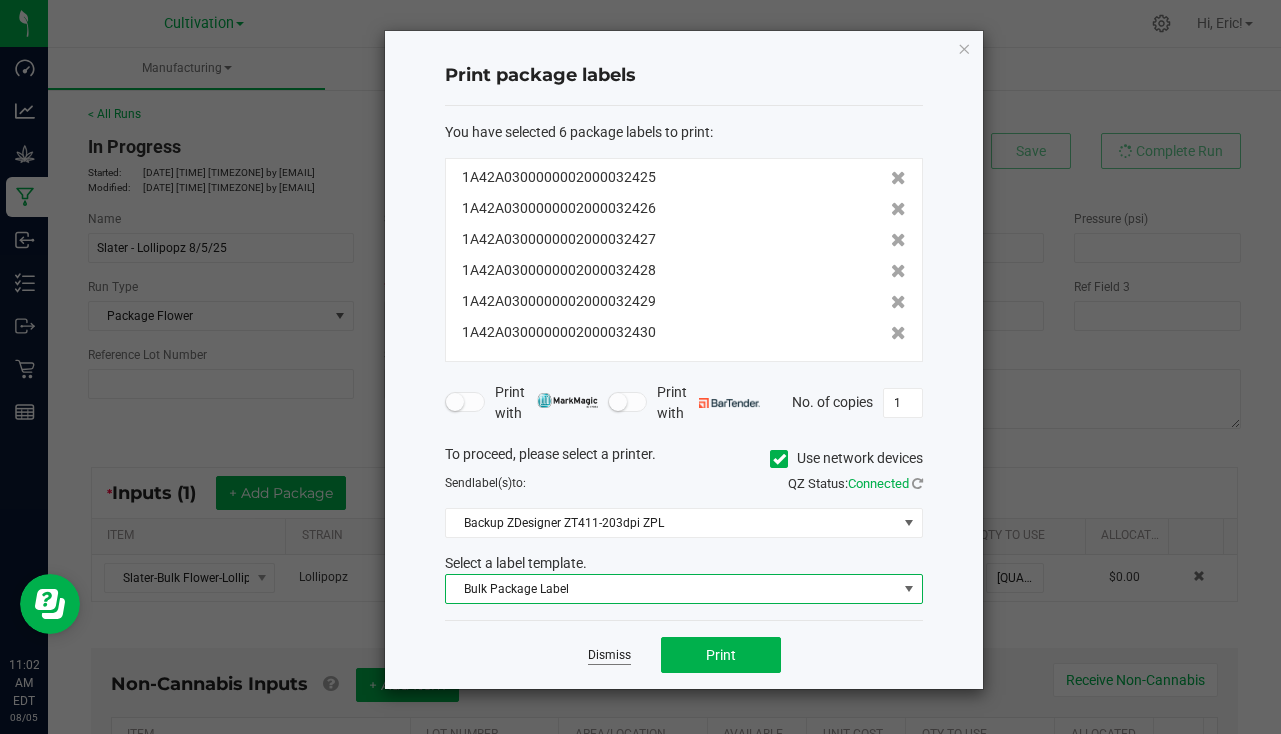 click on "Dismiss" 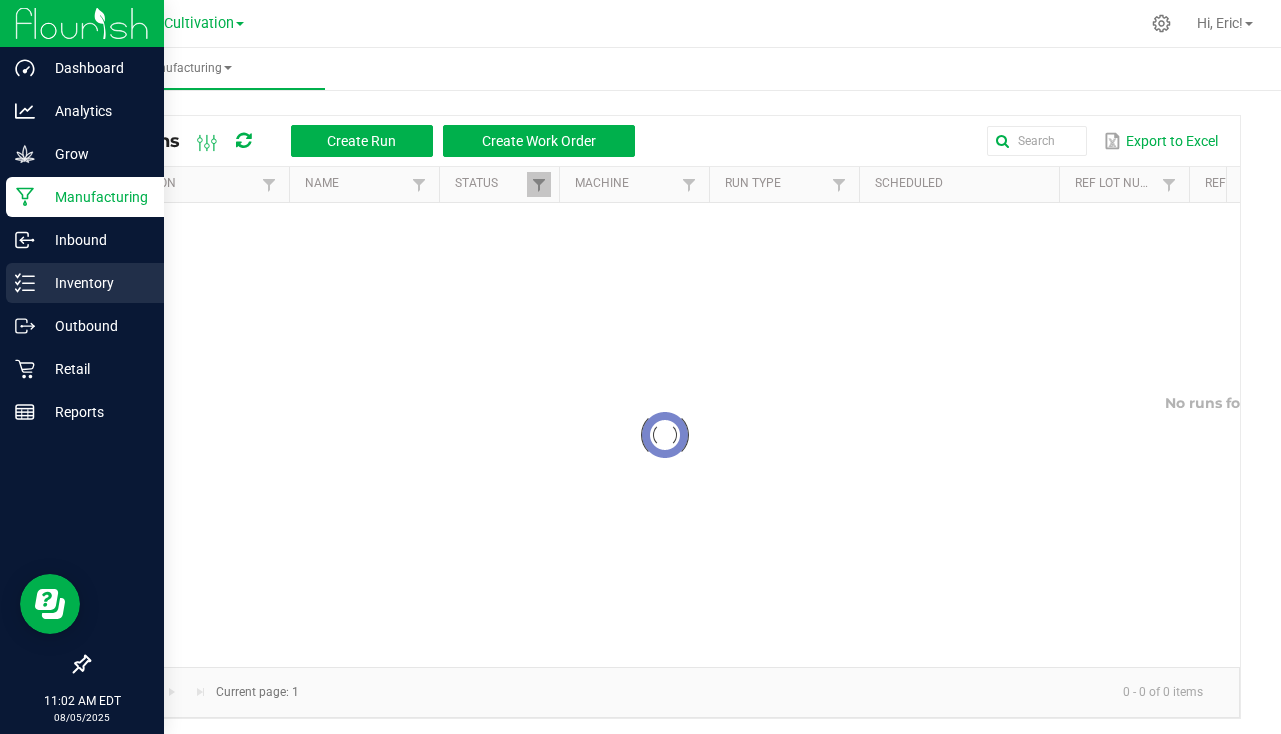 click on "Inventory" at bounding box center (95, 283) 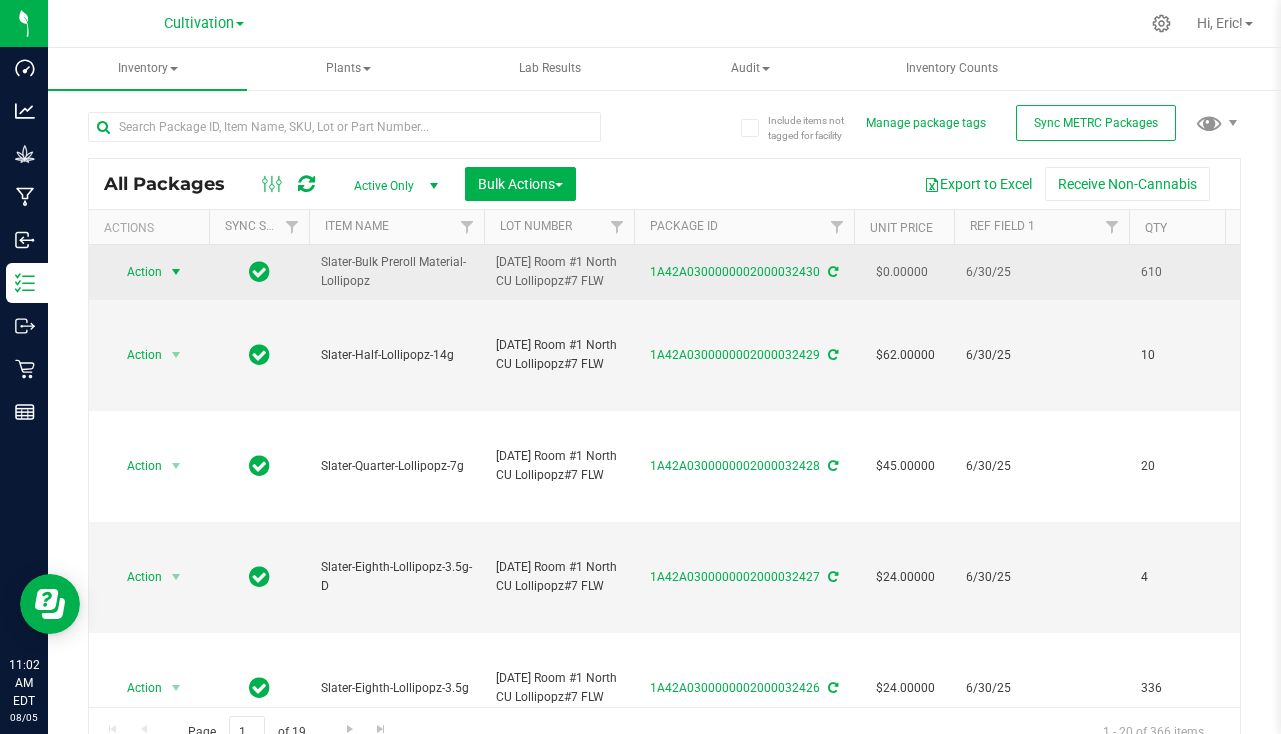 click at bounding box center [176, 272] 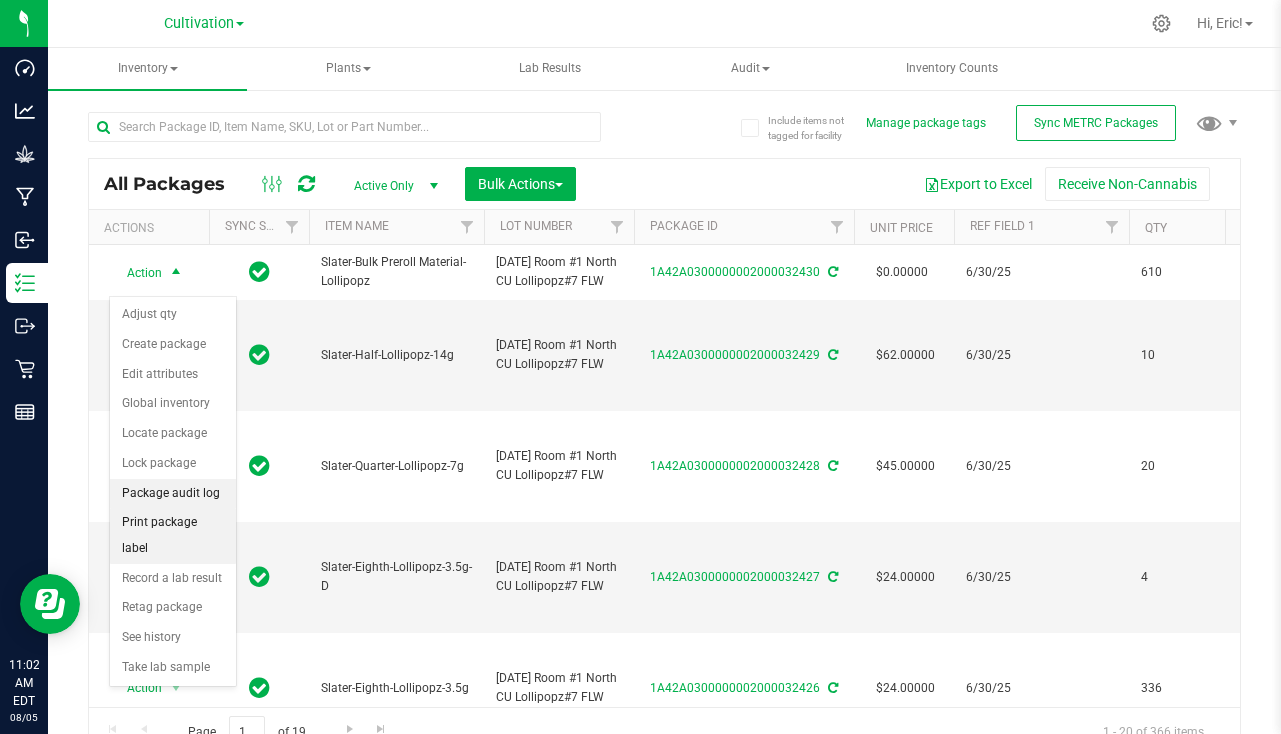 drag, startPoint x: 173, startPoint y: 526, endPoint x: 230, endPoint y: 491, distance: 66.88796 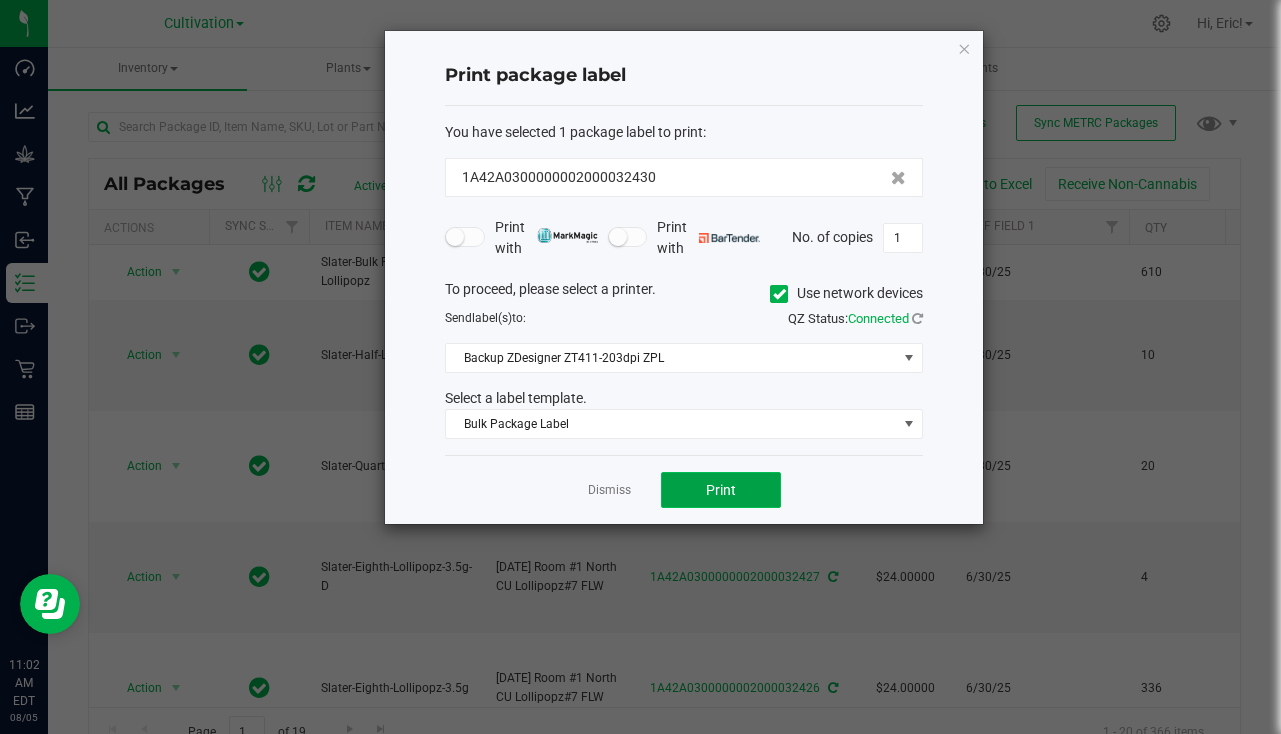 click on "Print" 